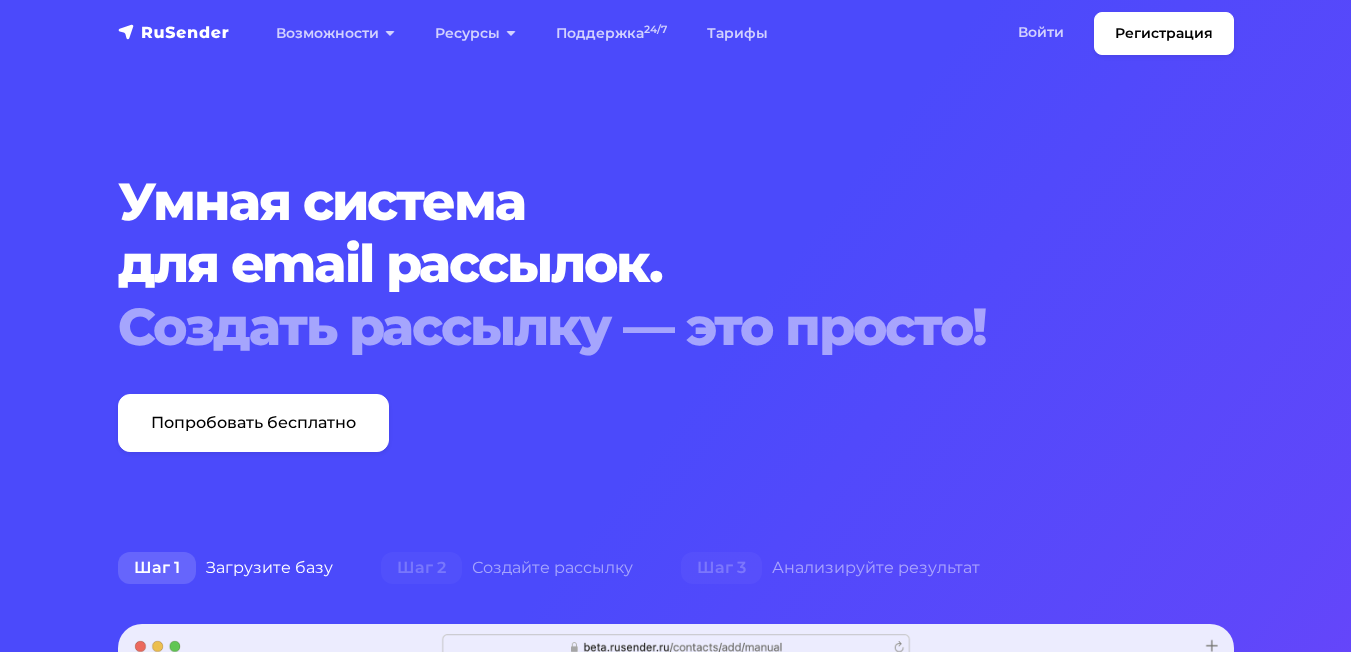 scroll, scrollTop: 0, scrollLeft: 0, axis: both 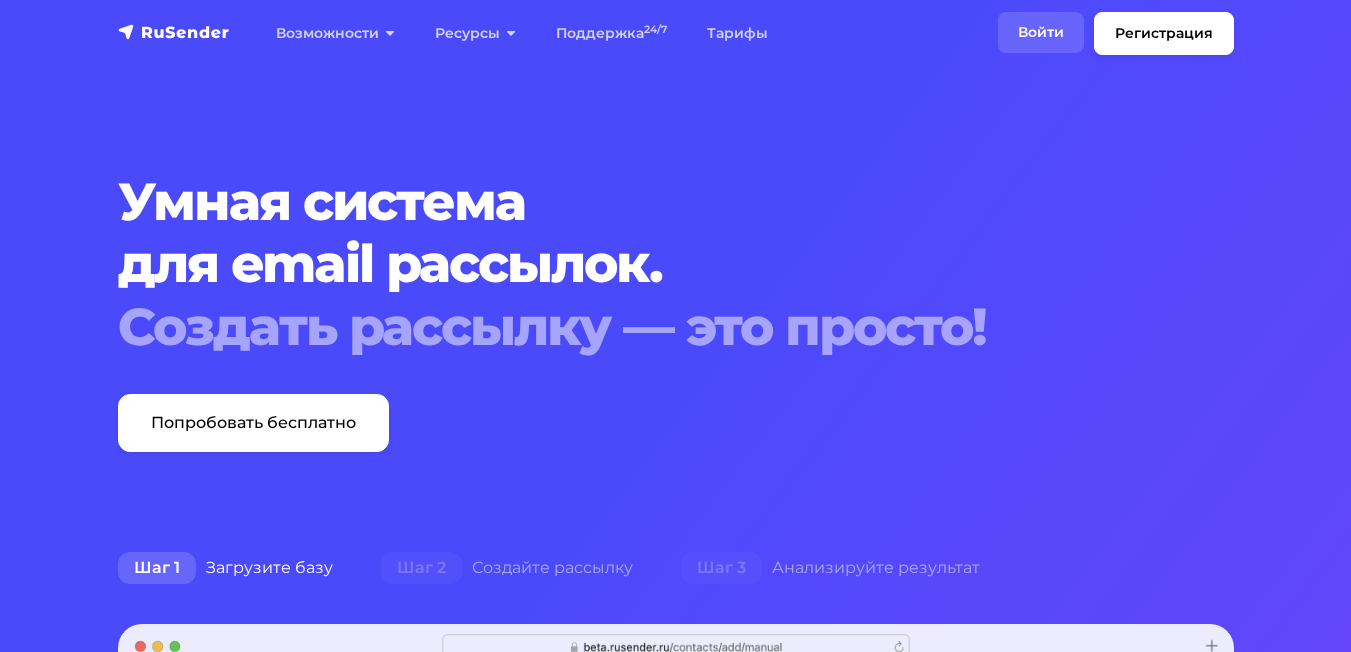 click on "Войти" at bounding box center (1041, 32) 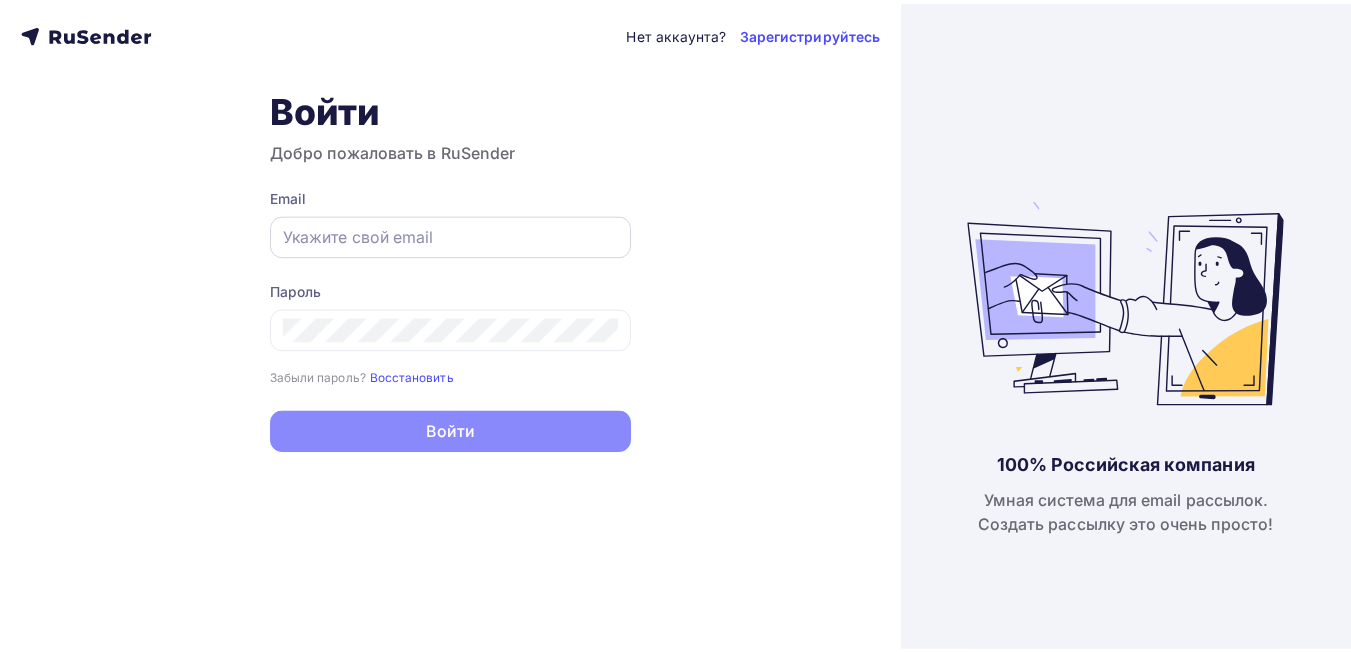 scroll, scrollTop: 0, scrollLeft: 0, axis: both 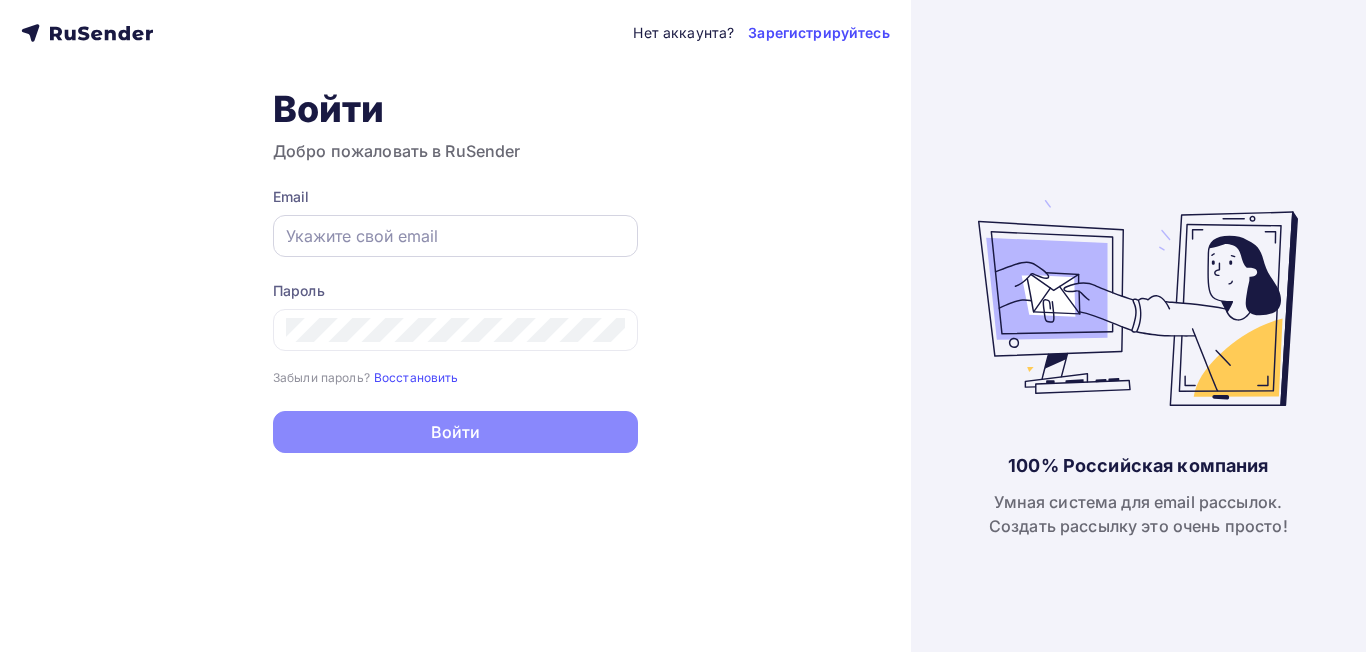 click at bounding box center [455, 236] 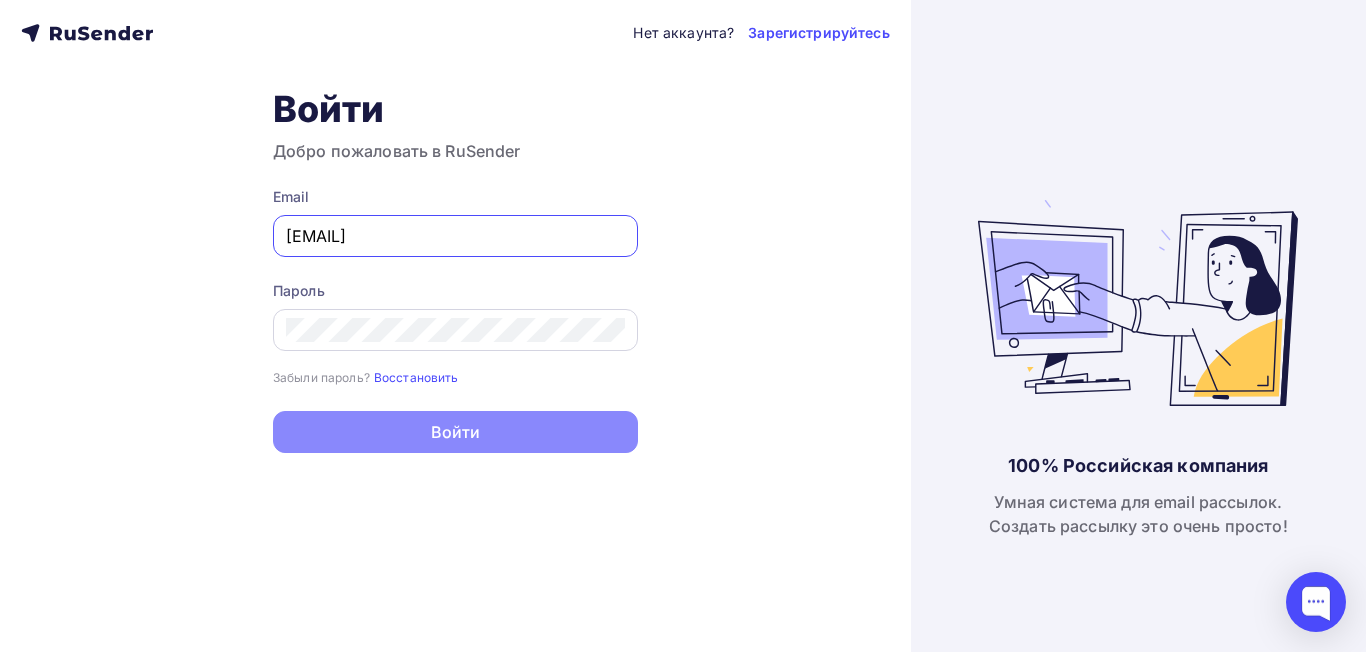 type on "[EMAIL]" 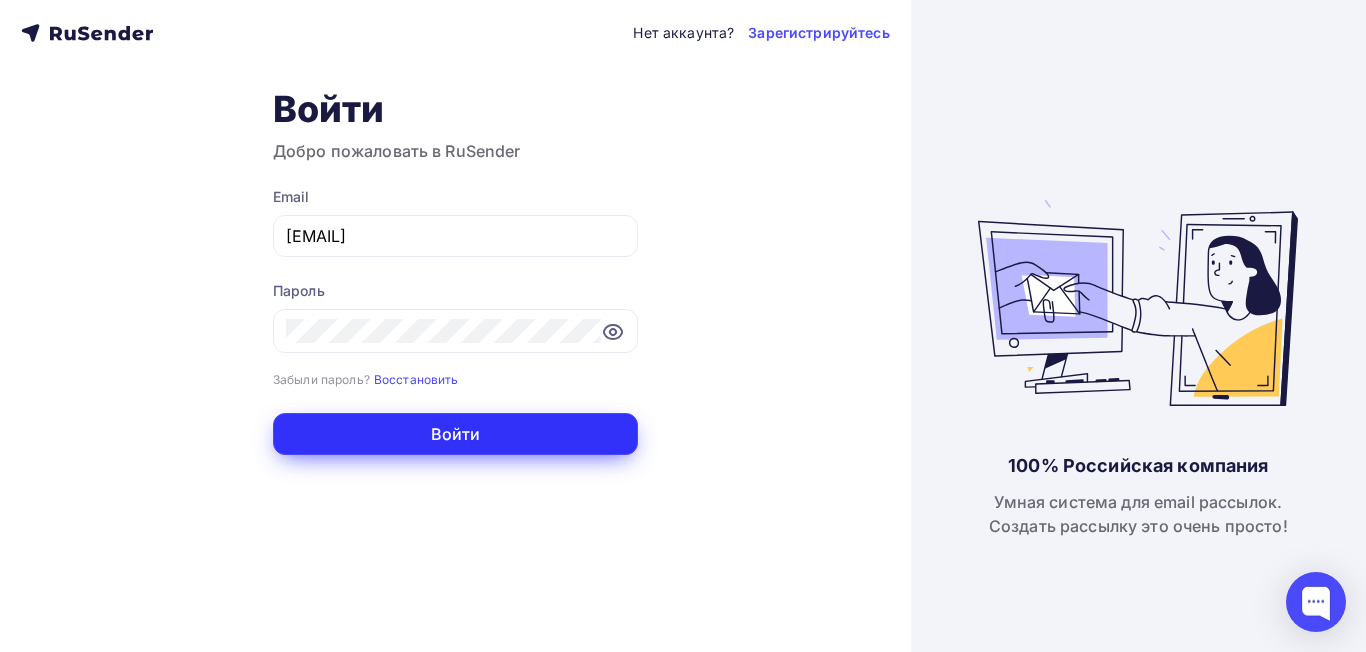 click on "Войти" at bounding box center (455, 434) 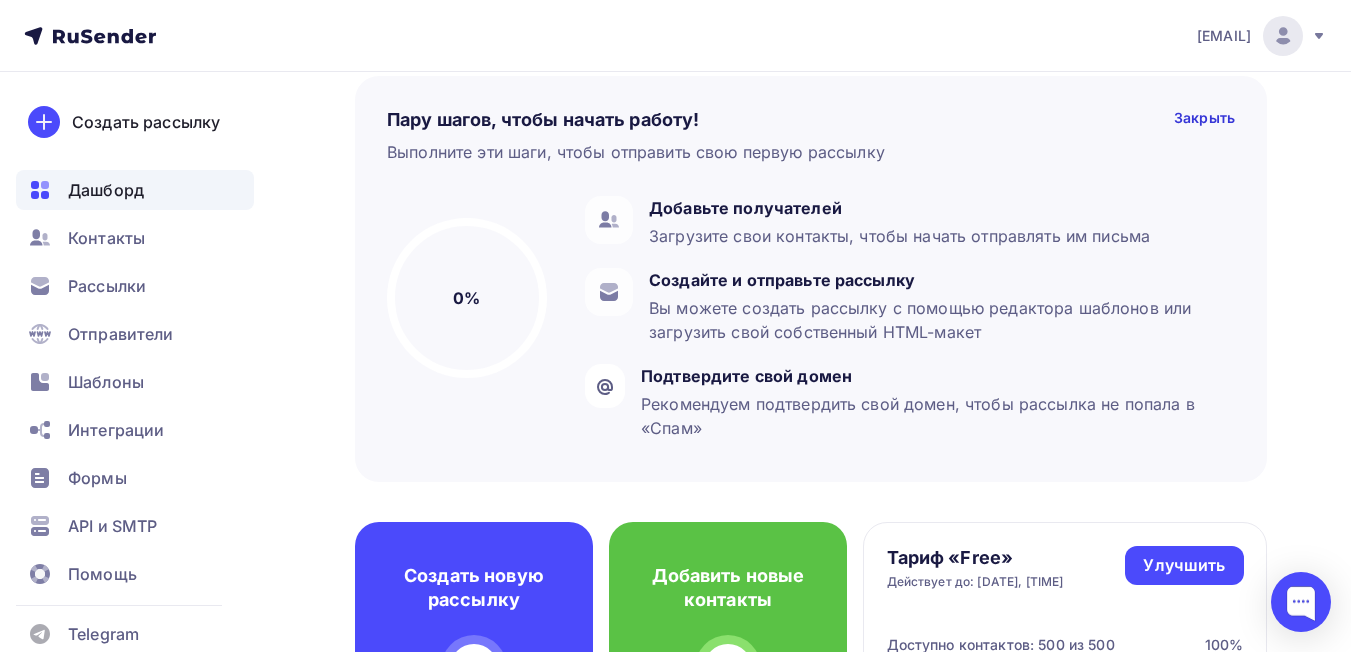 scroll, scrollTop: 200, scrollLeft: 0, axis: vertical 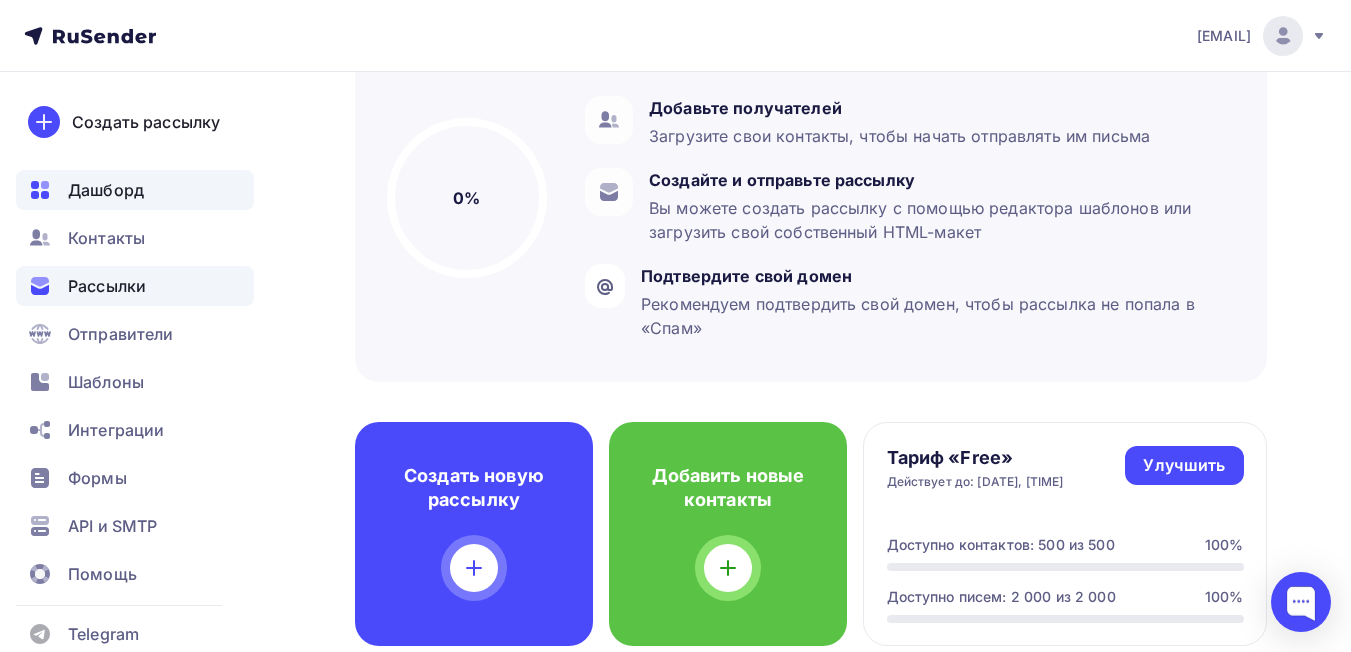 click on "Рассылки" at bounding box center (107, 286) 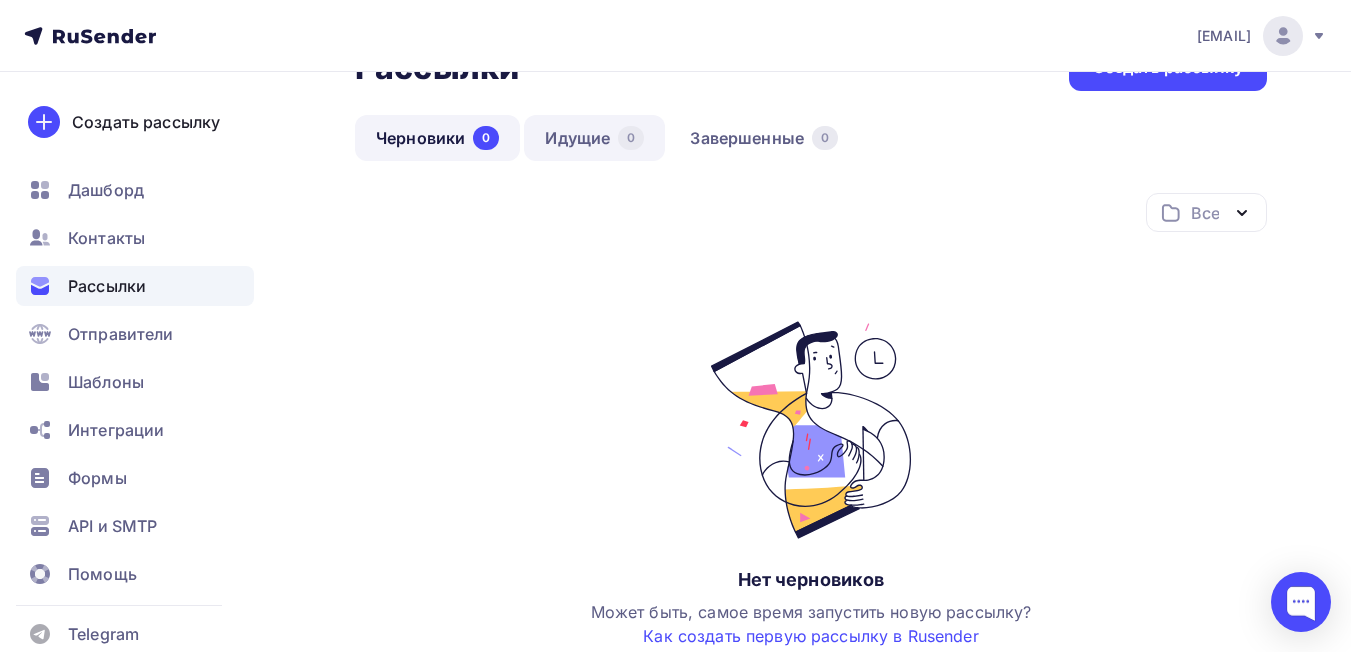 scroll, scrollTop: 0, scrollLeft: 0, axis: both 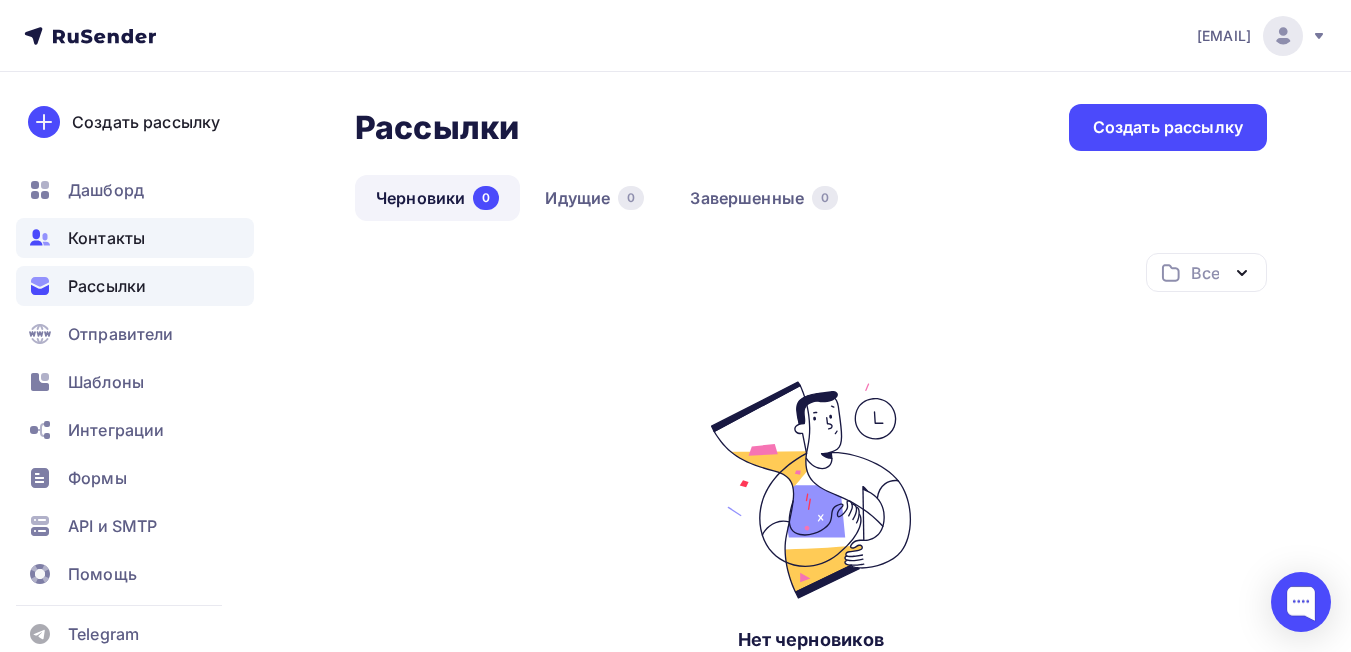 click on "Контакты" at bounding box center (135, 238) 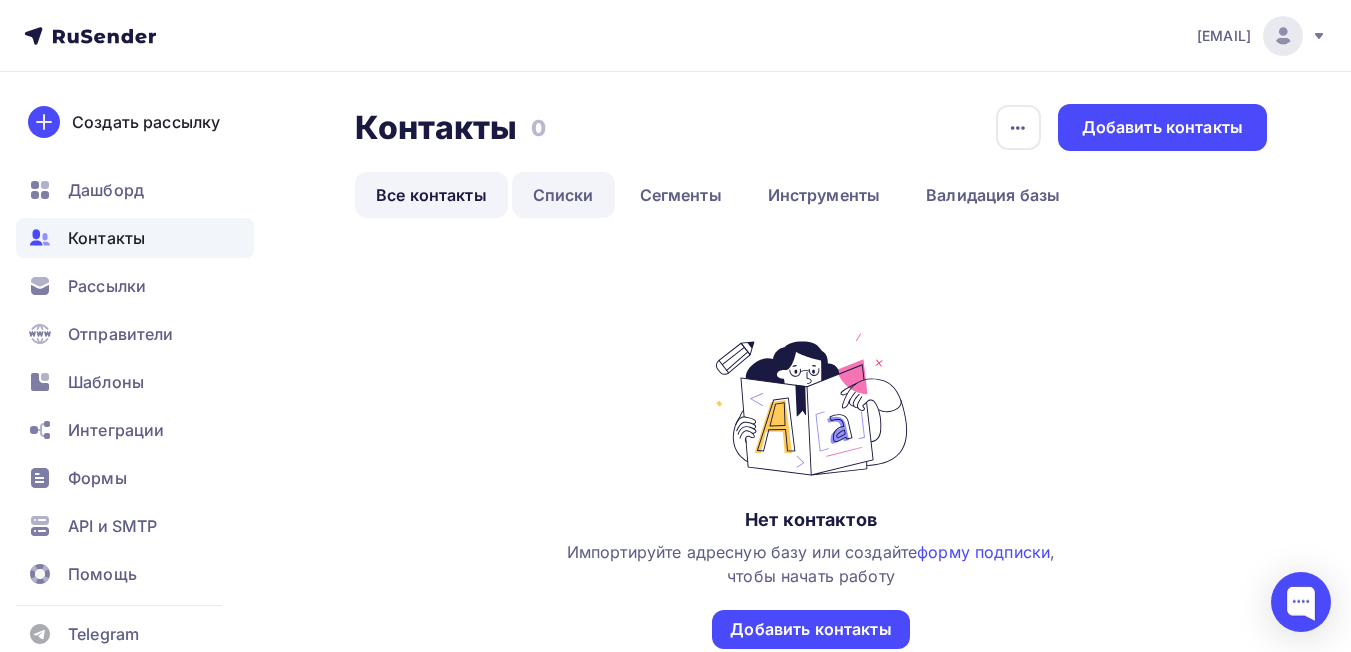 click on "Списки" at bounding box center (563, 195) 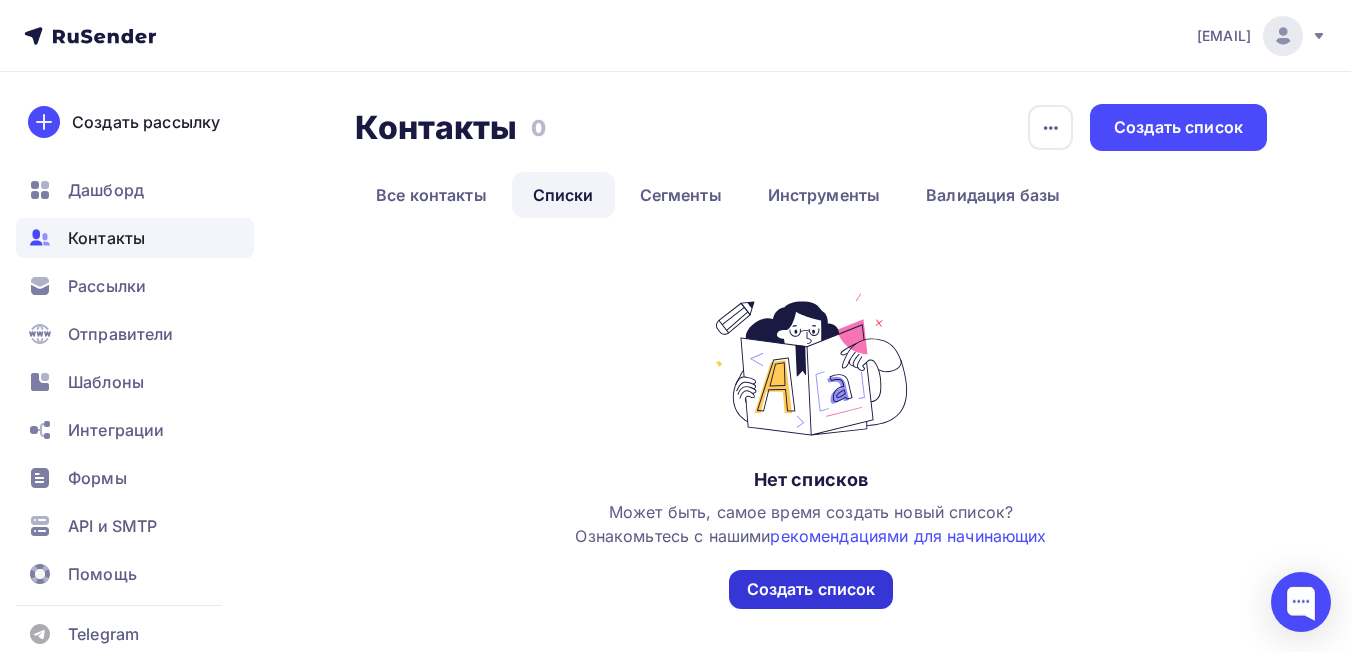 click on "Создать список" at bounding box center (811, 589) 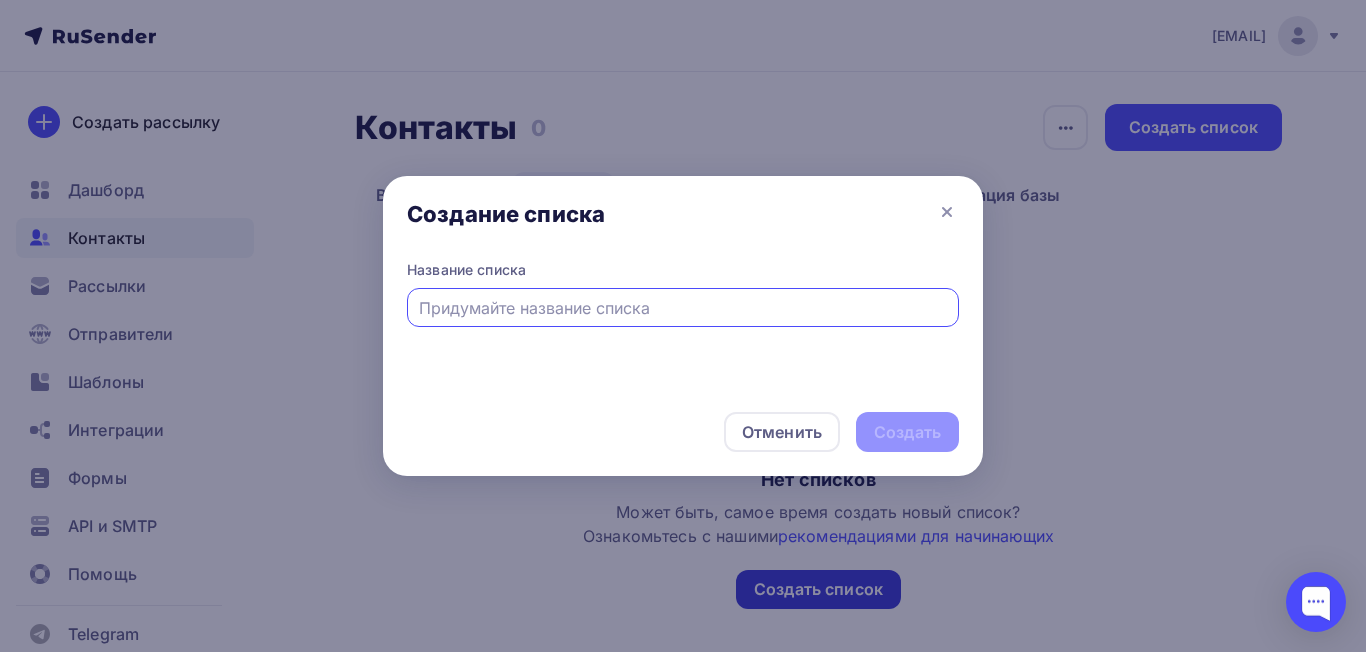 type on "N" 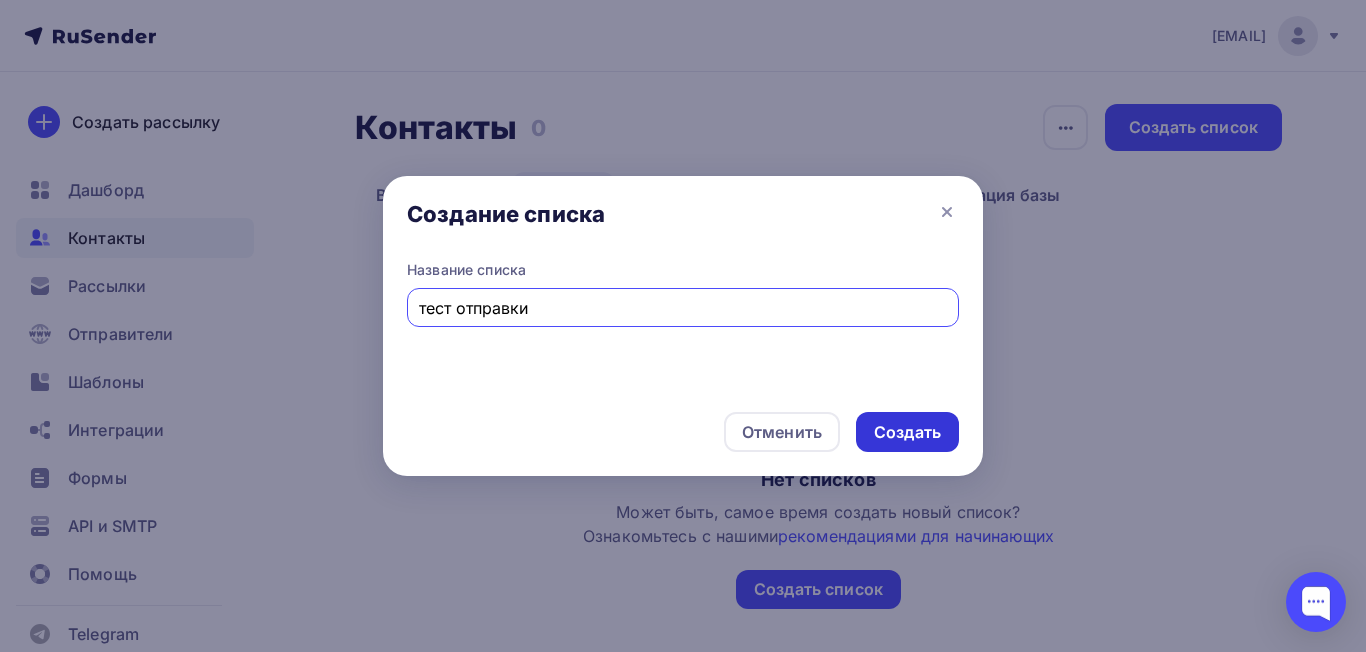 type on "тест отправки" 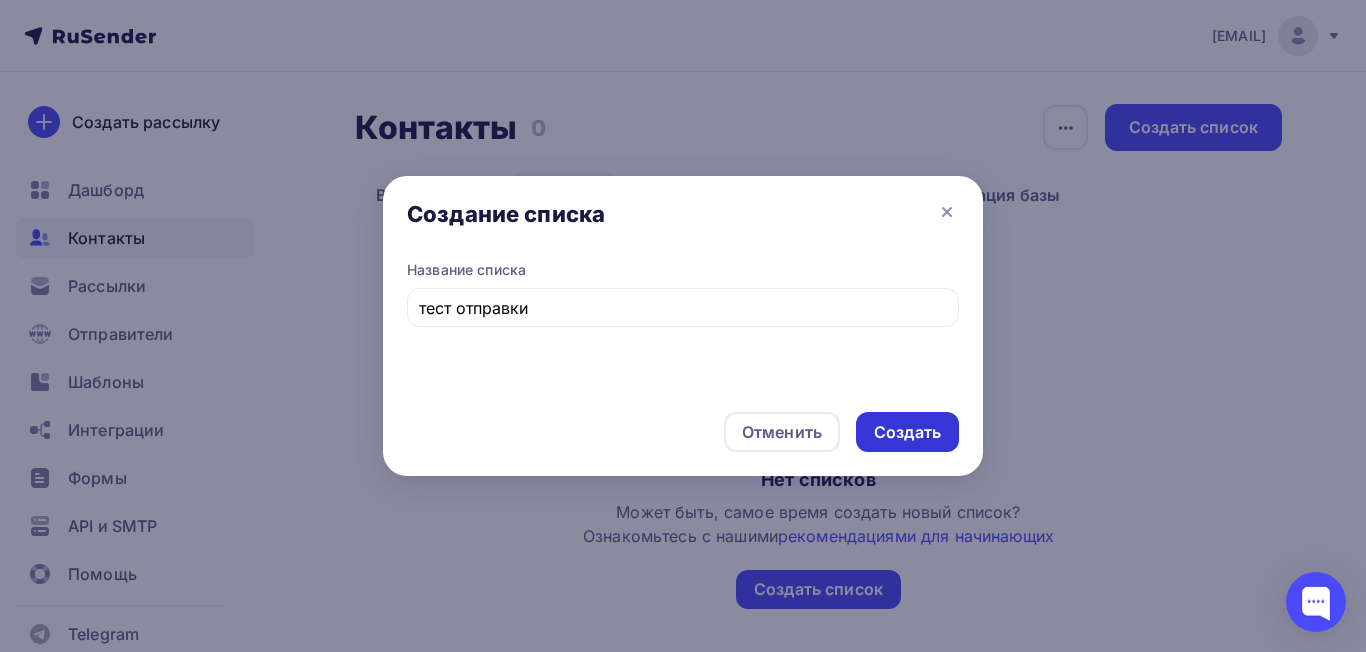 click on "Создать" at bounding box center (907, 432) 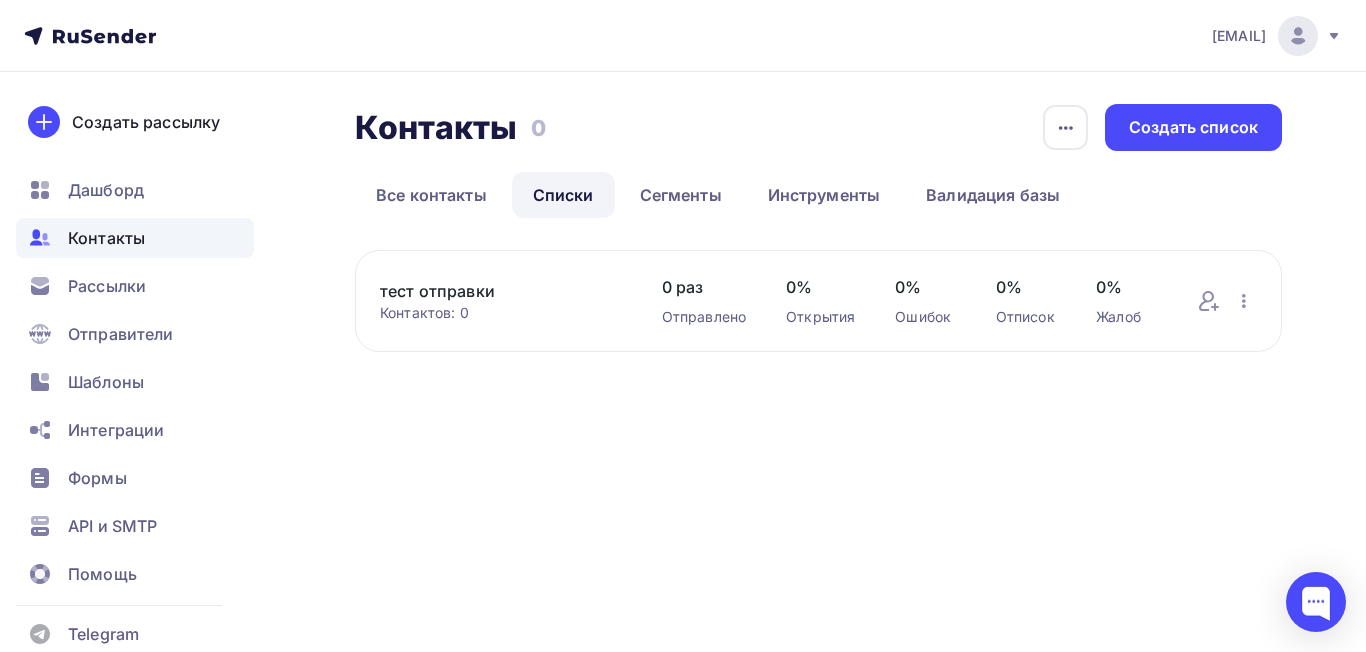 click on "тест отправки" at bounding box center (501, 291) 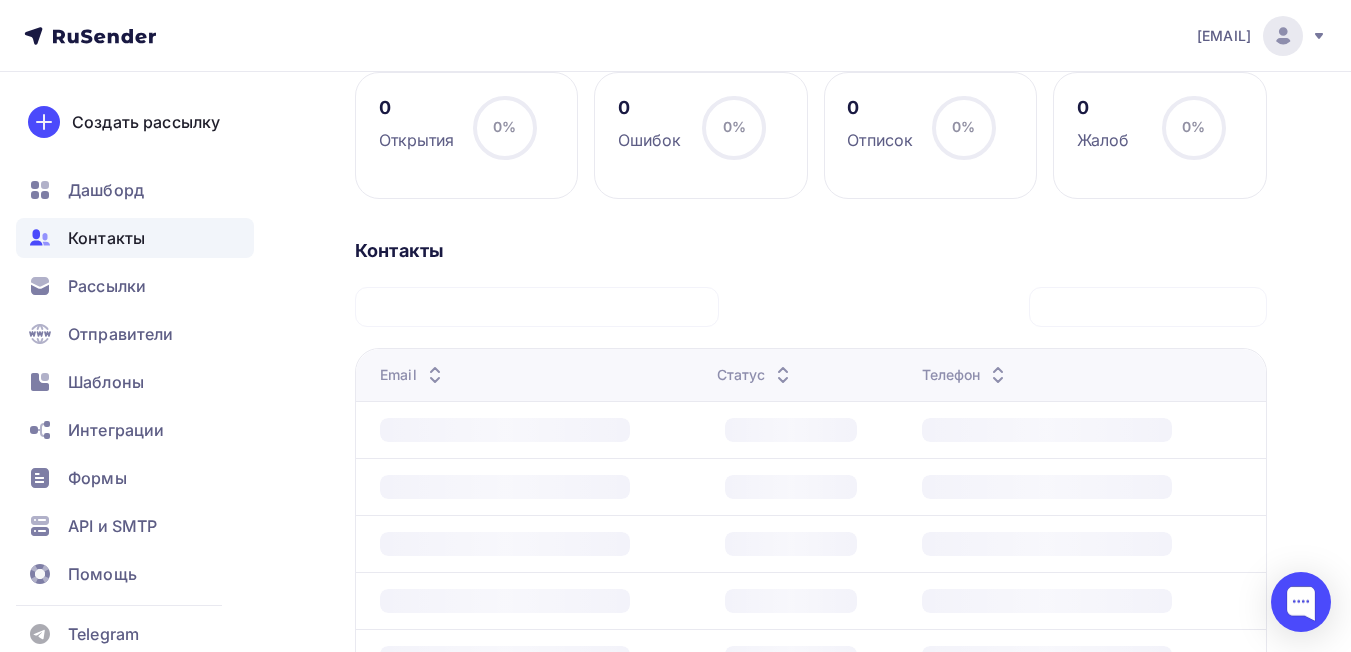 scroll, scrollTop: 300, scrollLeft: 0, axis: vertical 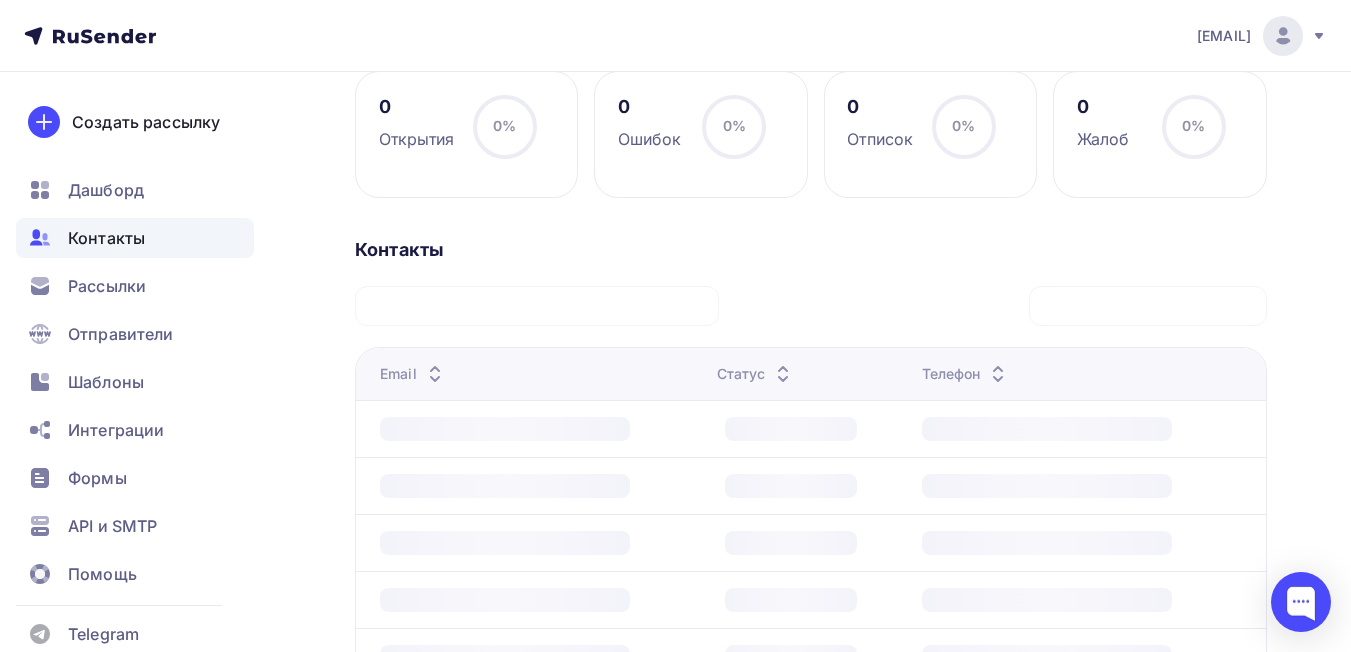 click at bounding box center (505, 429) 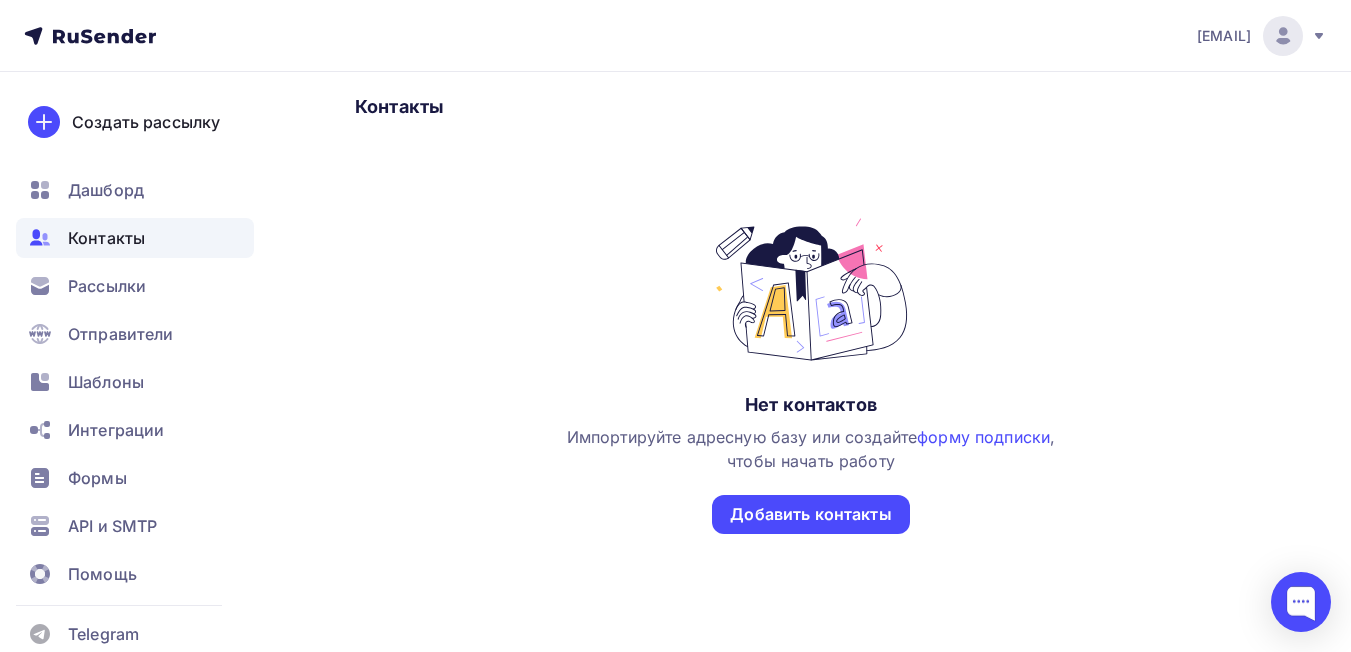 scroll, scrollTop: 0, scrollLeft: 0, axis: both 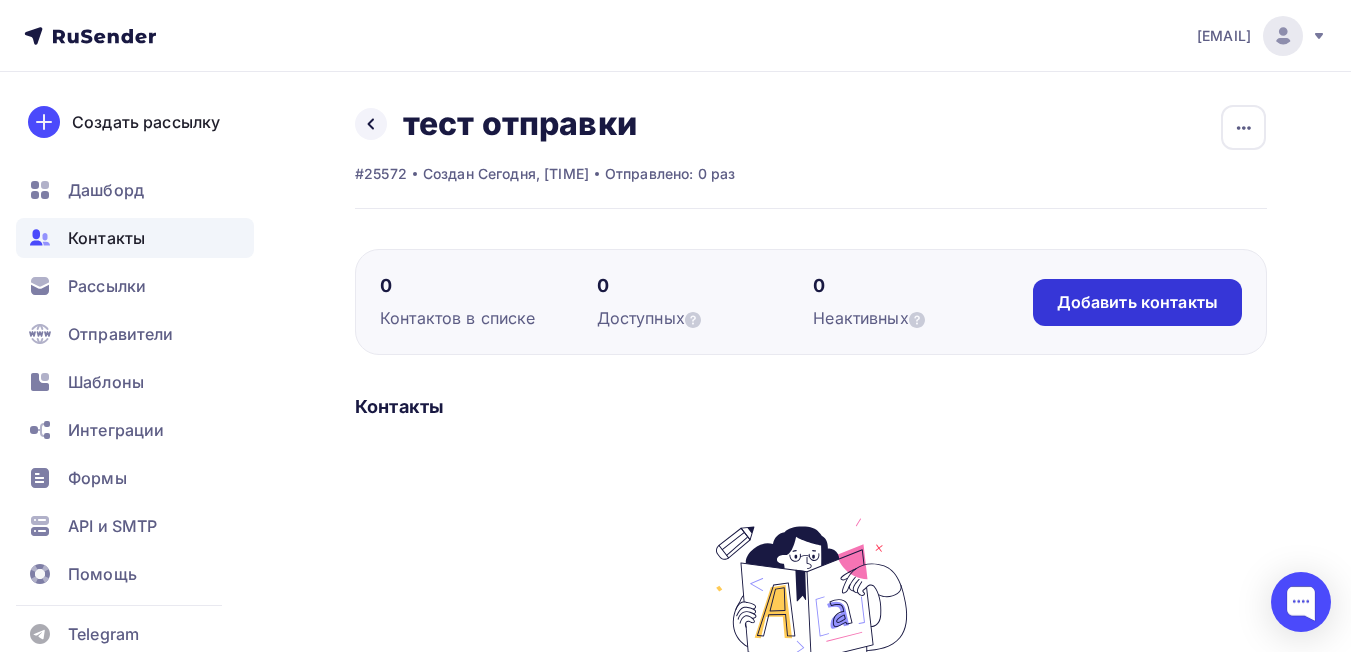 click on "Добавить контакты" at bounding box center (1137, 302) 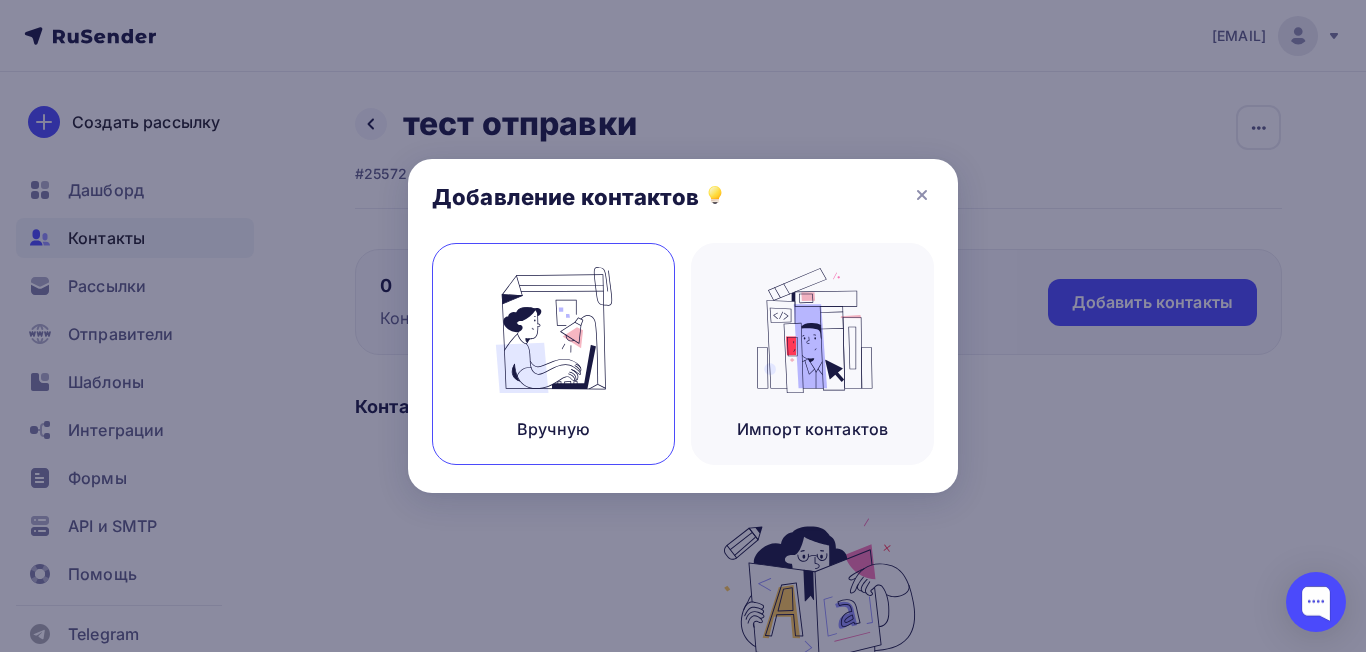 click at bounding box center [554, 330] 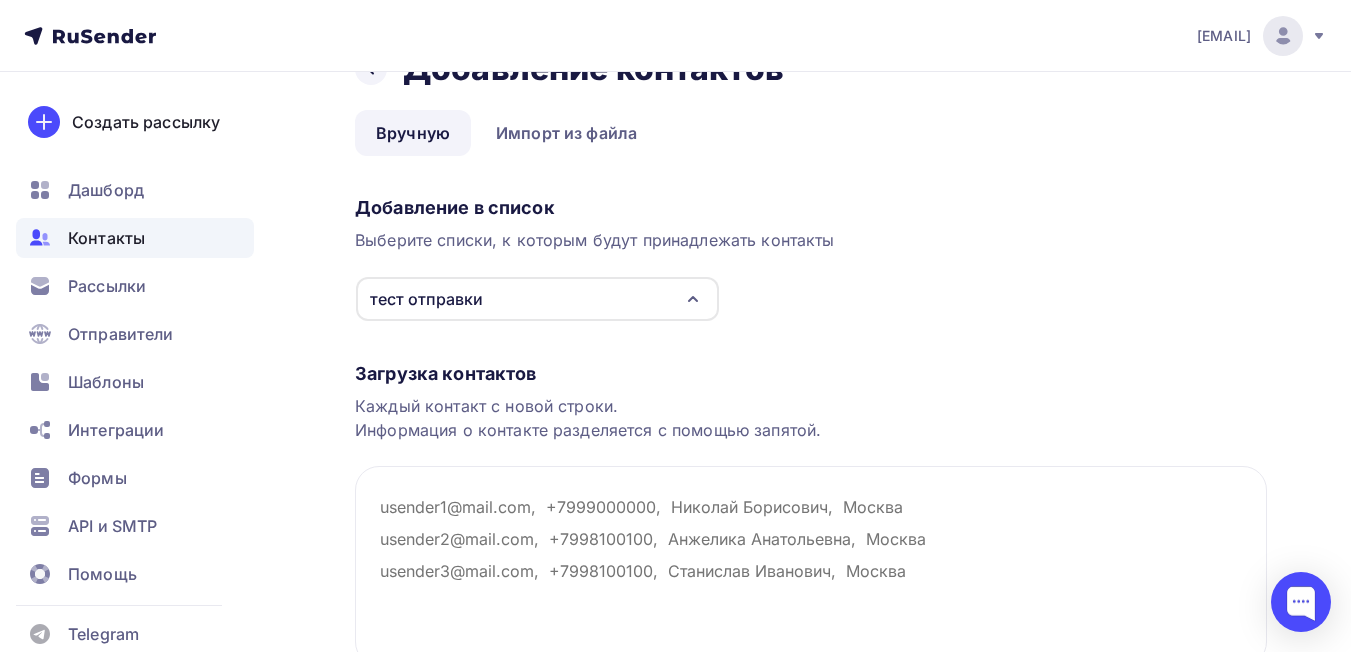 scroll, scrollTop: 100, scrollLeft: 0, axis: vertical 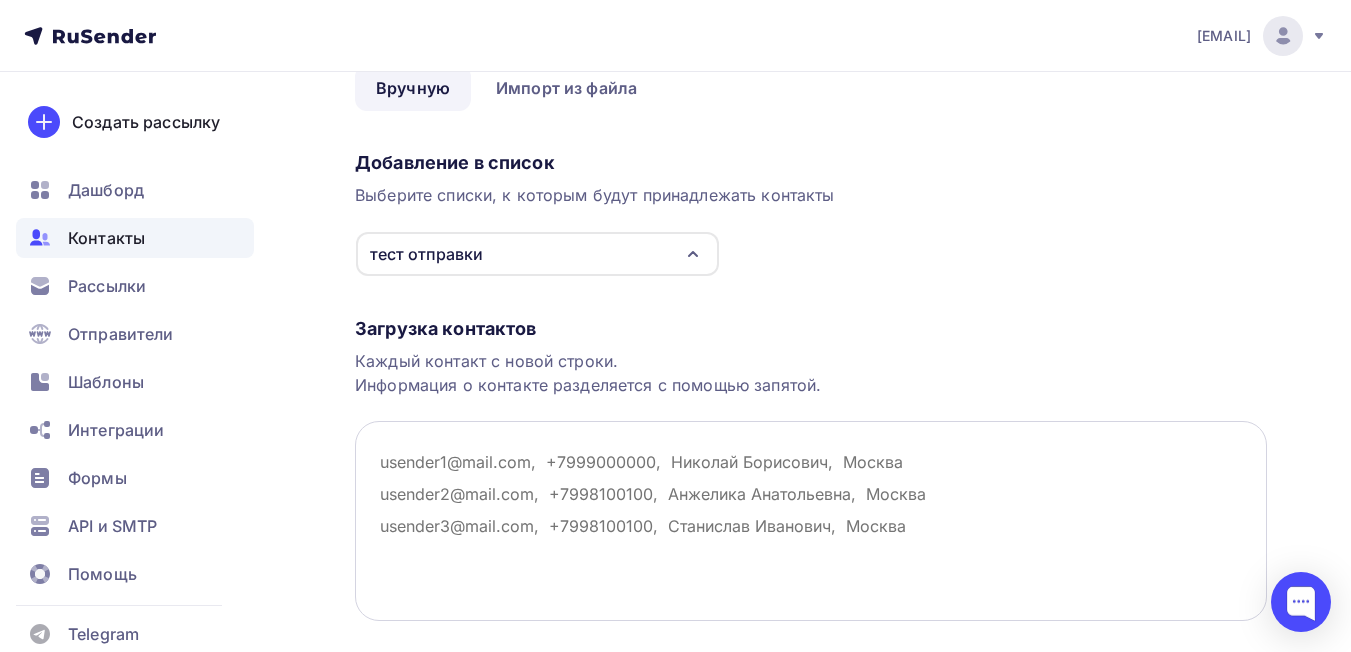 paste on "irochka_cherepanova@list.ru" 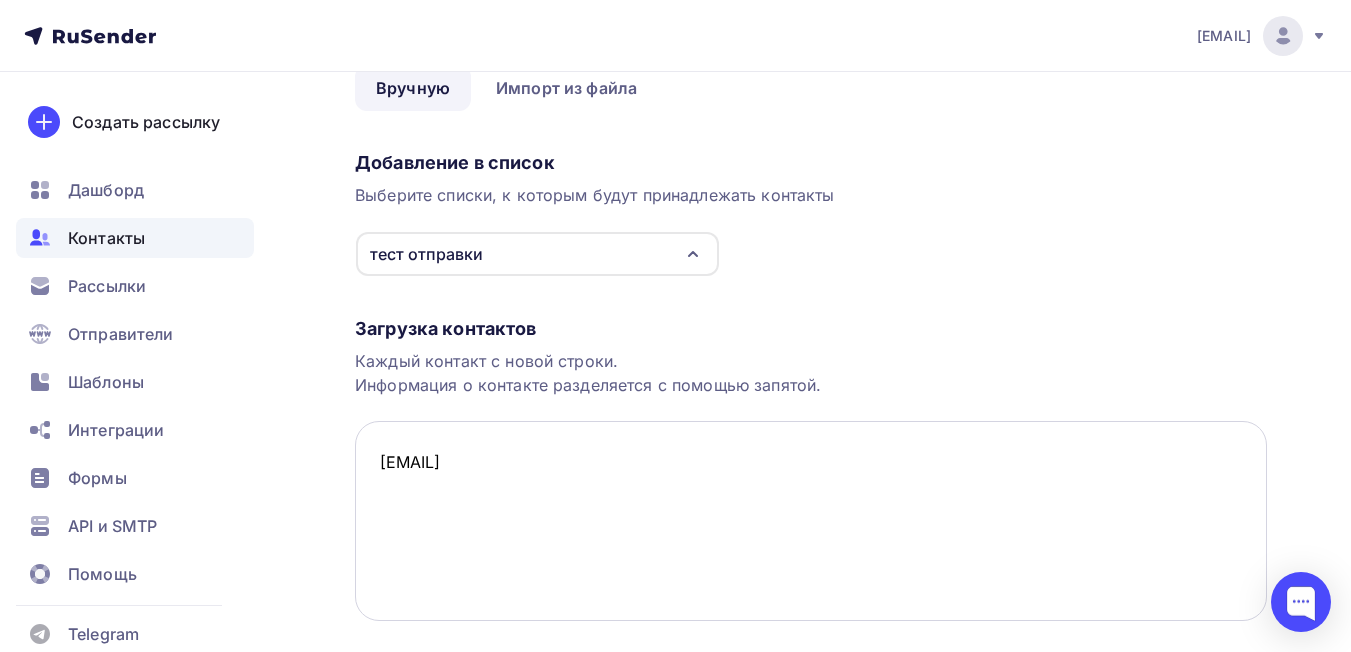 click on "irochka_cherepanova@list.ru" at bounding box center (811, 521) 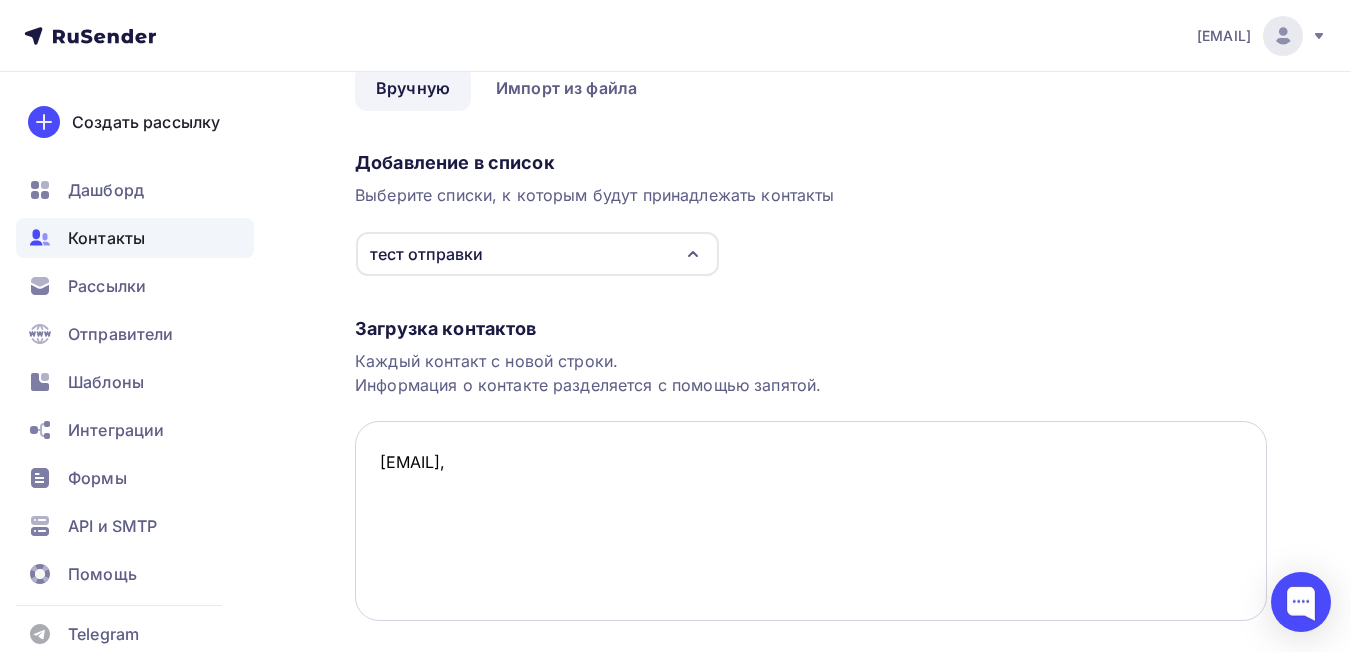 paste on "irina96cherepanova@gmail.com" 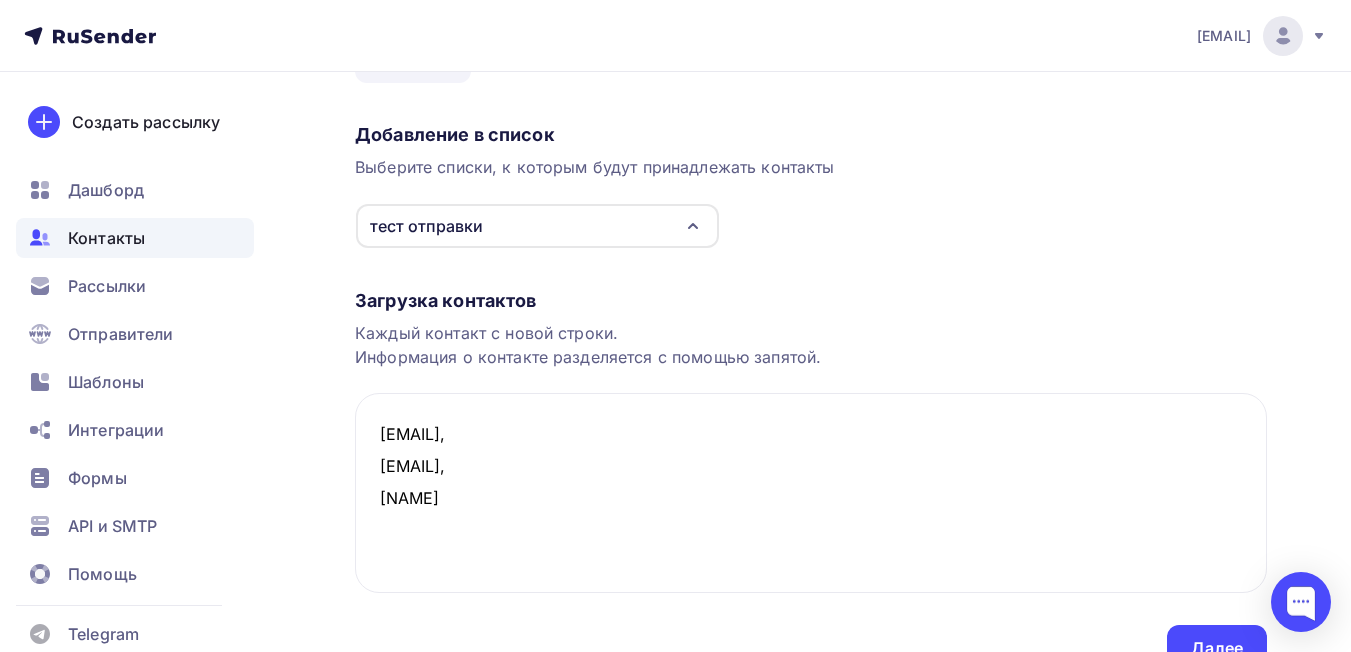 scroll, scrollTop: 228, scrollLeft: 0, axis: vertical 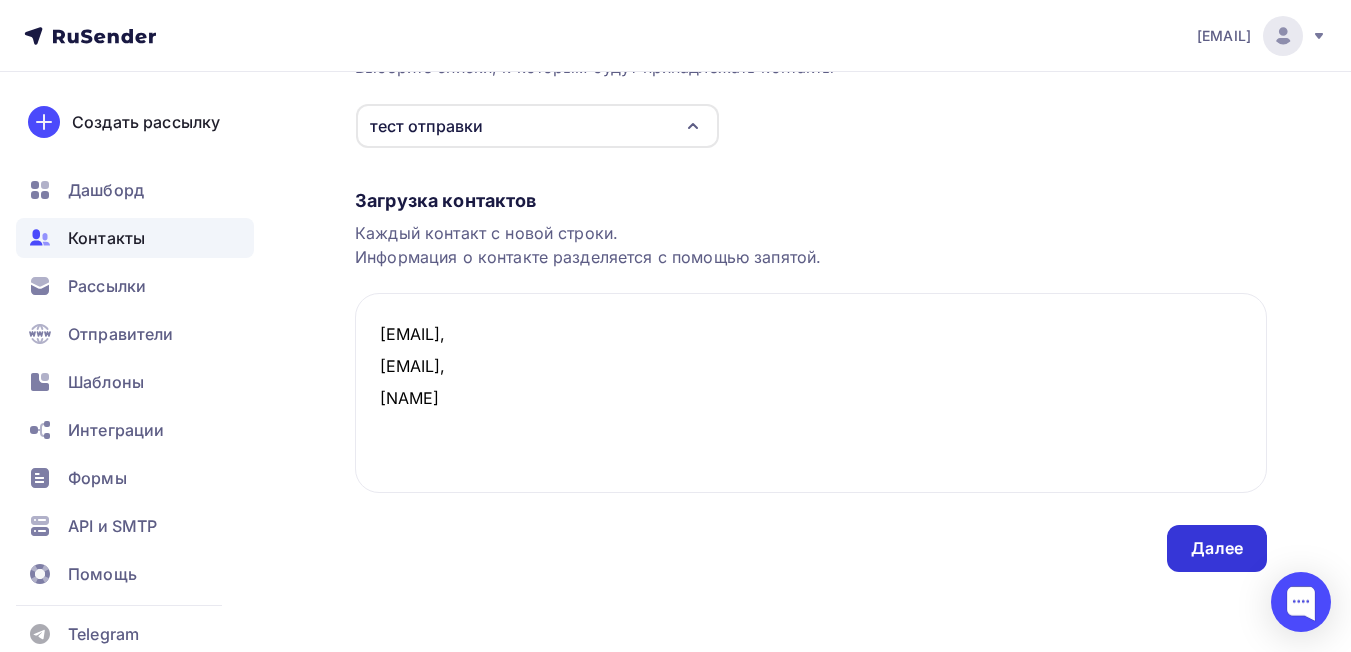 type on "irochka_cherepanova@list.ru,
irina96cherepanova@gmail.com,
KatyaStukalina1988@mail.ru" 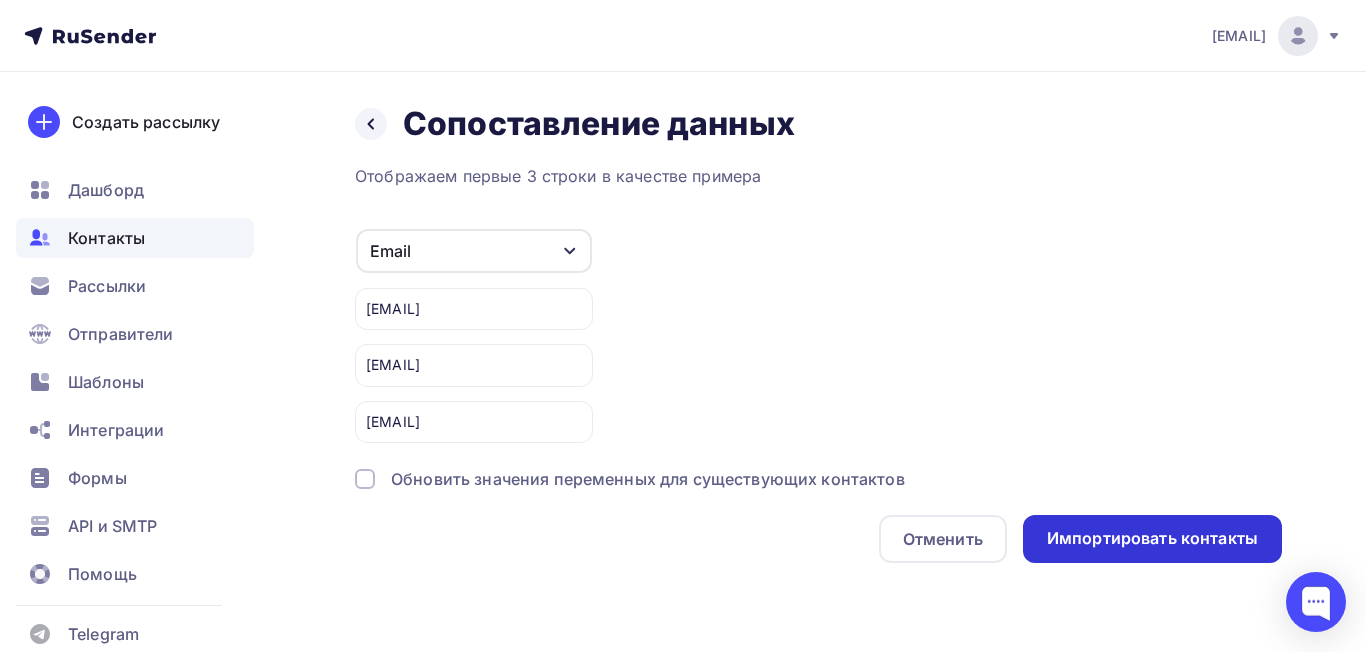 click on "Импортировать контакты" at bounding box center [1152, 538] 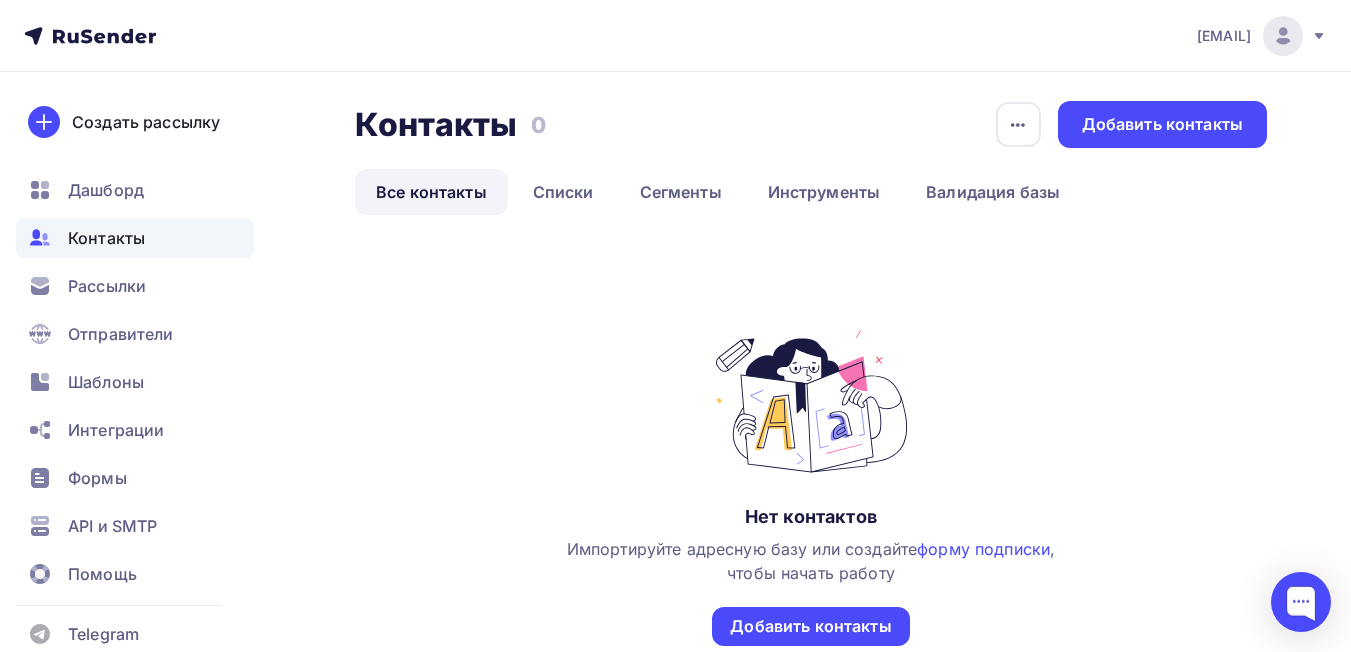 scroll, scrollTop: 0, scrollLeft: 0, axis: both 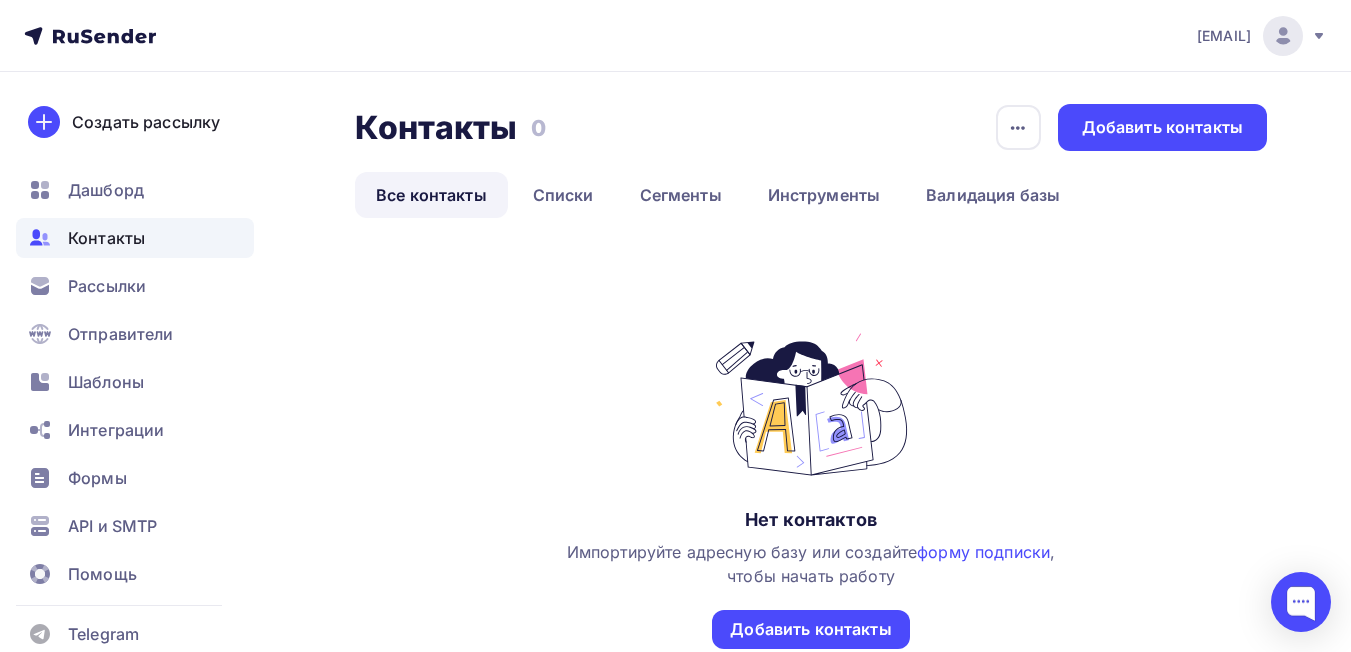click on "Контакты" at bounding box center (106, 238) 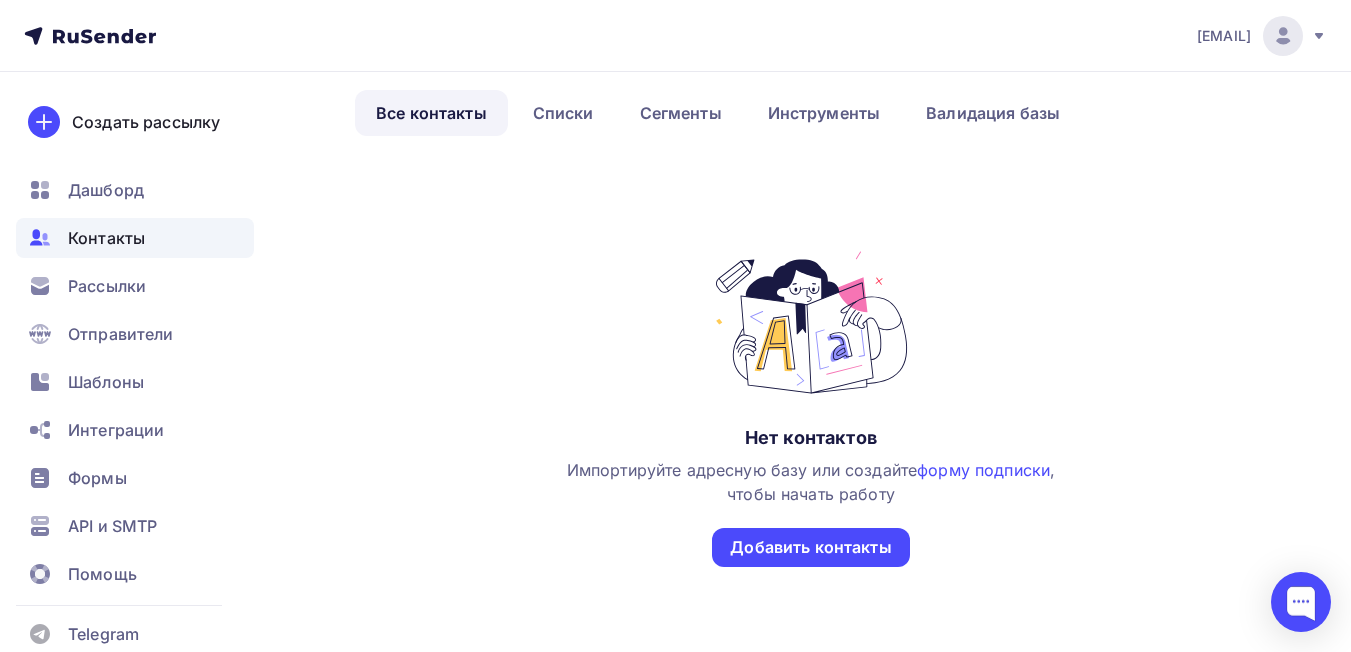 scroll, scrollTop: 0, scrollLeft: 0, axis: both 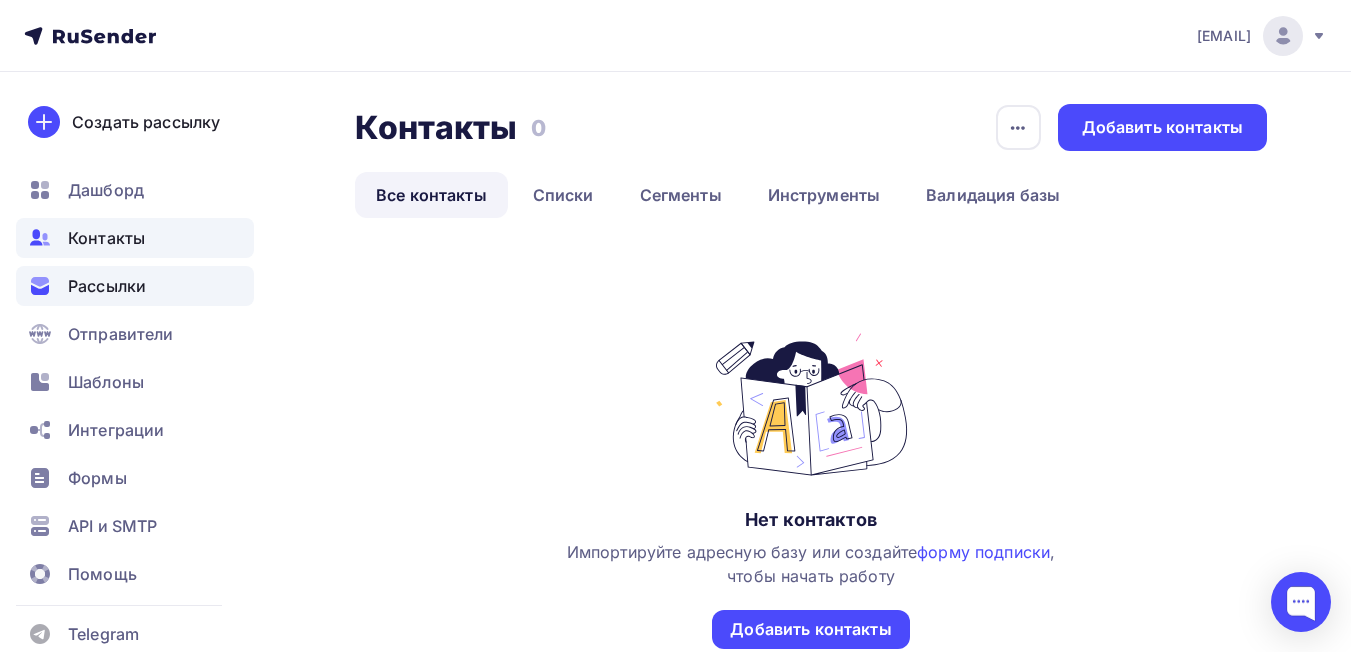 click on "Рассылки" at bounding box center (107, 286) 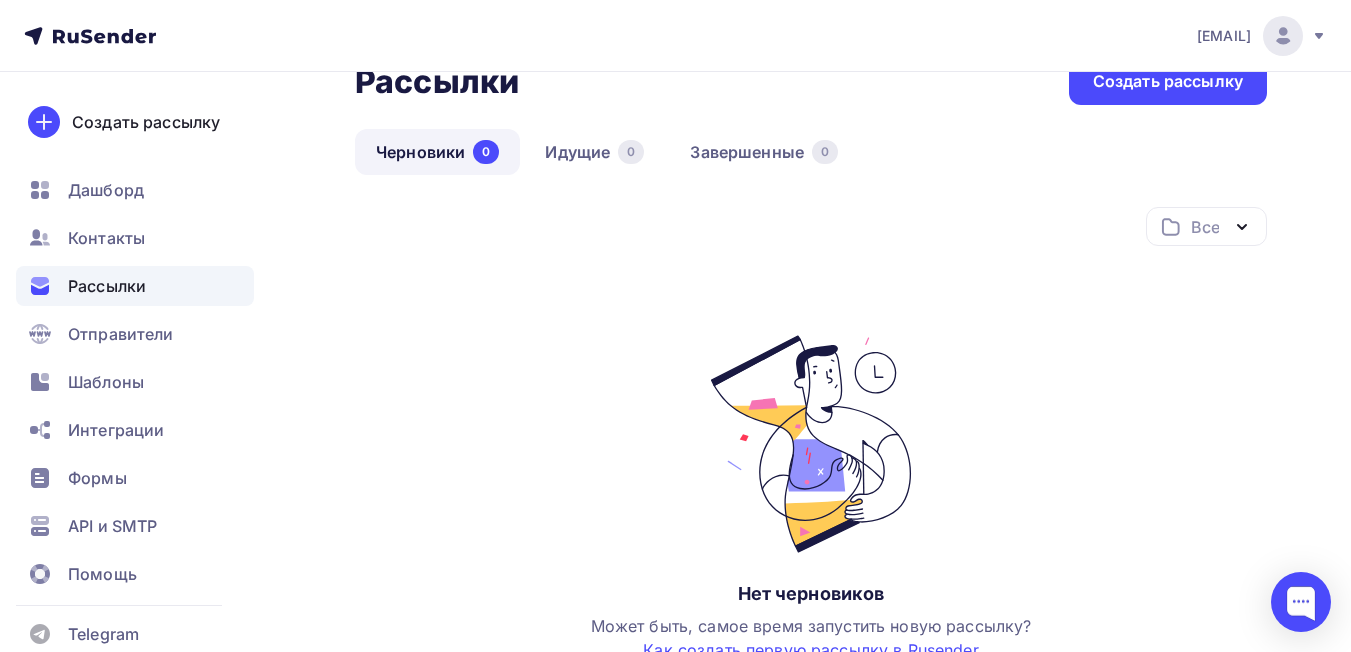 scroll, scrollTop: 0, scrollLeft: 0, axis: both 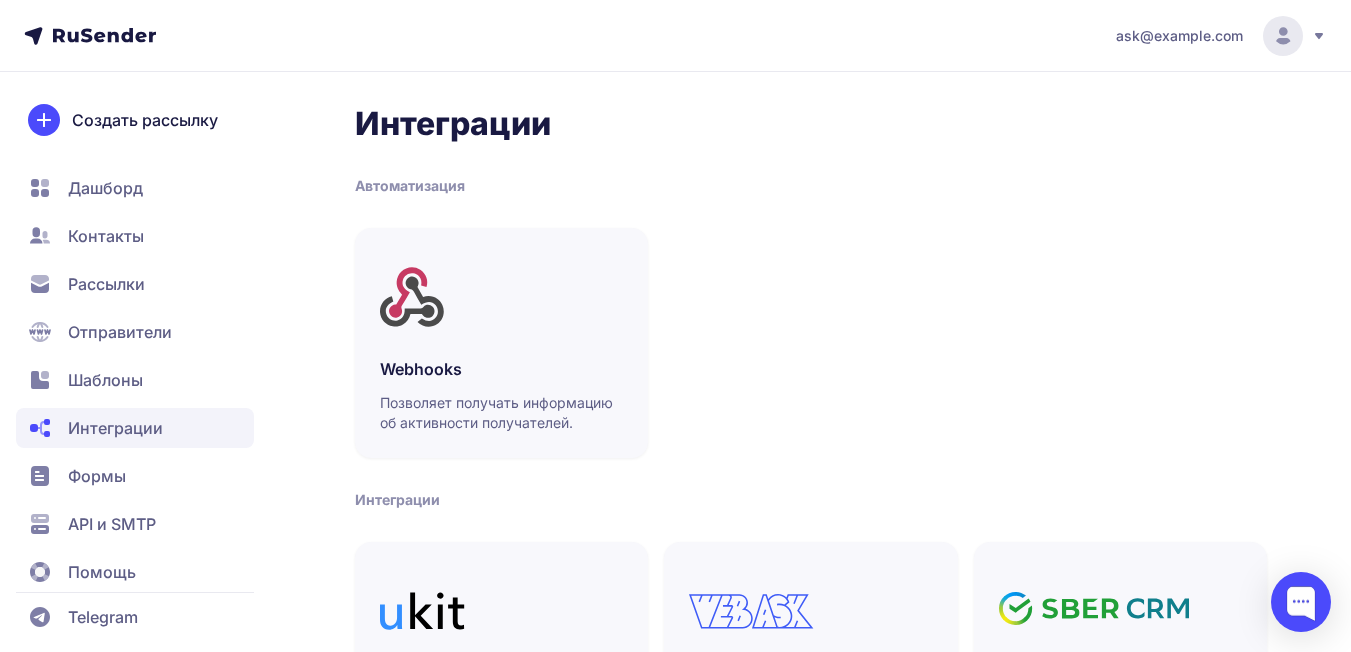 click on "Дашборд" at bounding box center [105, 188] 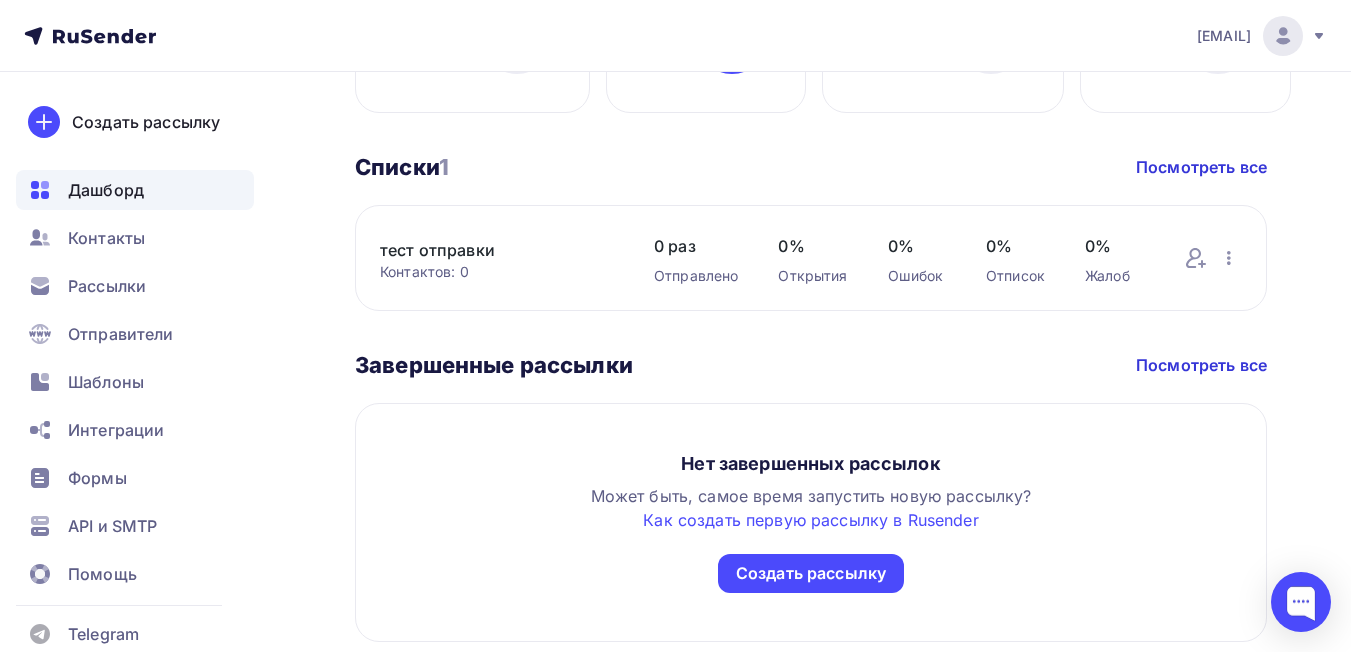 scroll, scrollTop: 1000, scrollLeft: 0, axis: vertical 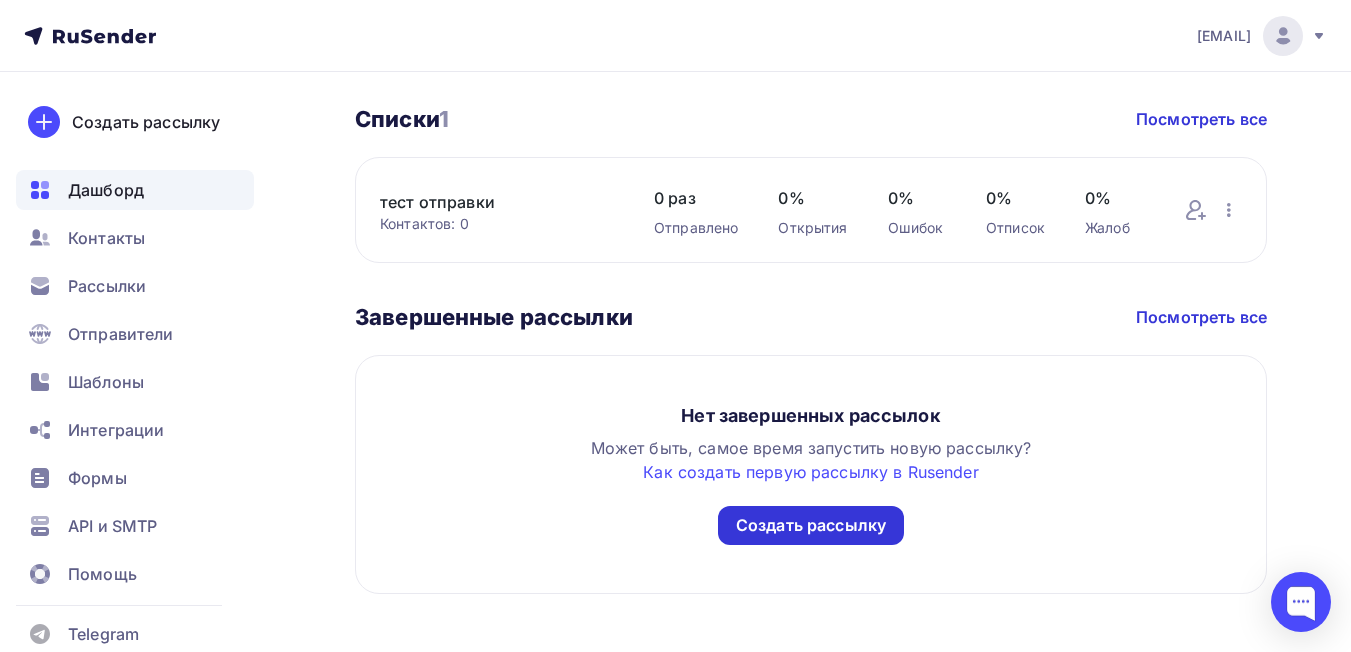 click on "Создать рассылку" at bounding box center (811, 525) 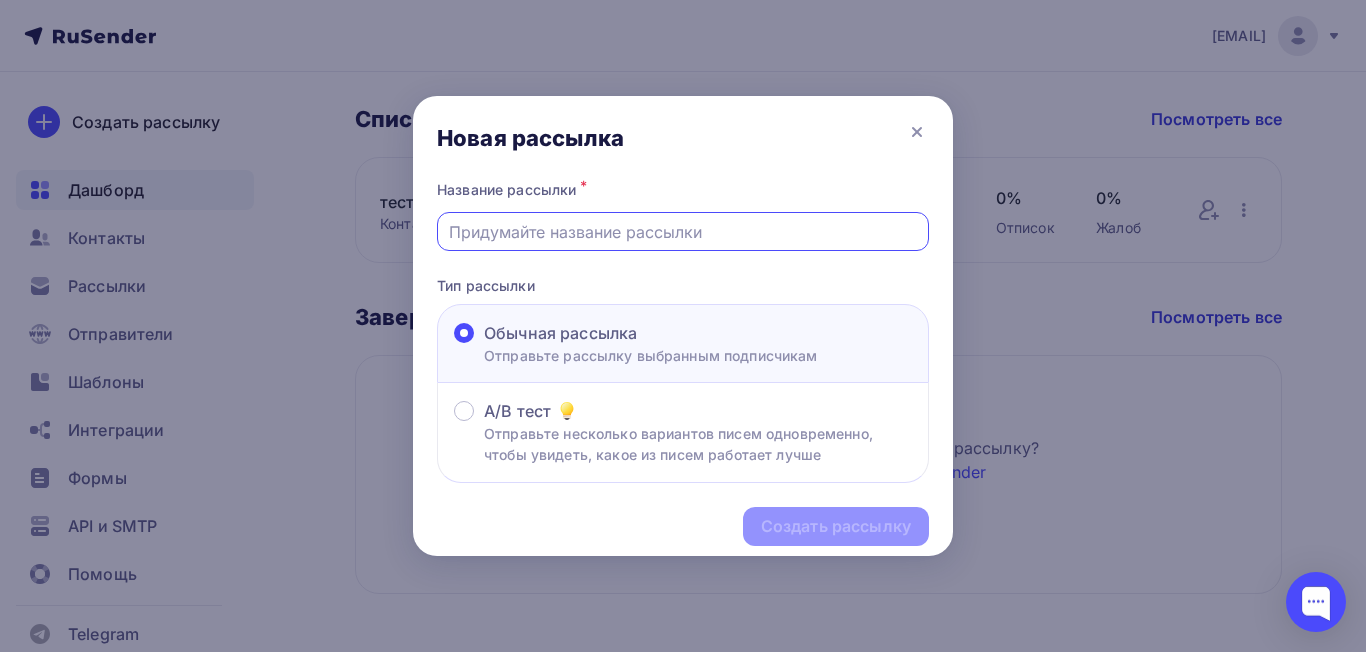 click at bounding box center [683, 232] 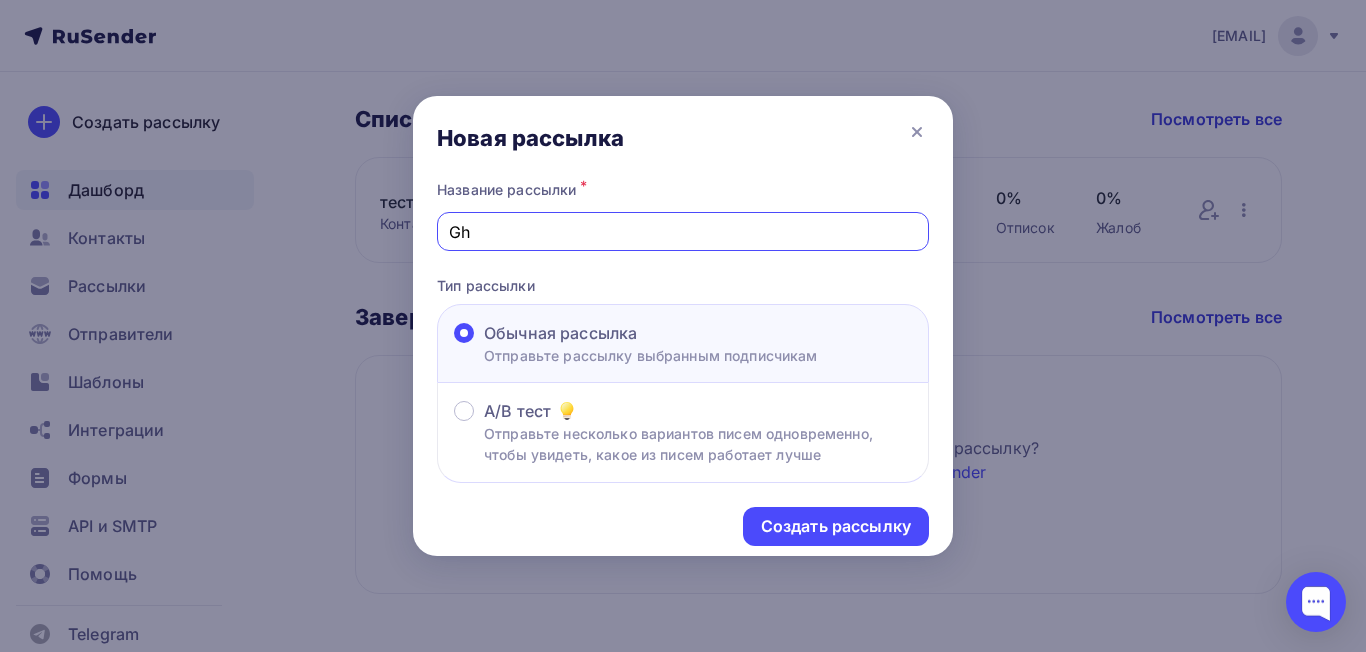 type on "G" 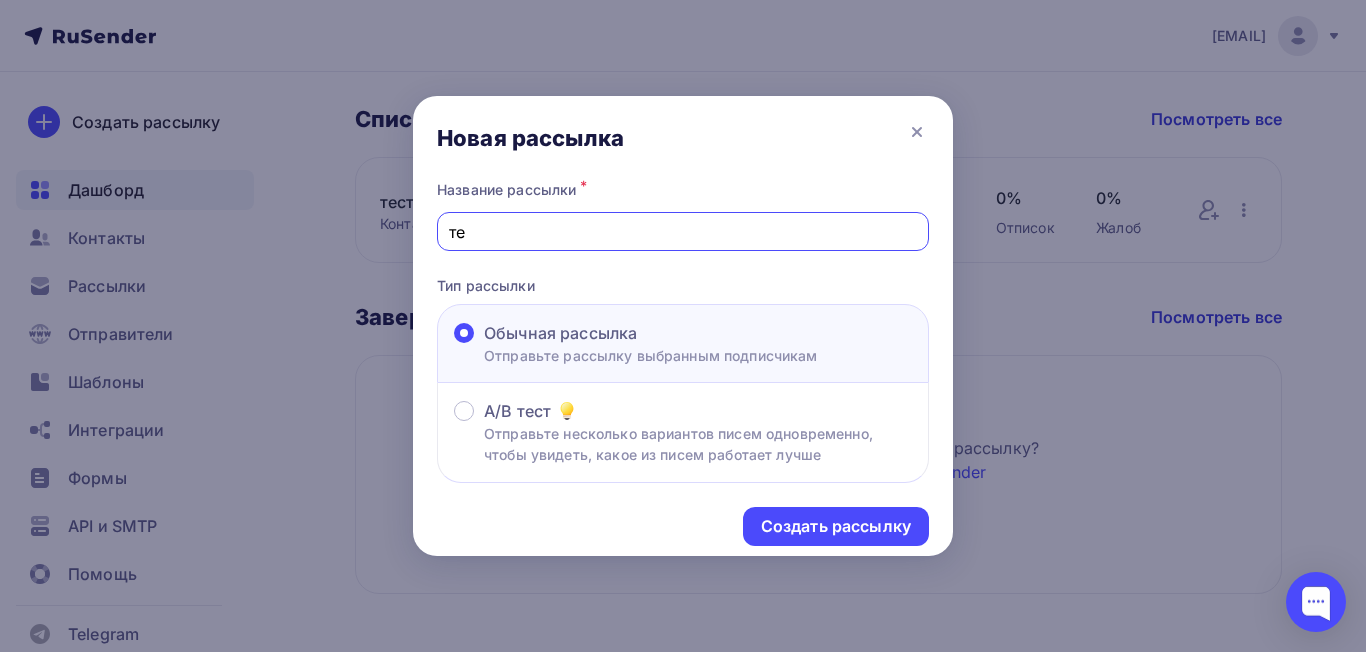 type on "т" 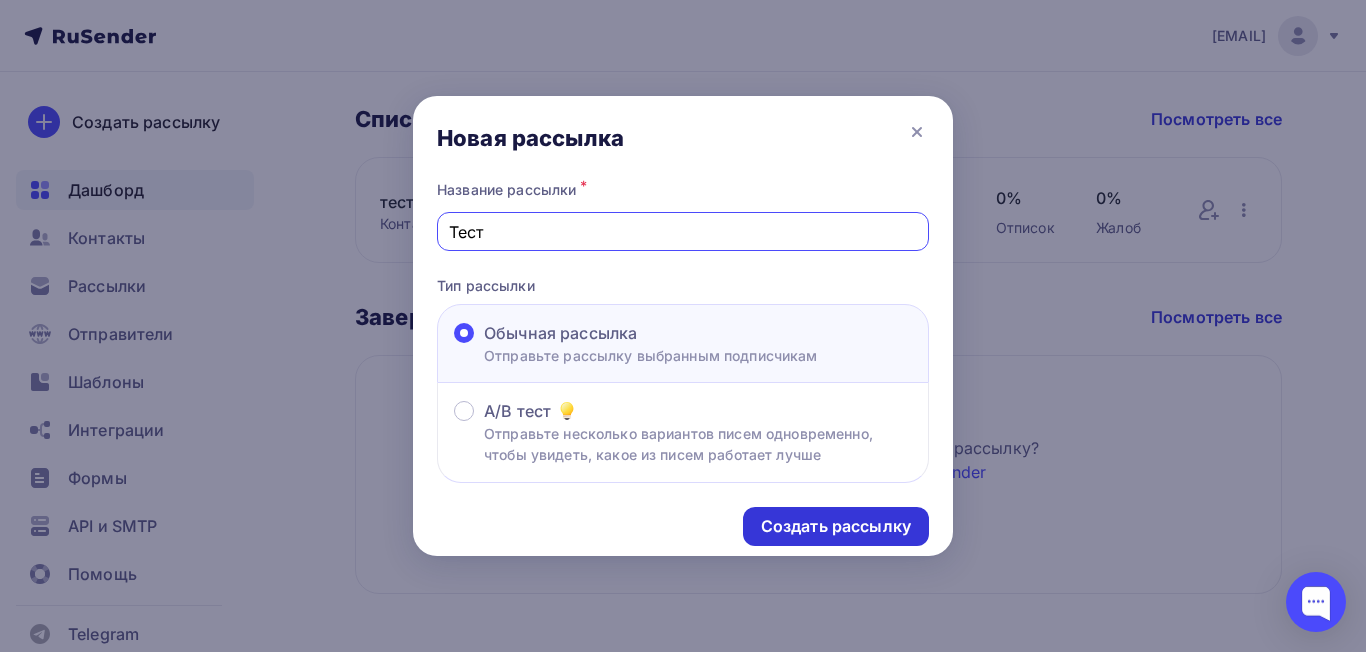 type on "Тест" 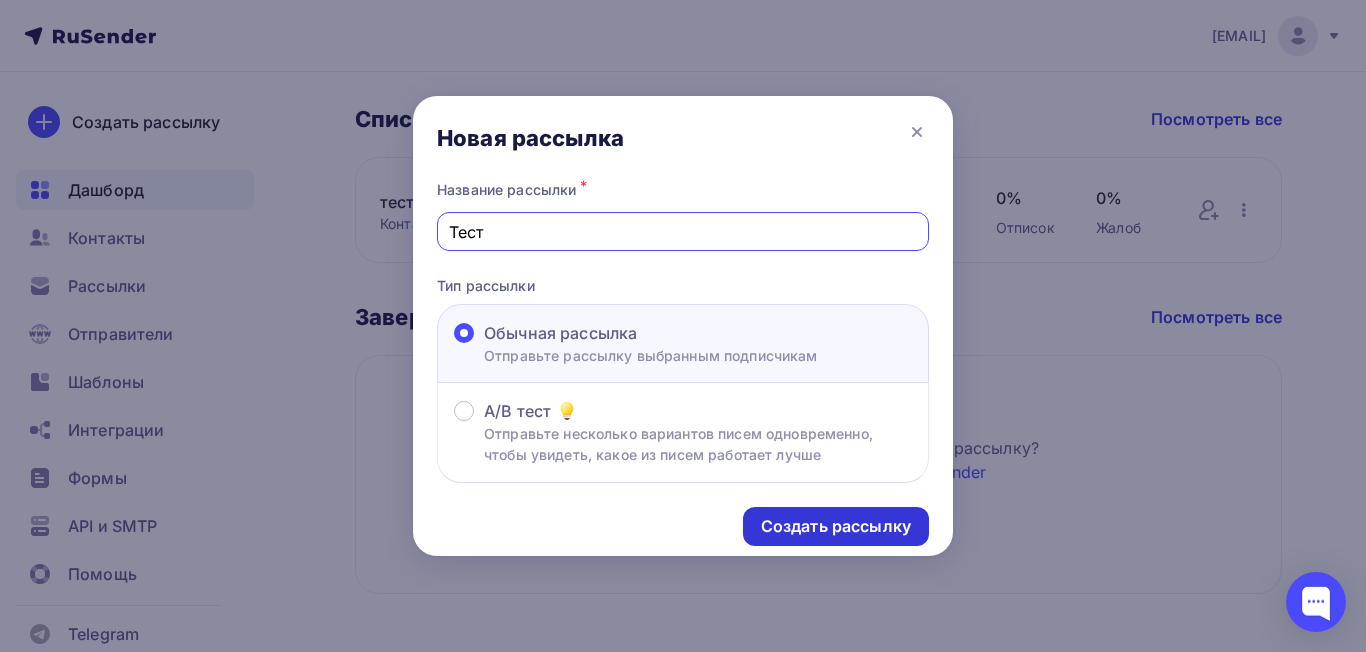 click on "Создать рассылку" at bounding box center [836, 526] 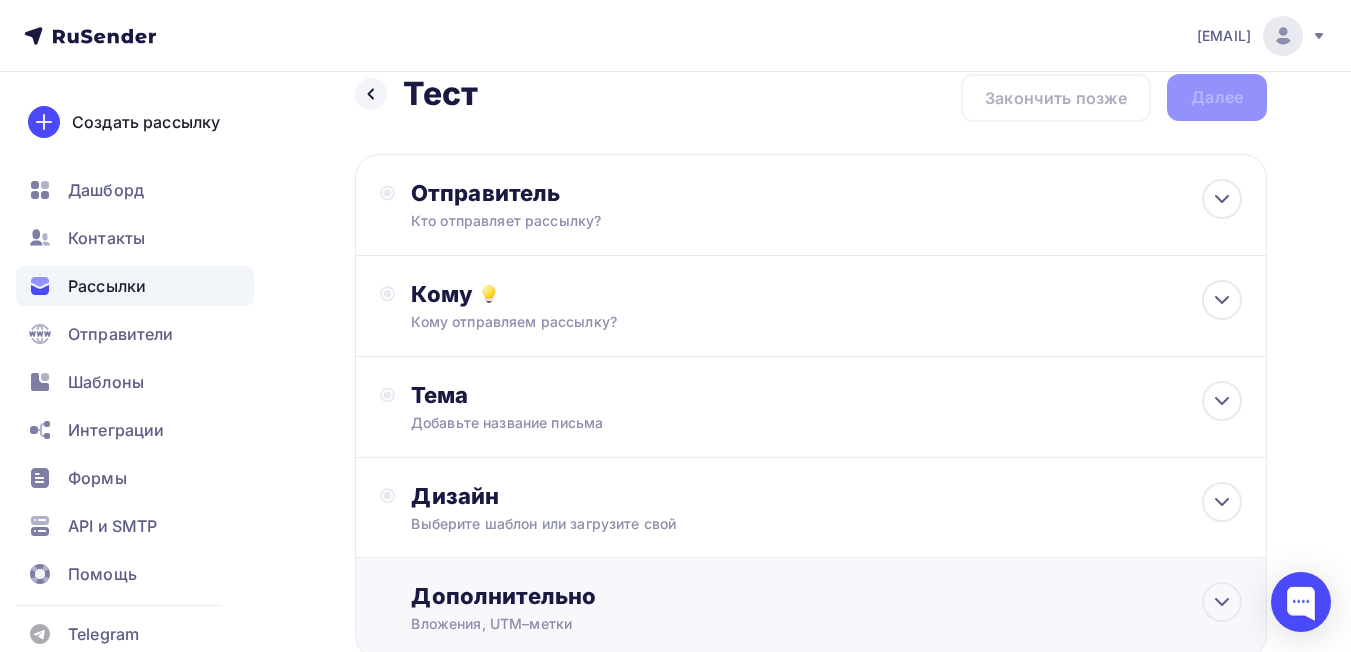 scroll, scrollTop: 0, scrollLeft: 0, axis: both 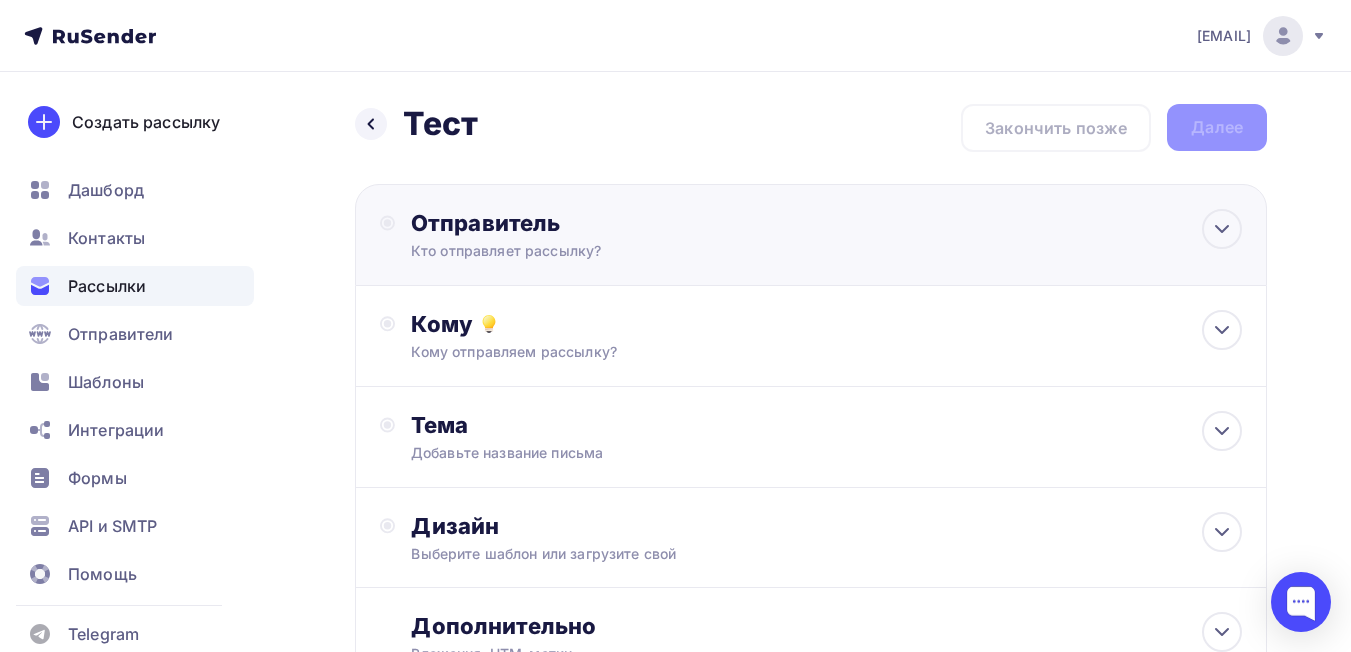 click on "Отправитель
Кто отправляет рассылку?
Email  *
[EMAIL]
[EMAIL]               Добавить отправителя
Рекомендуем  добавить почту на домене , чтобы рассылка не попала в «Спам»
Имя                 Сохранить
Предпросмотр может отличаться  в зависимости от почтового клиента
Тема для рассылки
Предпросмотр текста
12:45" at bounding box center (811, 235) 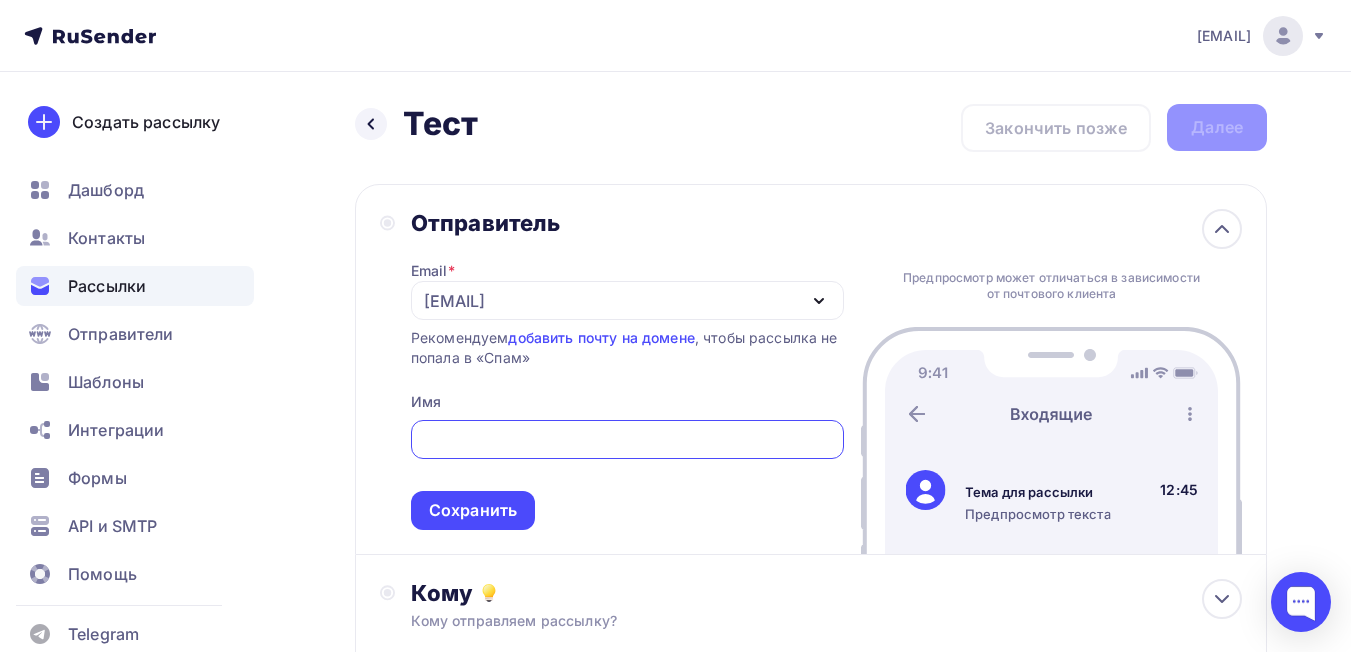 scroll, scrollTop: 0, scrollLeft: 0, axis: both 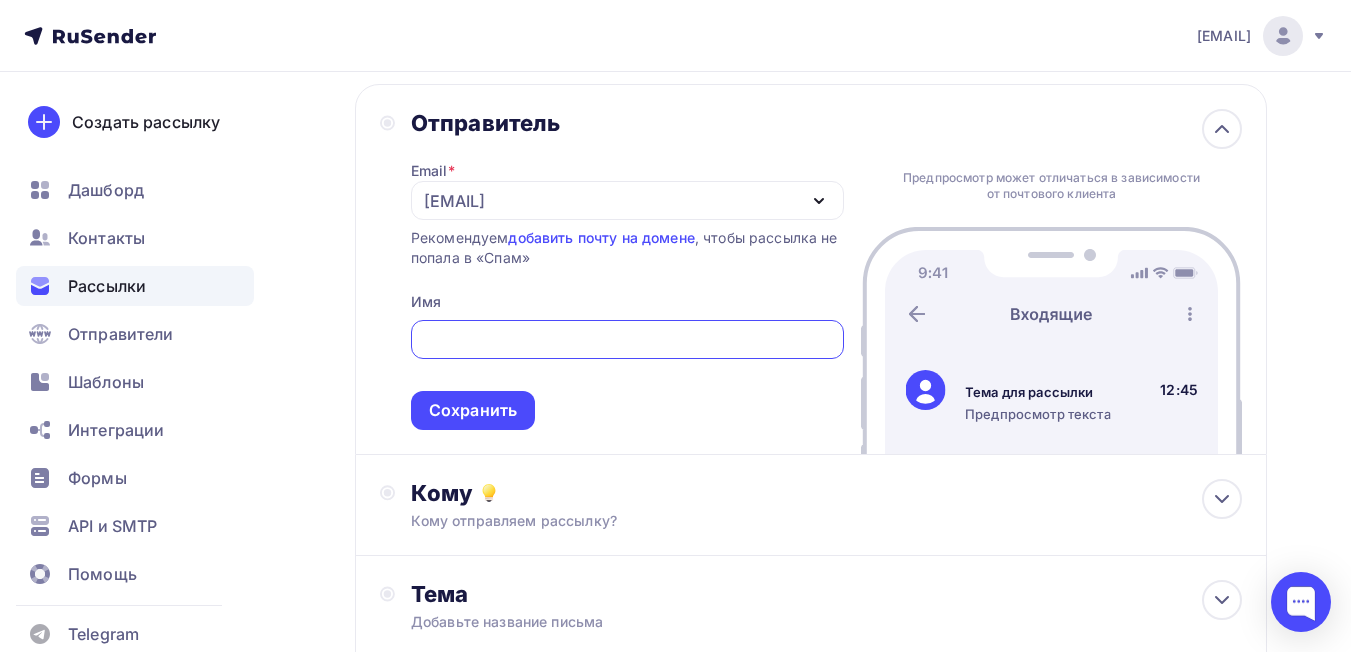 click at bounding box center [627, 340] 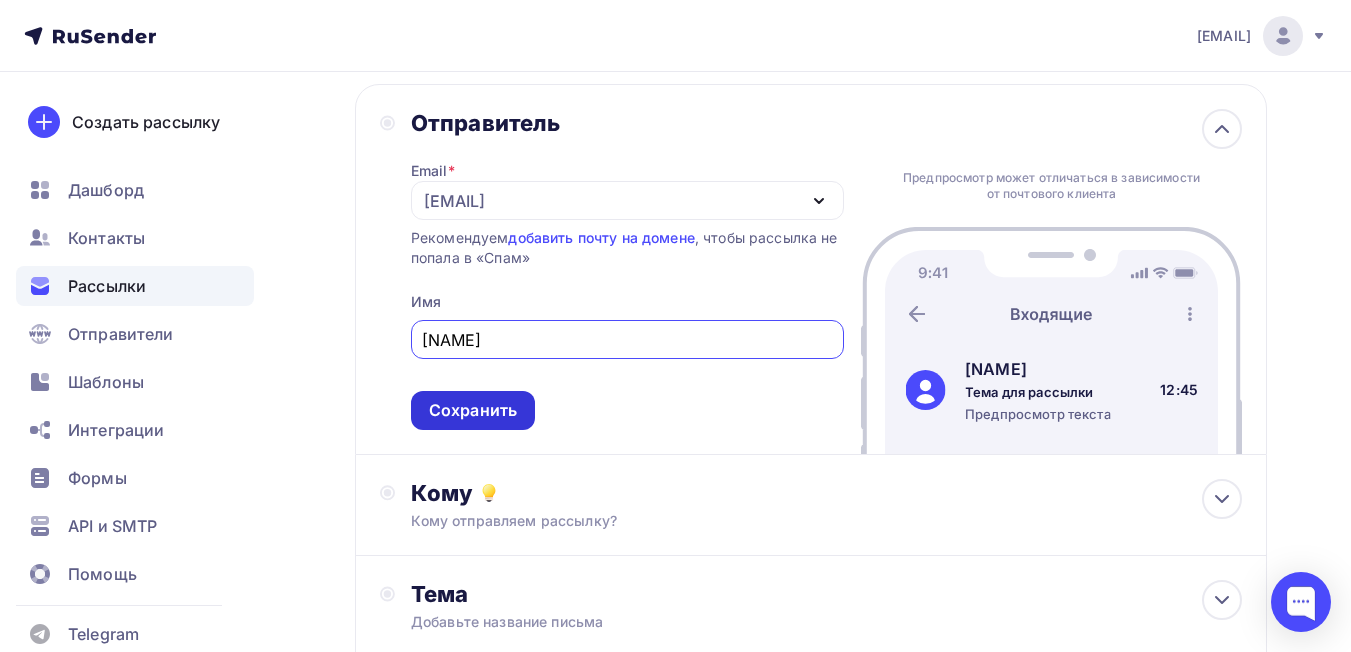 type on "[NAME]" 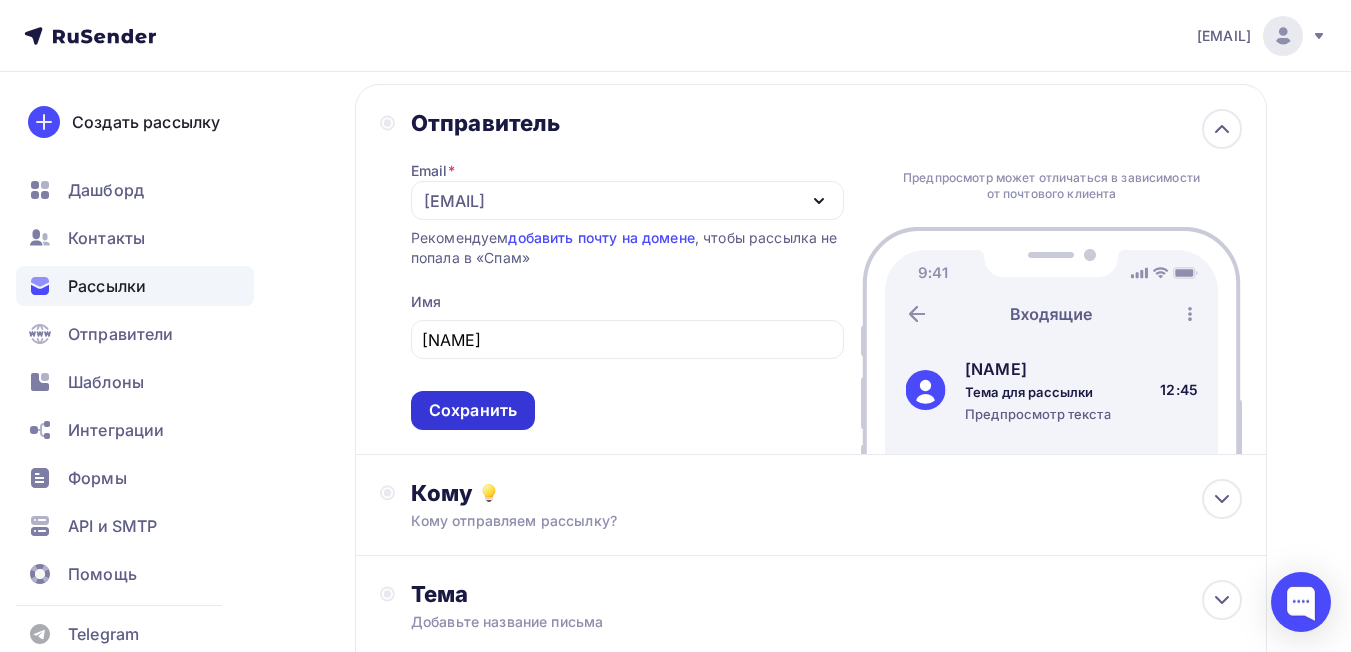 click on "Сохранить" at bounding box center (473, 410) 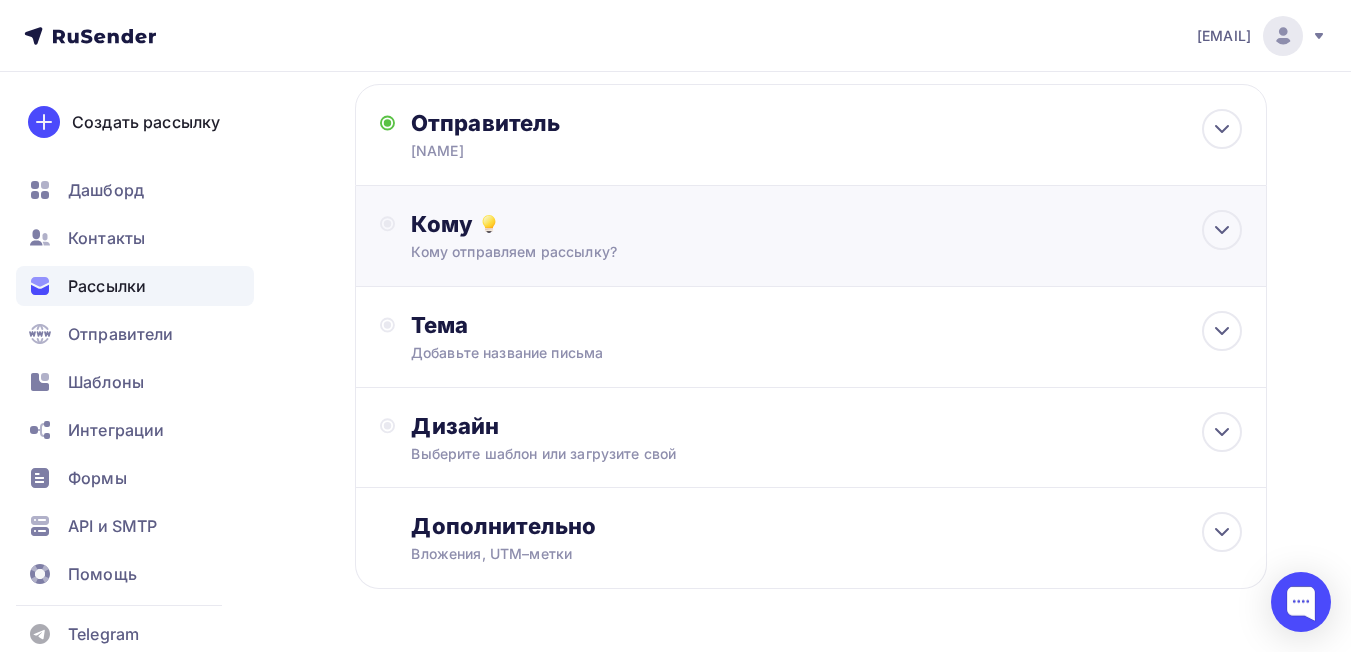 click on "Кому" at bounding box center [826, 224] 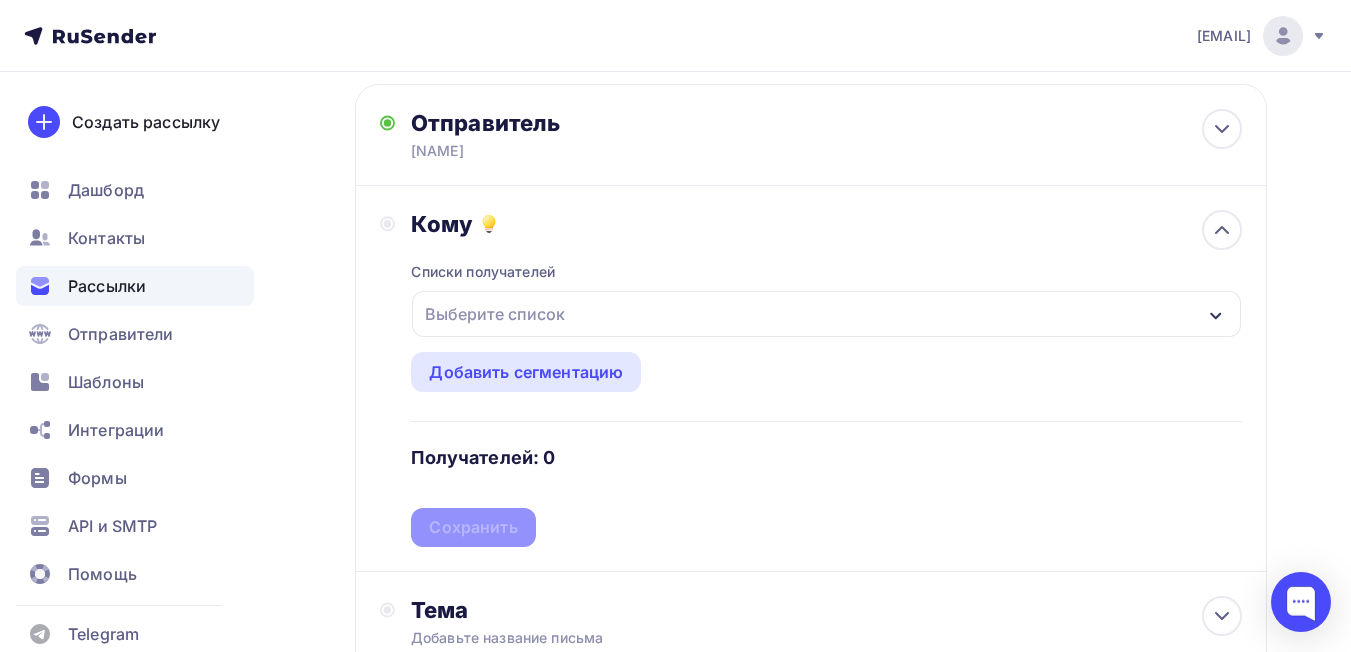 click 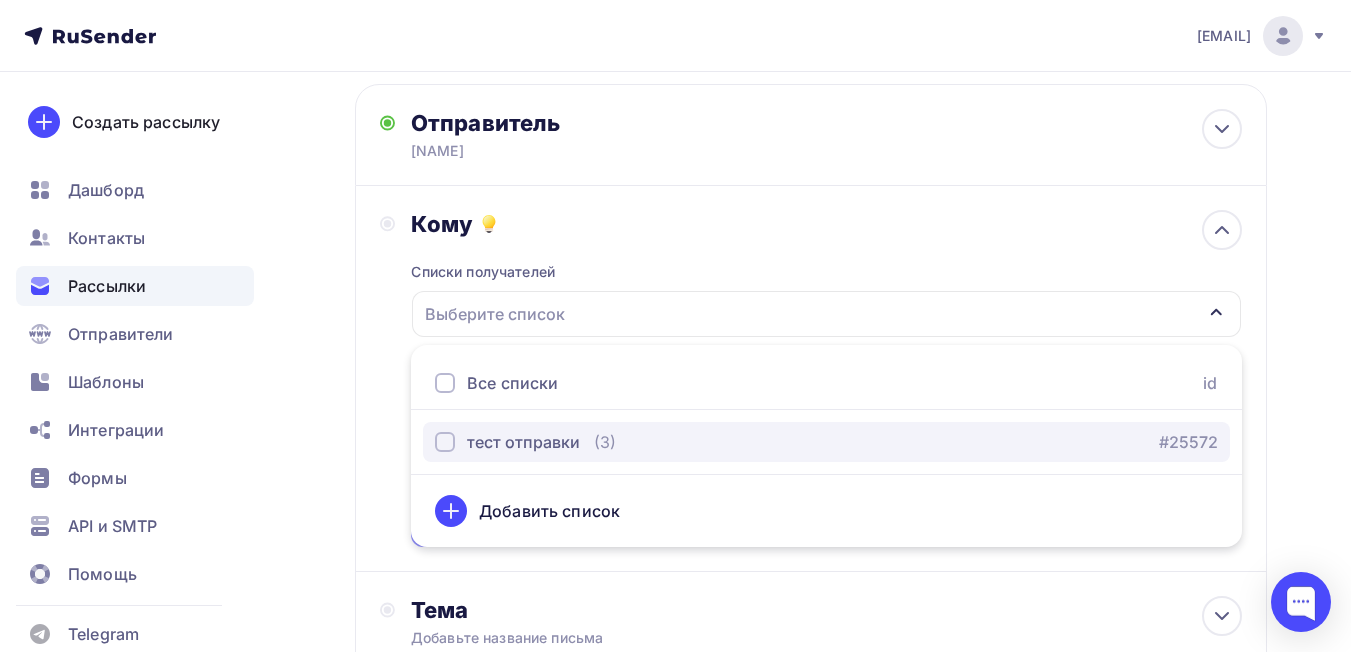 click on "тест отправки" at bounding box center (507, 442) 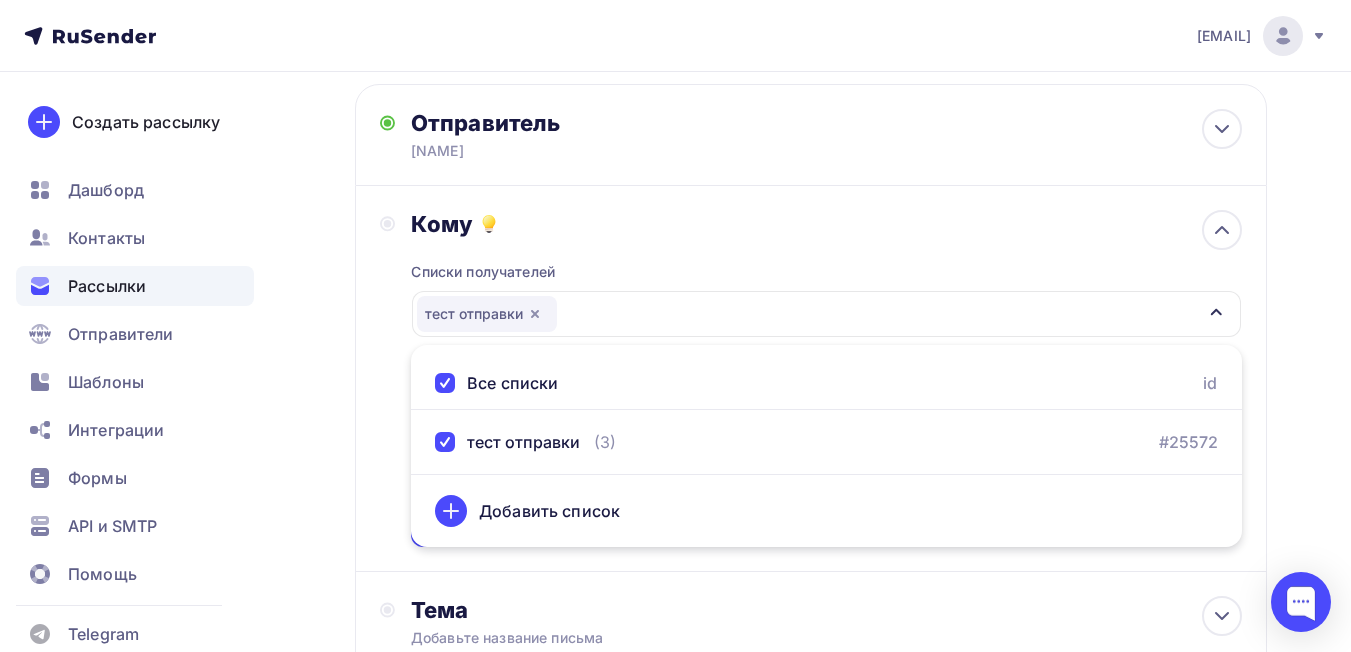 click on "Отправитель
[NAME]
Email  *
[EMAIL]
[EMAIL]               Добавить отправителя
Рекомендуем  добавить почту на домене , чтобы рассылка не попала в «Спам»
Имя     [NAME]             Сохранить
Предпросмотр может отличаться  в зависимости от почтового клиента
[NAME]
Тема для рассылки
12:45
Кому" at bounding box center [675, 487] 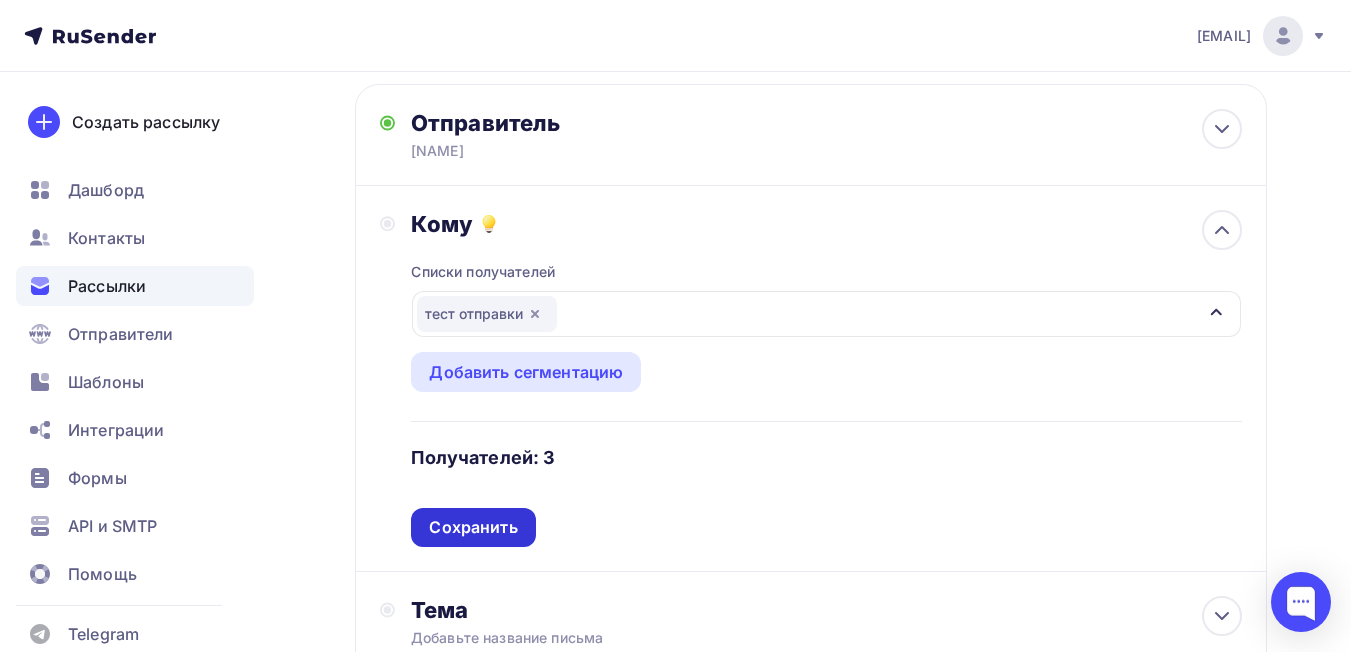 click on "Сохранить" at bounding box center [473, 527] 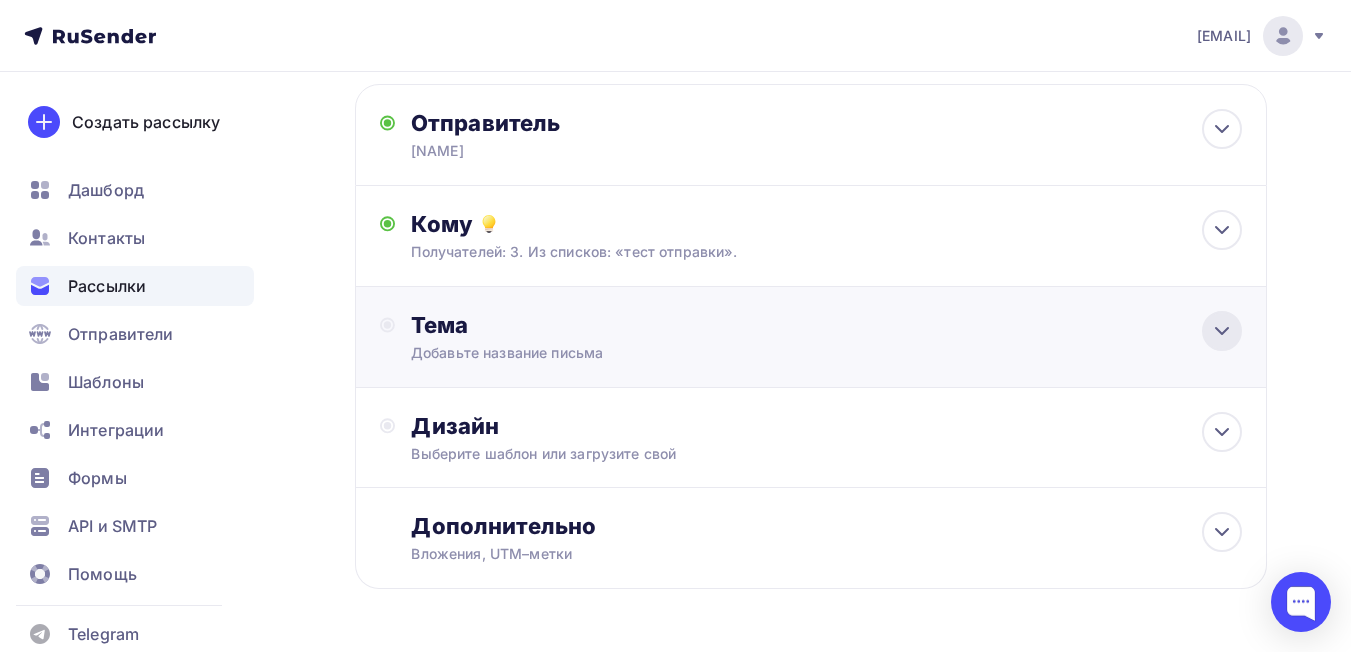 click 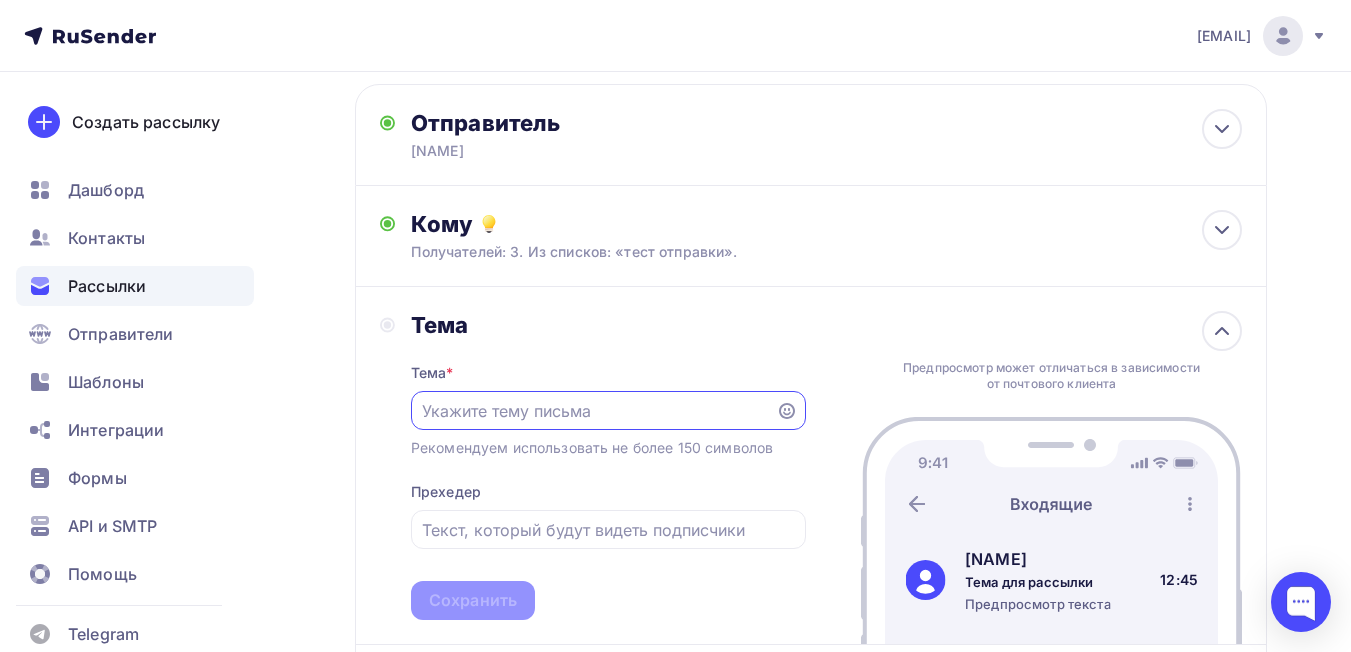 scroll, scrollTop: 0, scrollLeft: 0, axis: both 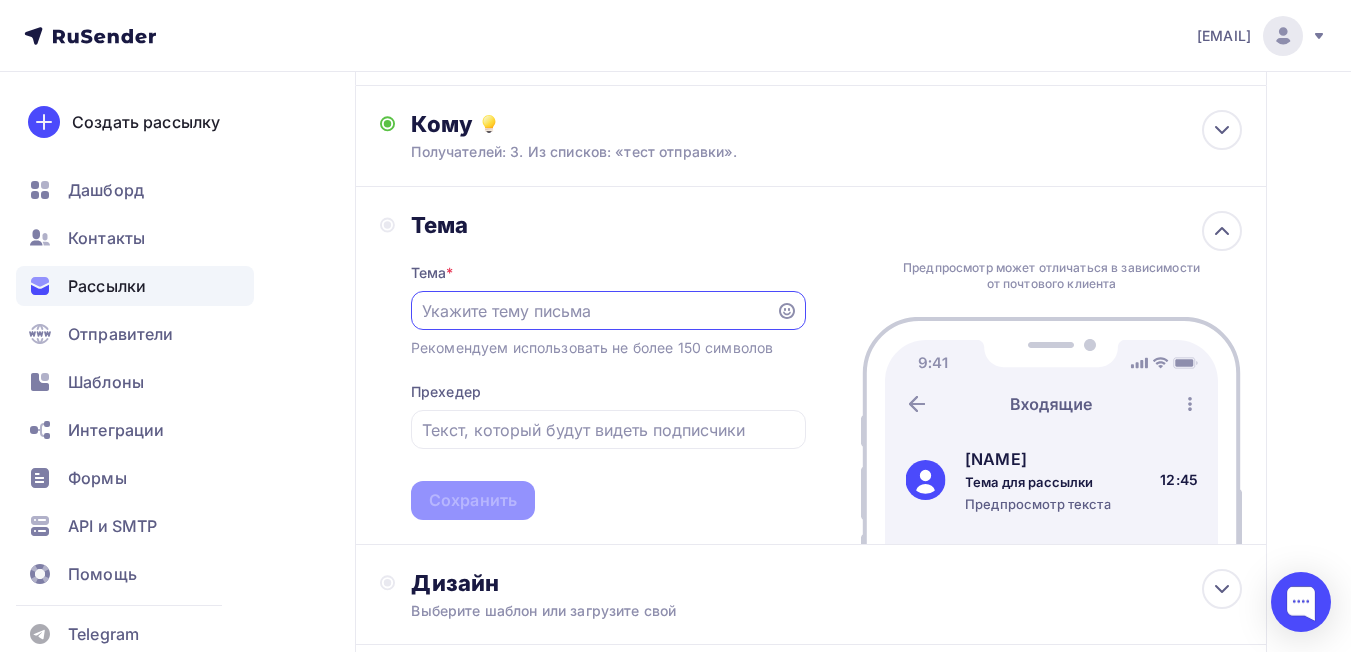 type on "л" 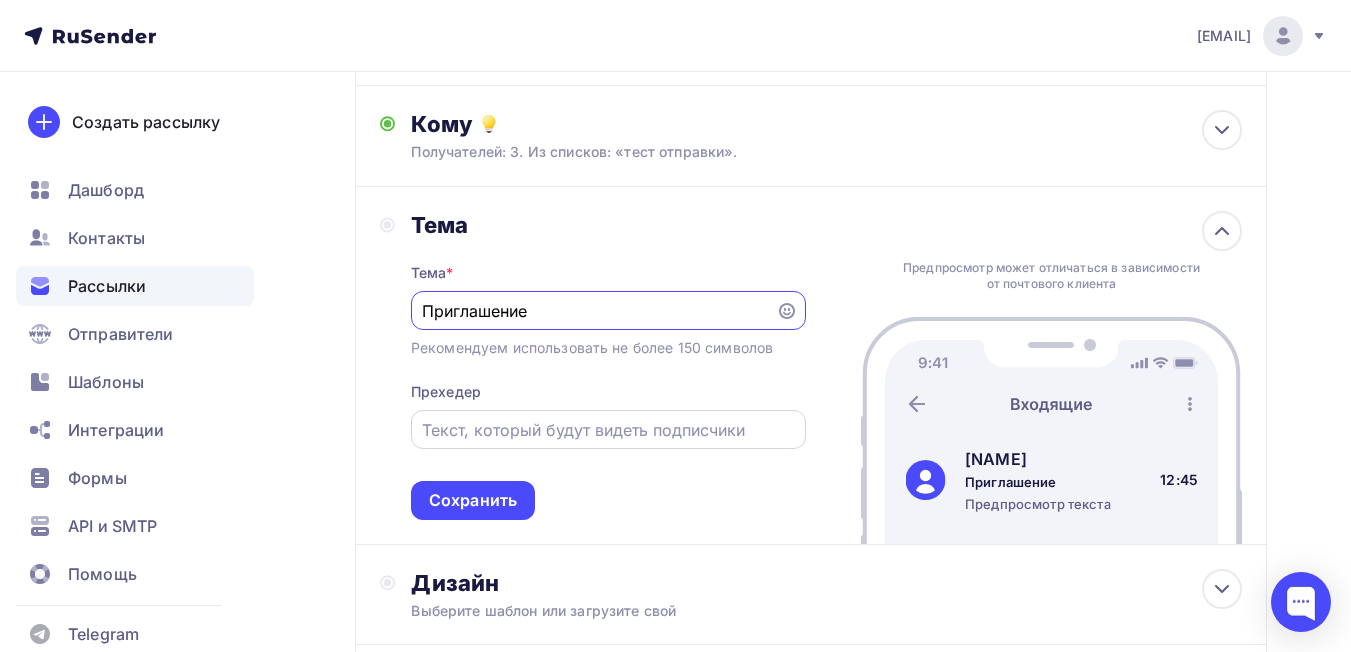 type on "Приглашение" 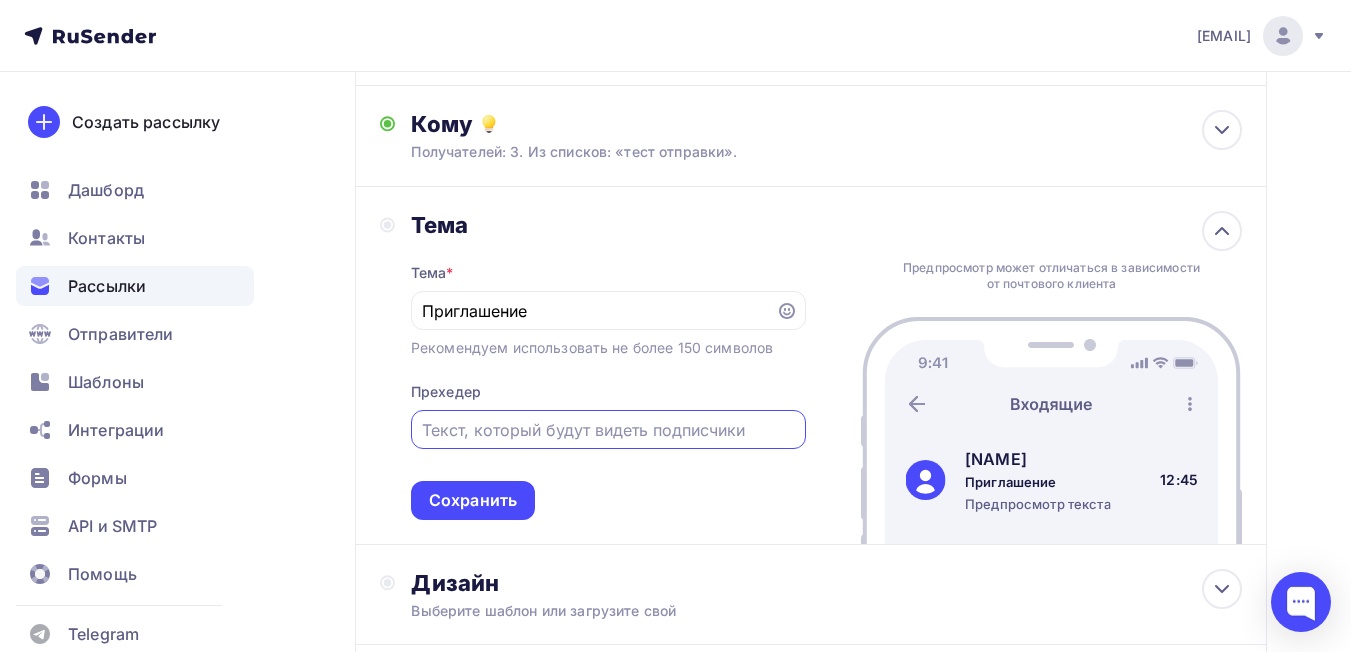 click at bounding box center (608, 430) 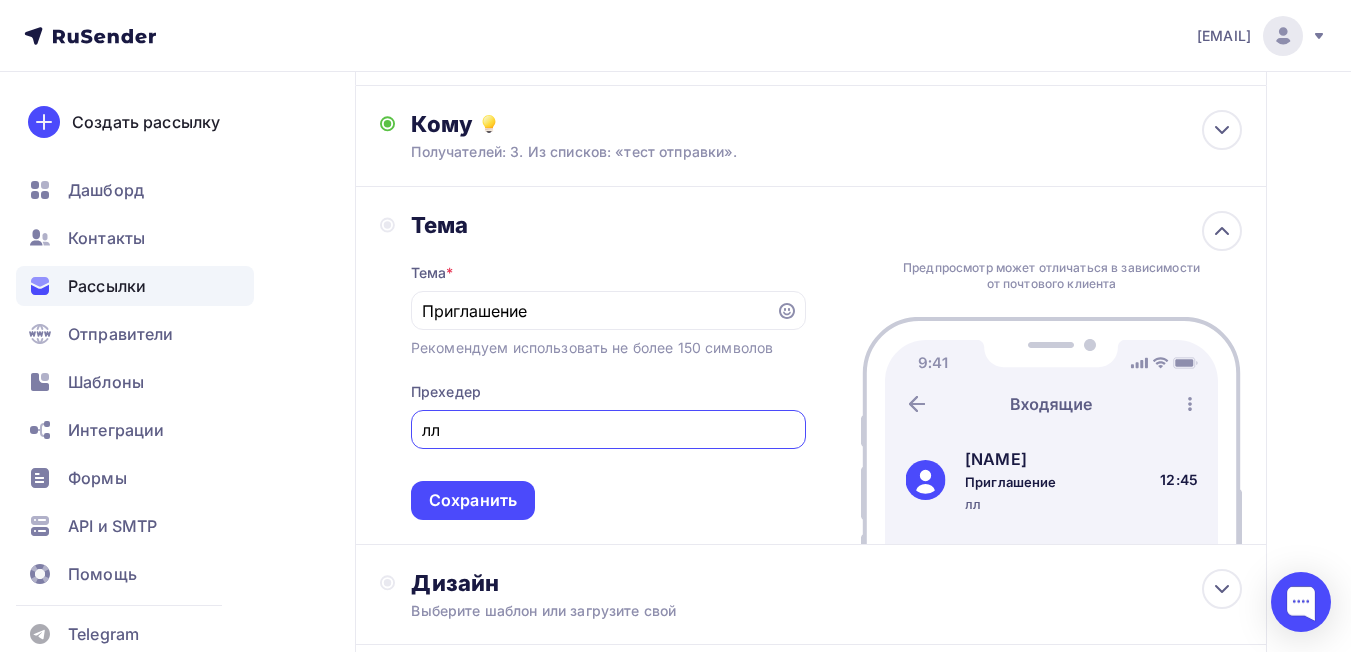 type on "л" 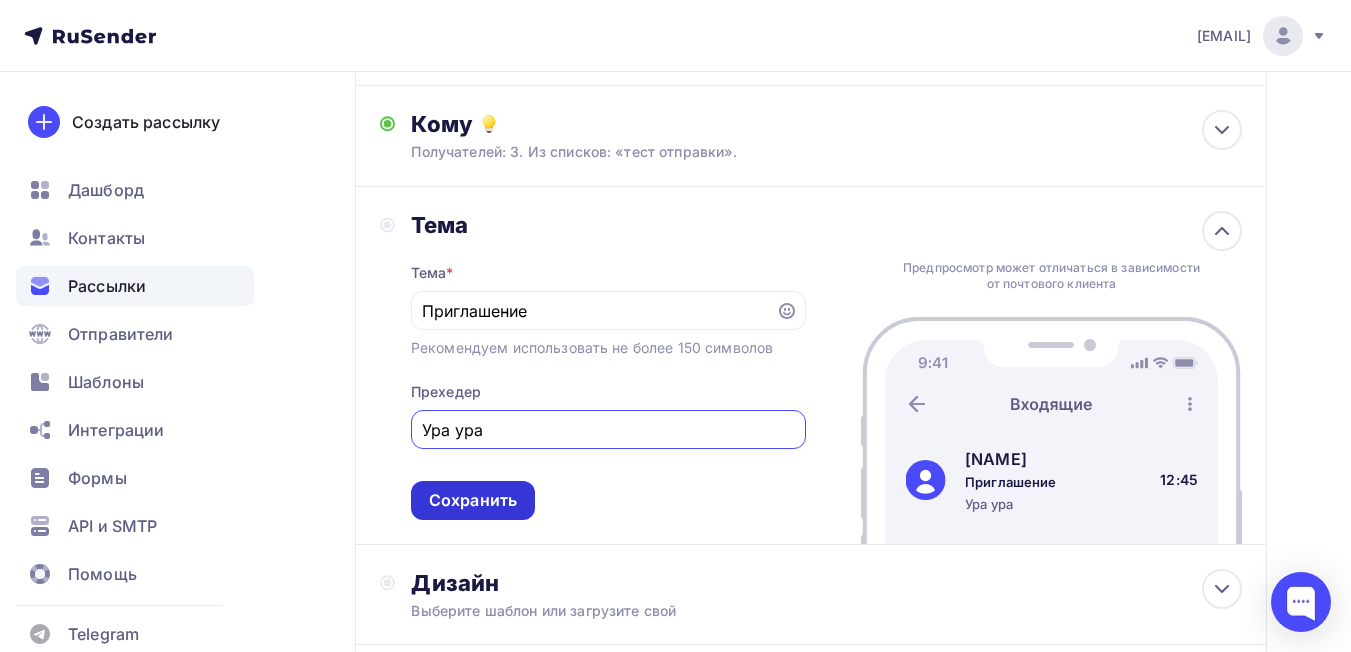 type on "Ура ура" 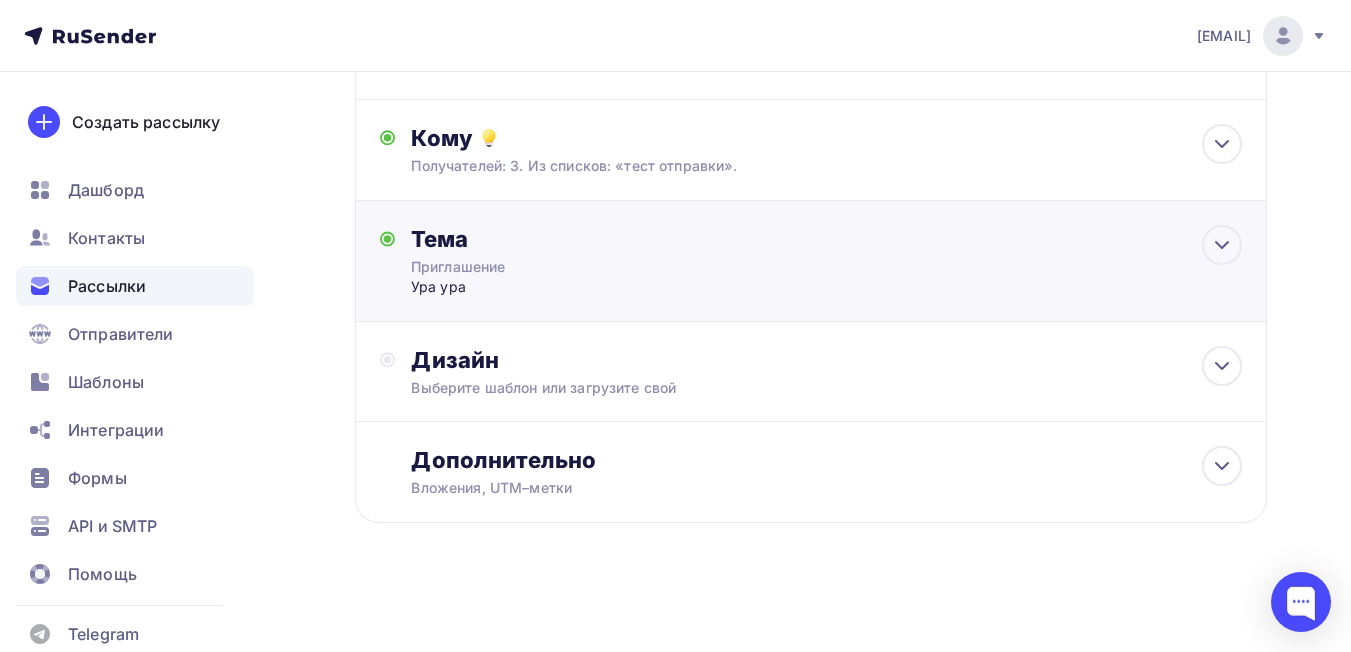 scroll, scrollTop: 0, scrollLeft: 0, axis: both 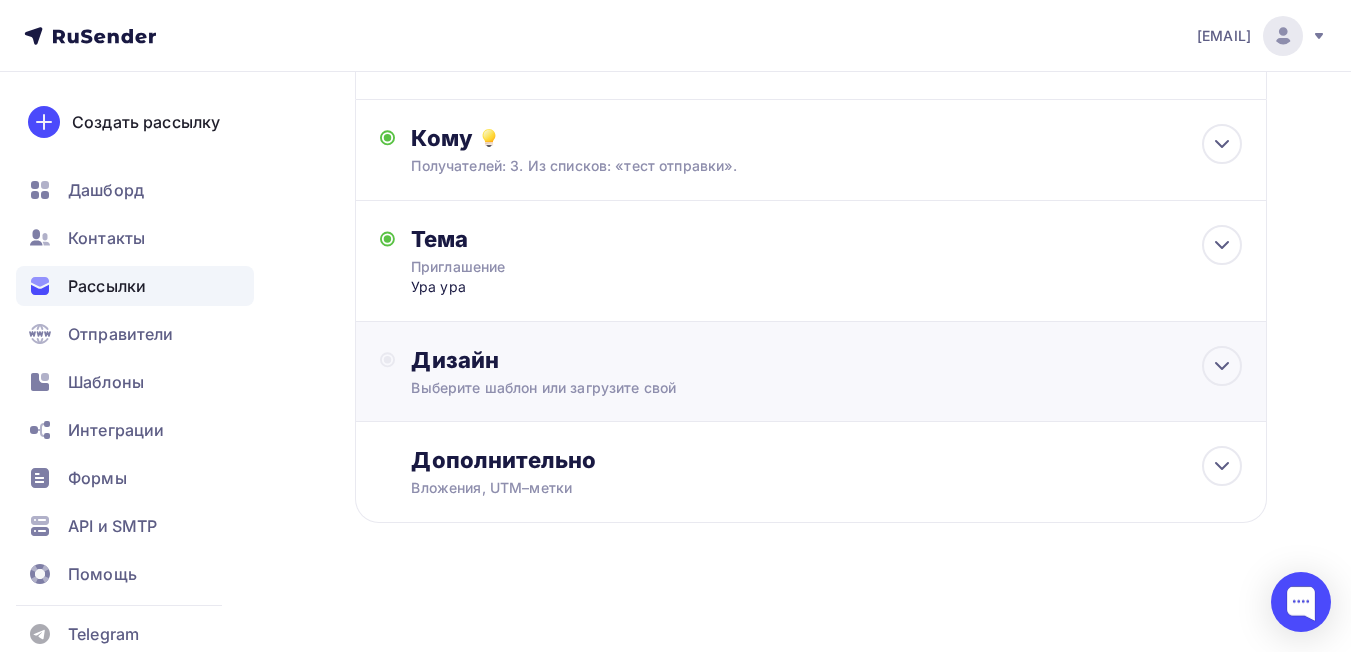 click on "Дизайн" at bounding box center [826, 360] 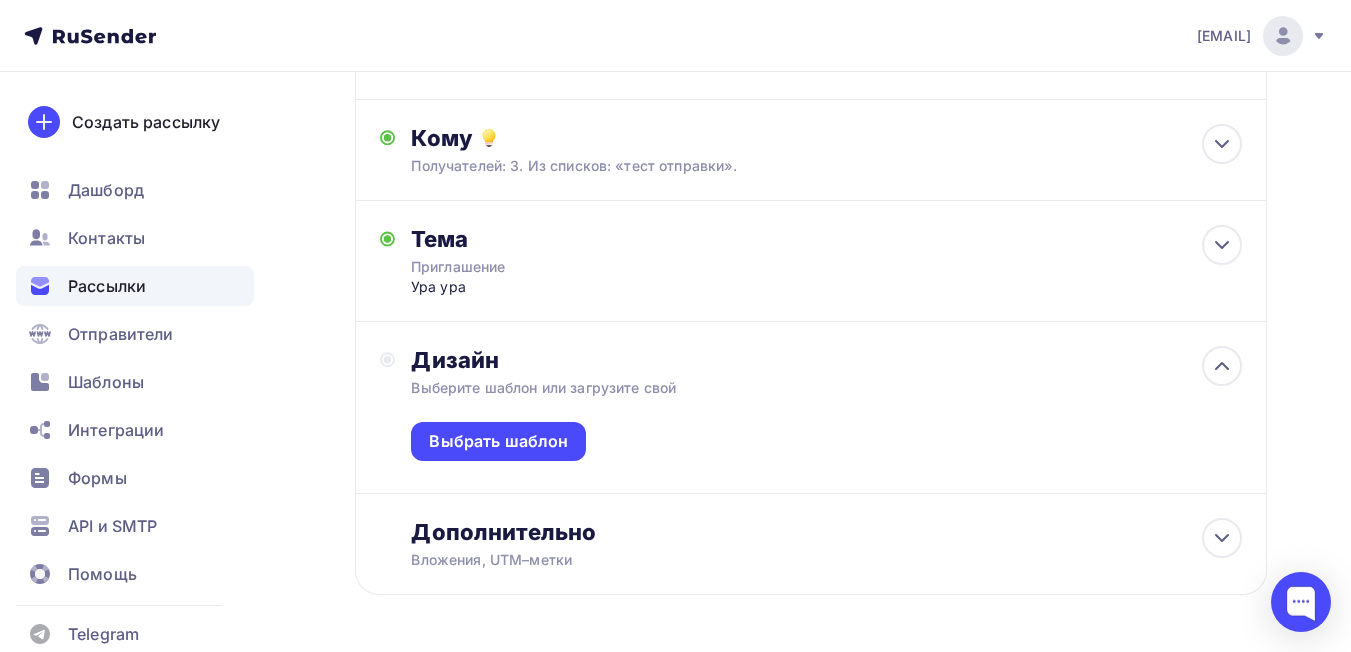 scroll, scrollTop: 200, scrollLeft: 0, axis: vertical 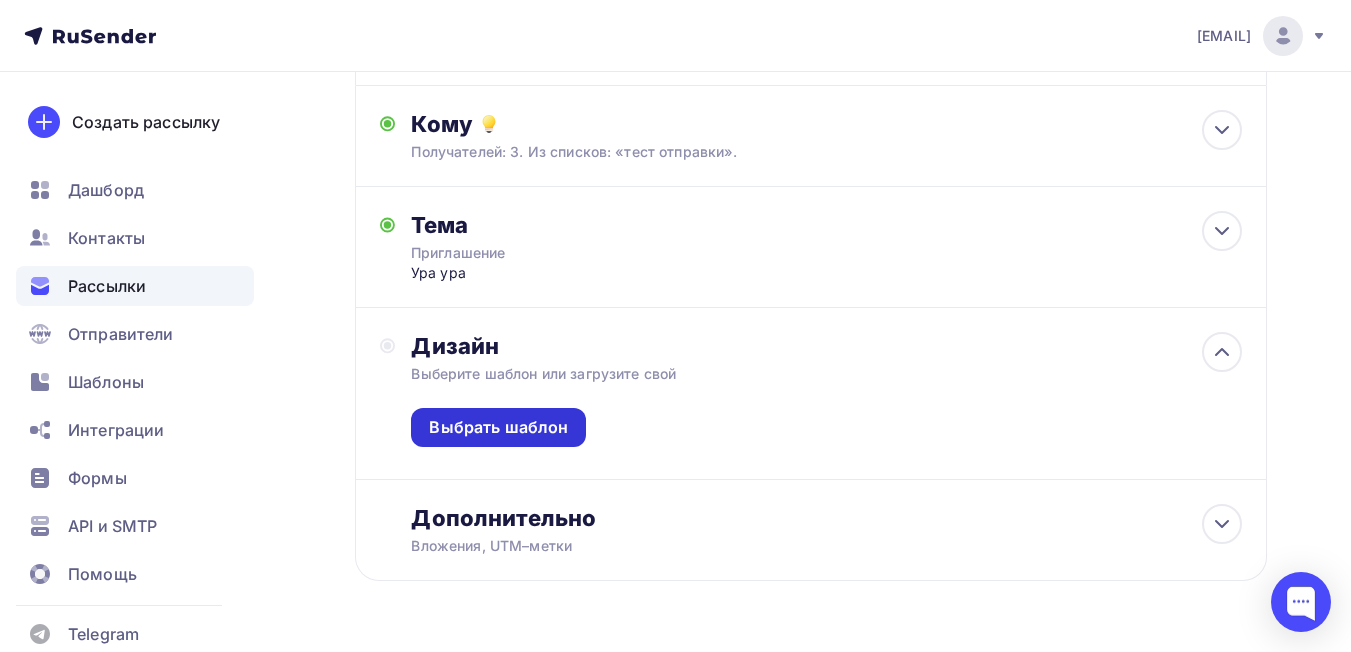 click on "Выбрать шаблон" at bounding box center [498, 427] 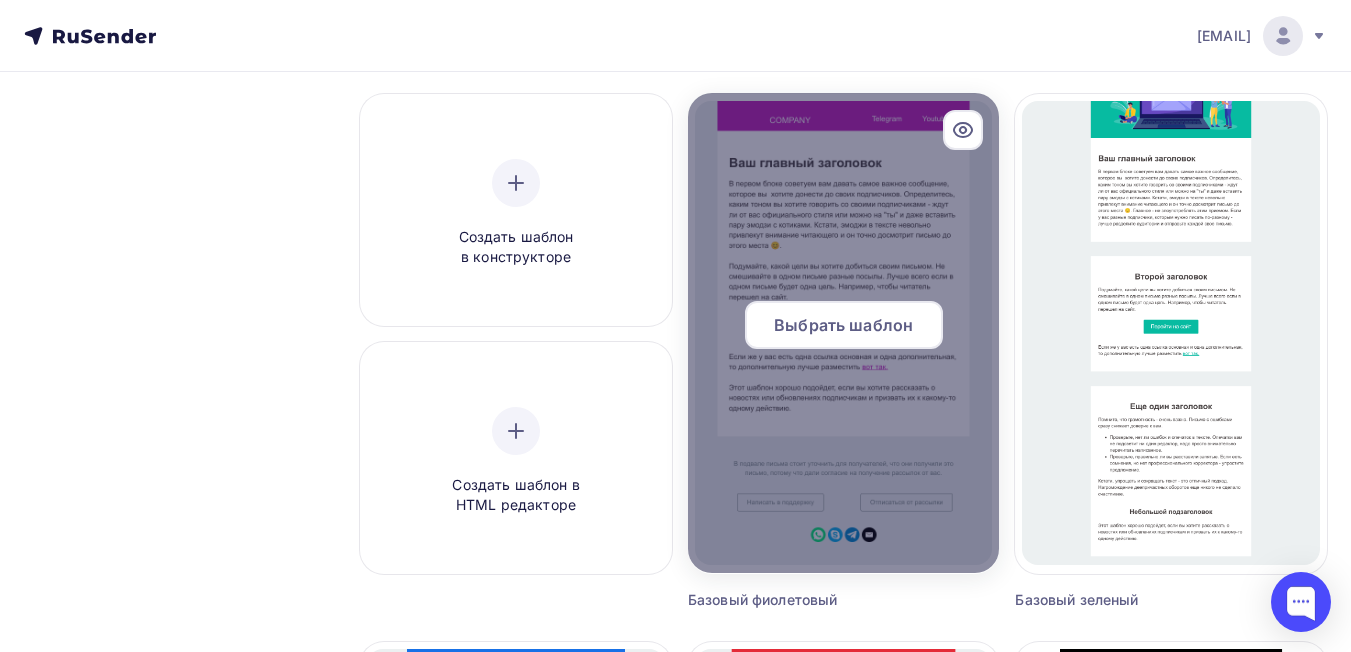 scroll, scrollTop: 200, scrollLeft: 0, axis: vertical 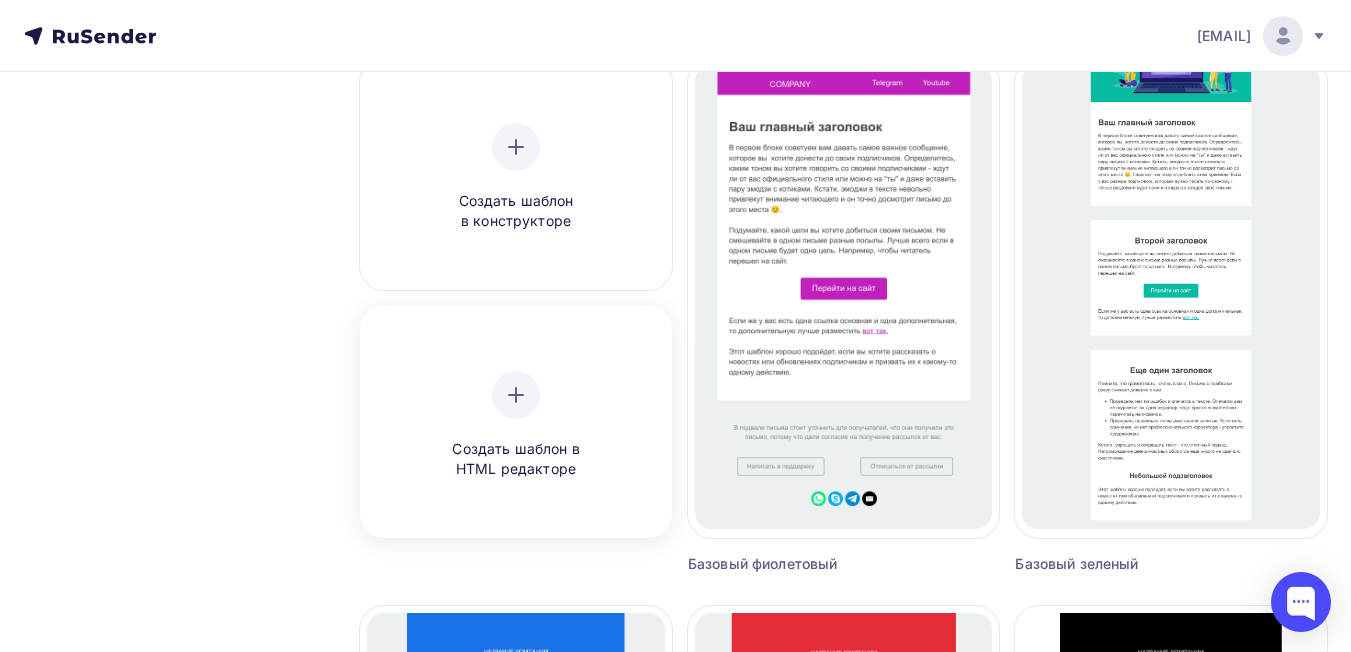 click 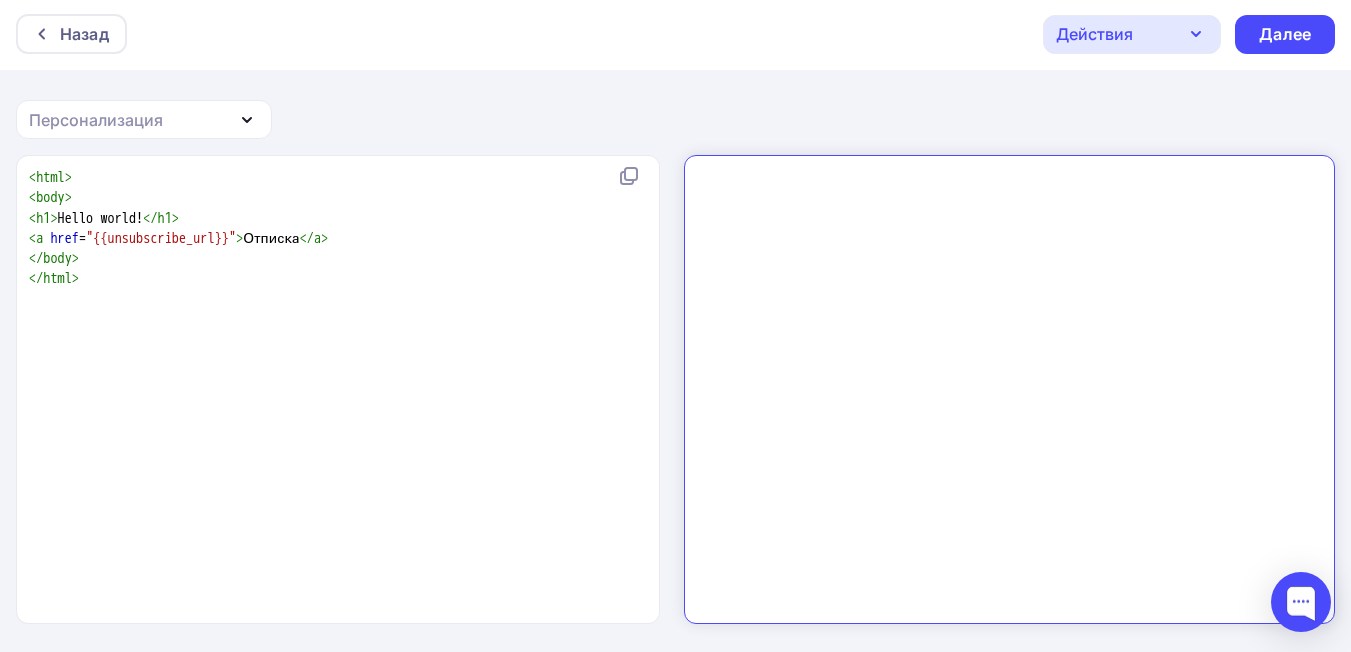 scroll, scrollTop: 0, scrollLeft: 0, axis: both 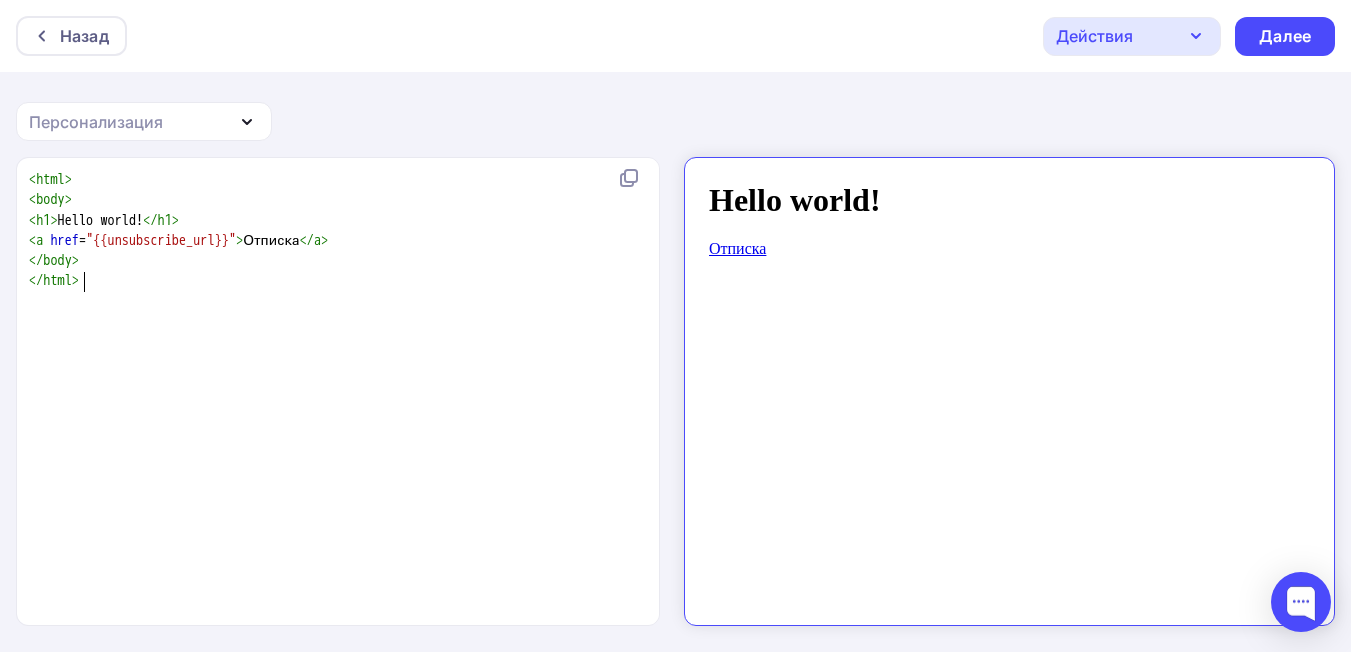 click on "</ html >" at bounding box center (334, 281) 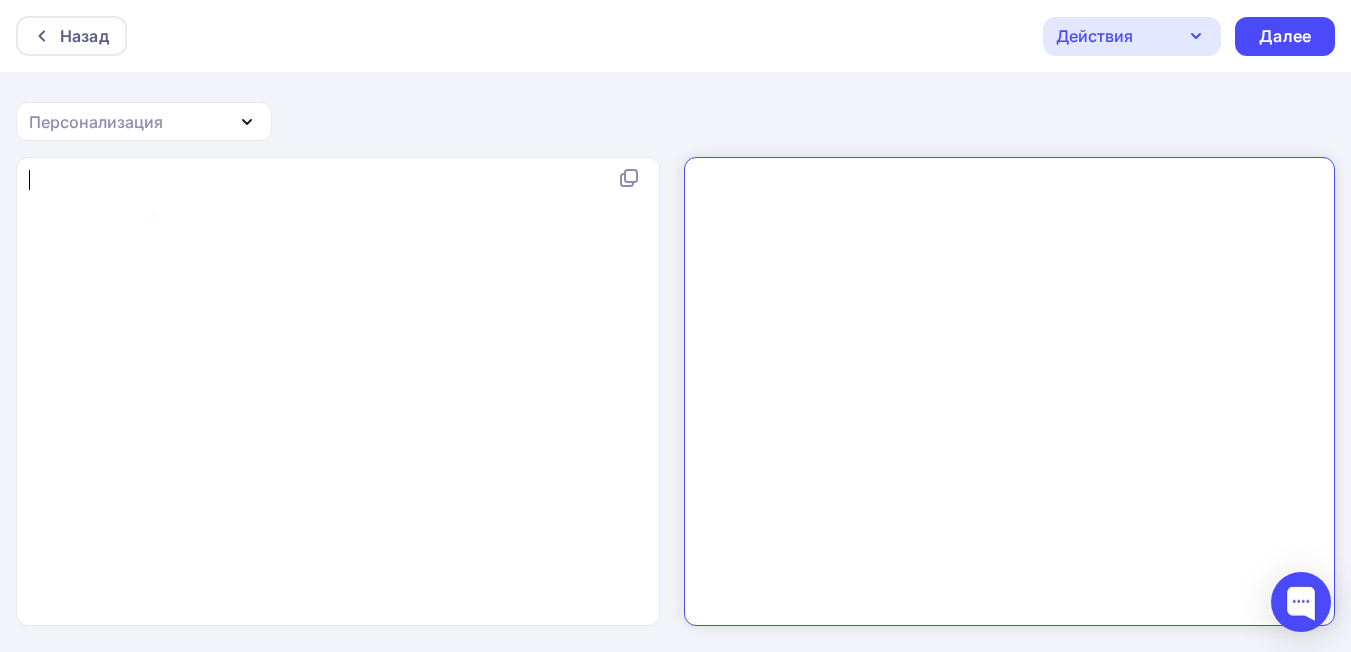 type on "​" 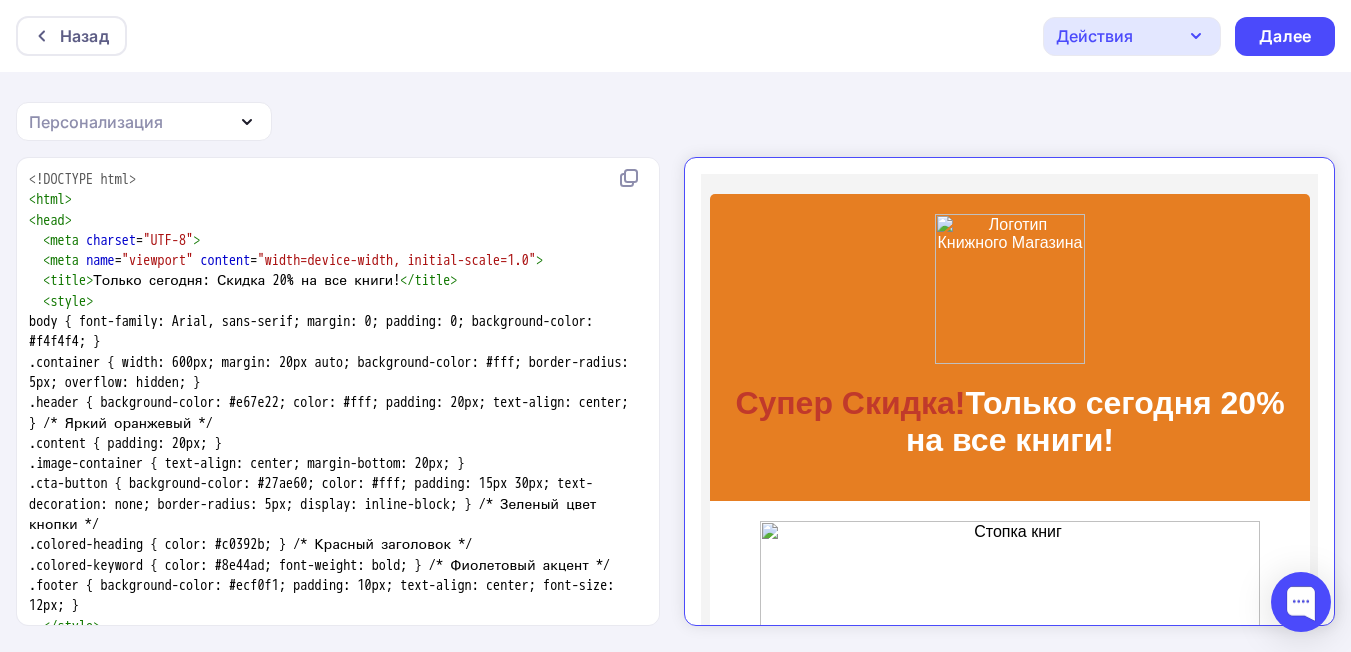 scroll, scrollTop: 673, scrollLeft: 0, axis: vertical 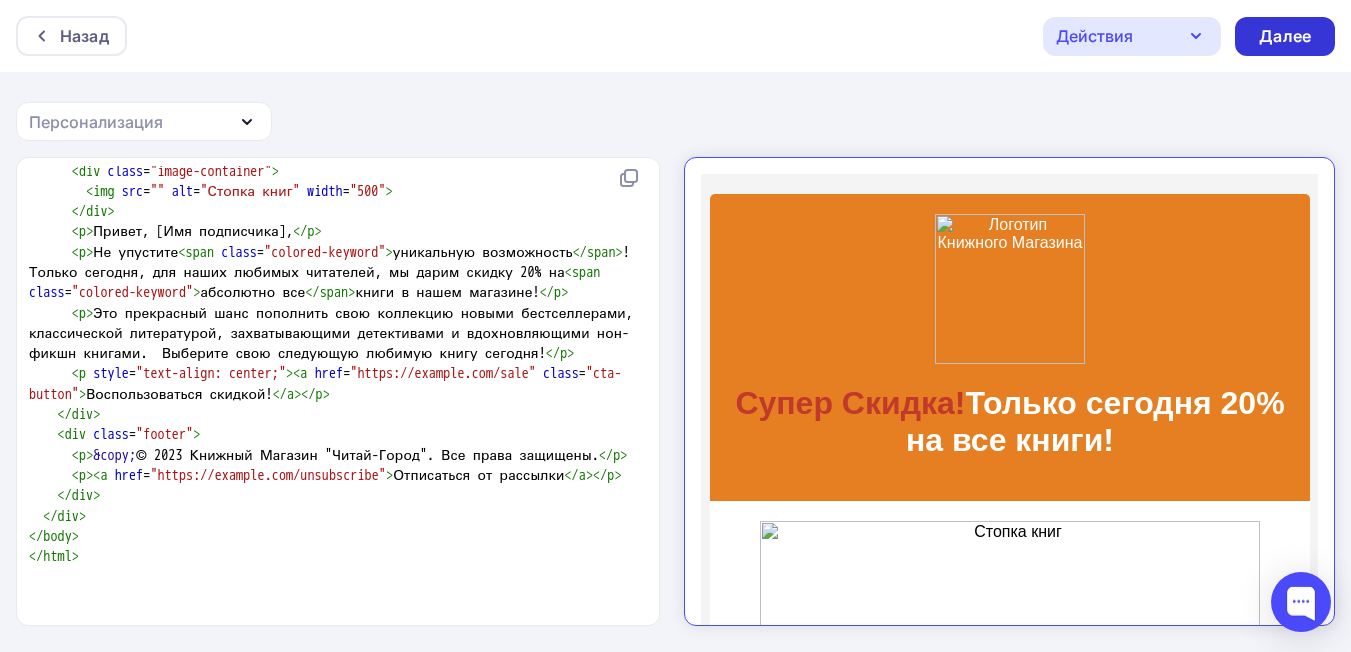 type 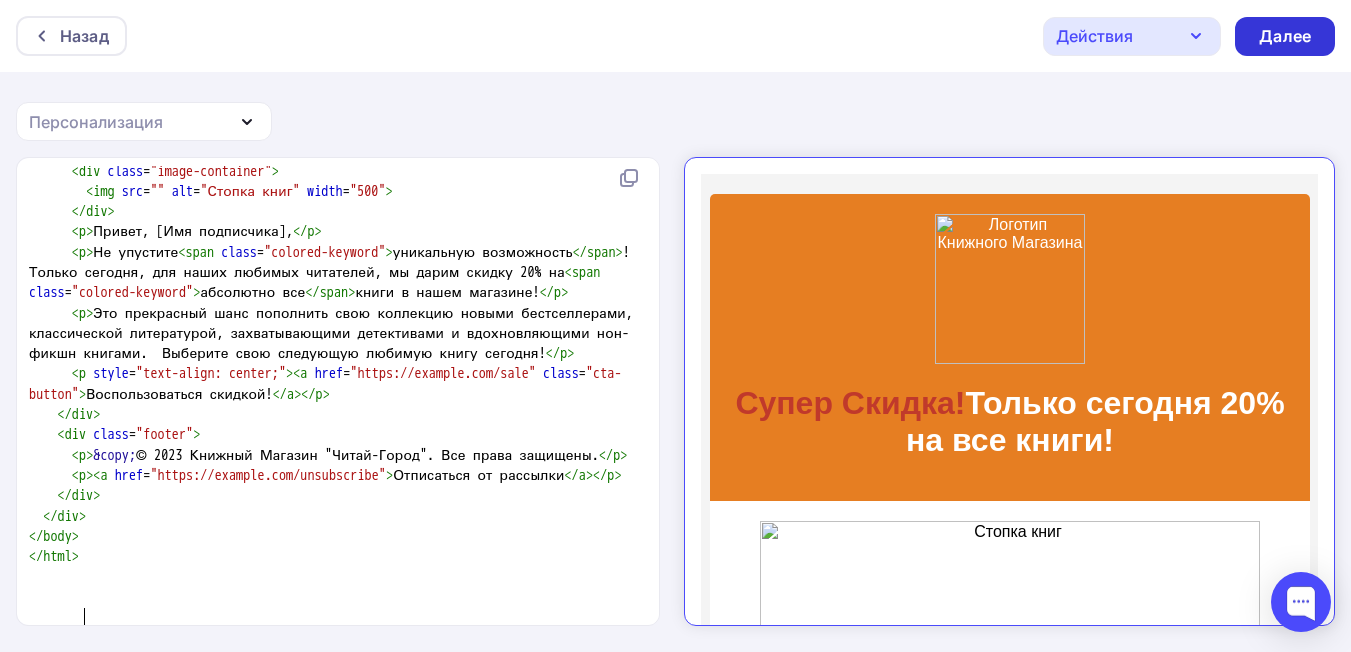 click on "Далее" at bounding box center [1285, 36] 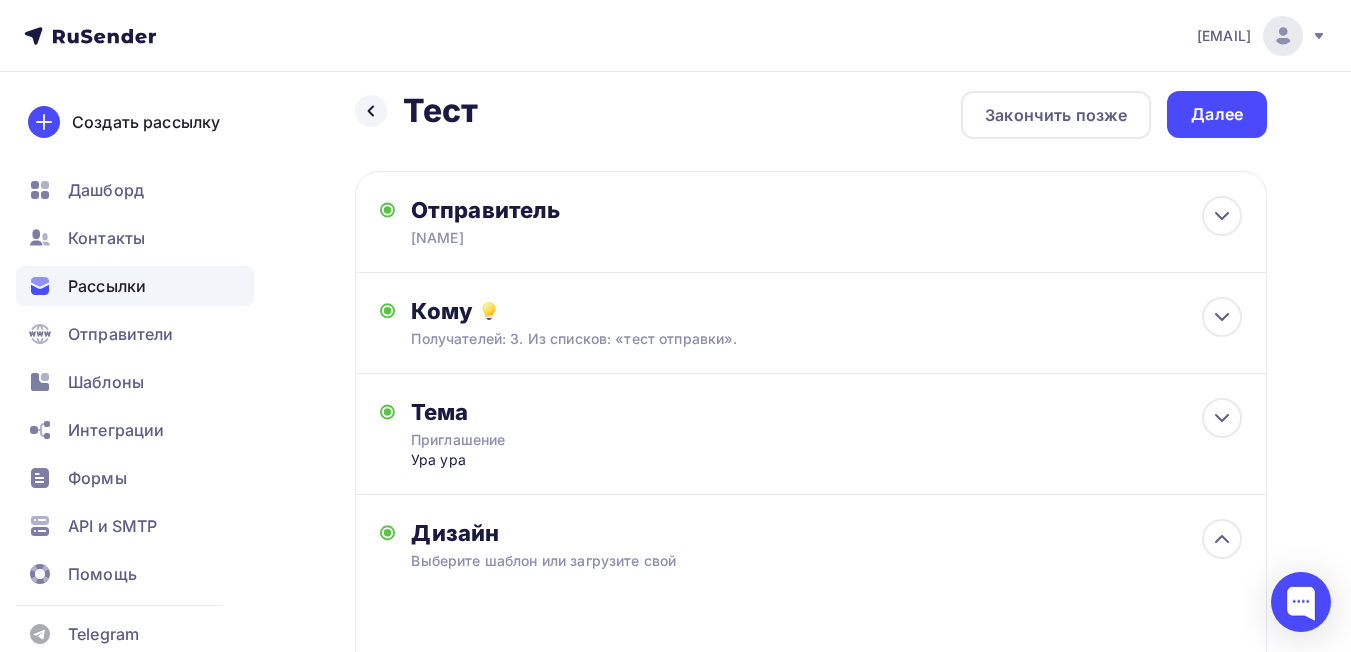 scroll, scrollTop: 0, scrollLeft: 0, axis: both 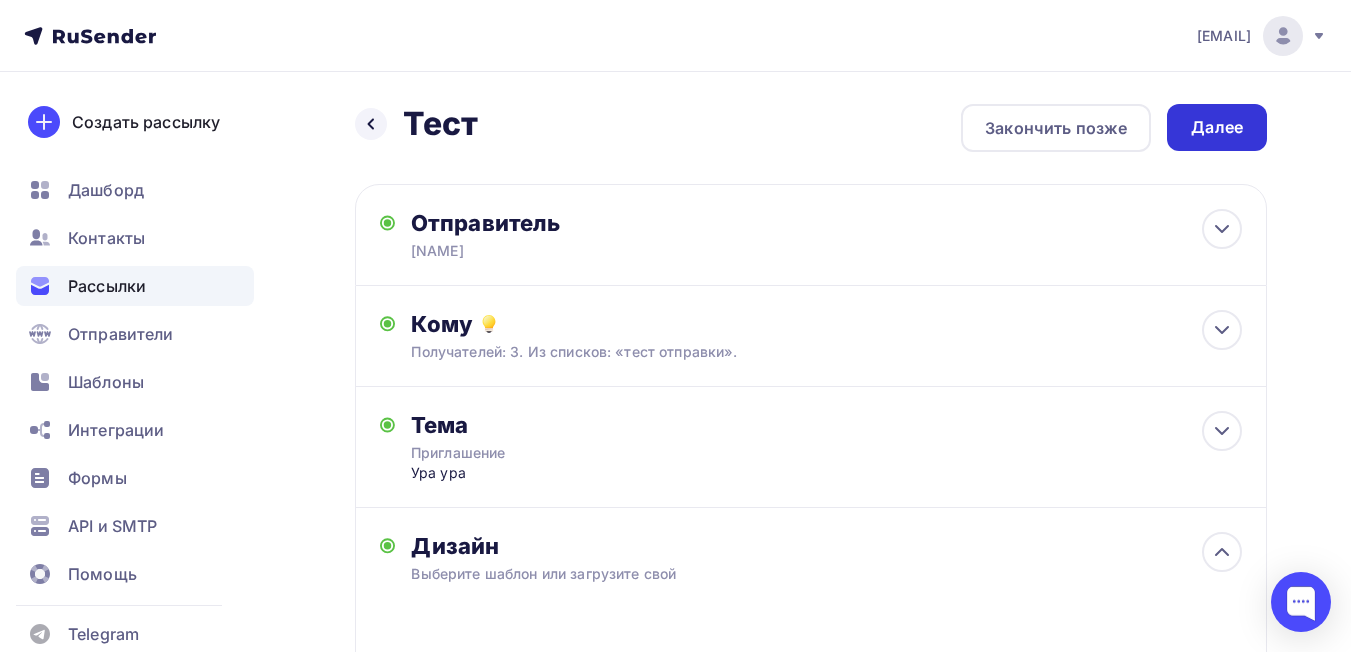 click on "Далее" at bounding box center (1217, 127) 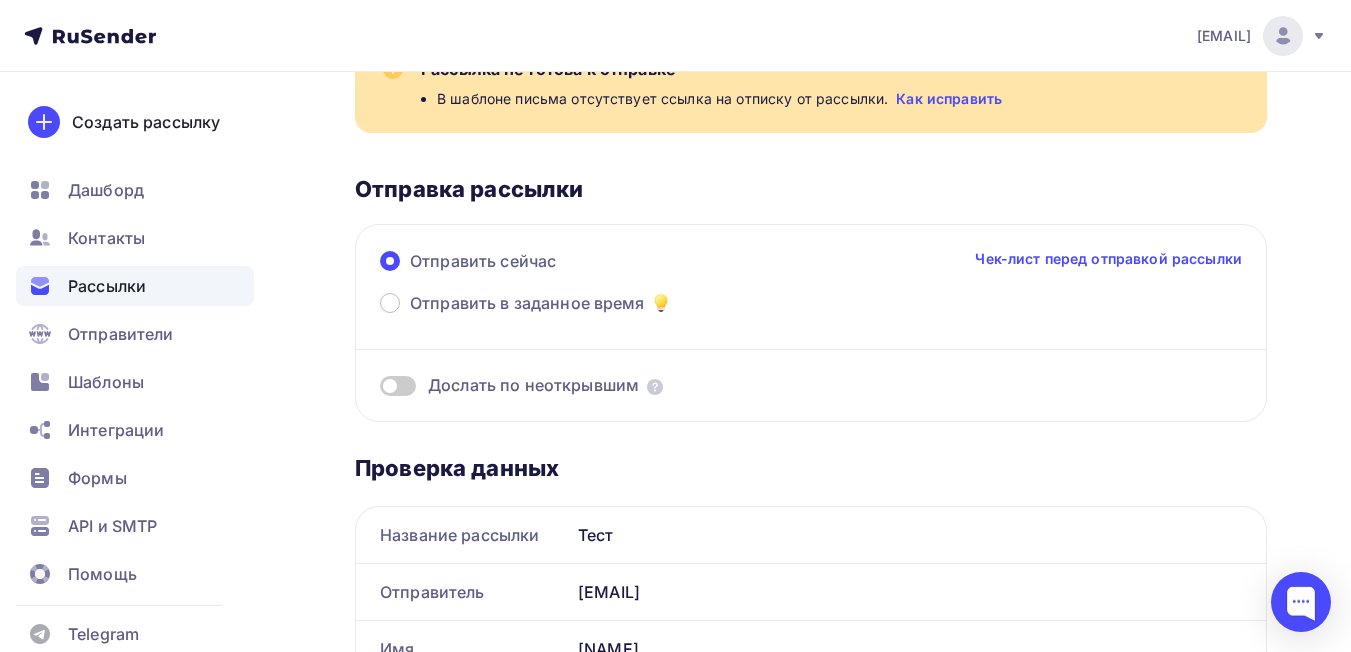scroll, scrollTop: 0, scrollLeft: 0, axis: both 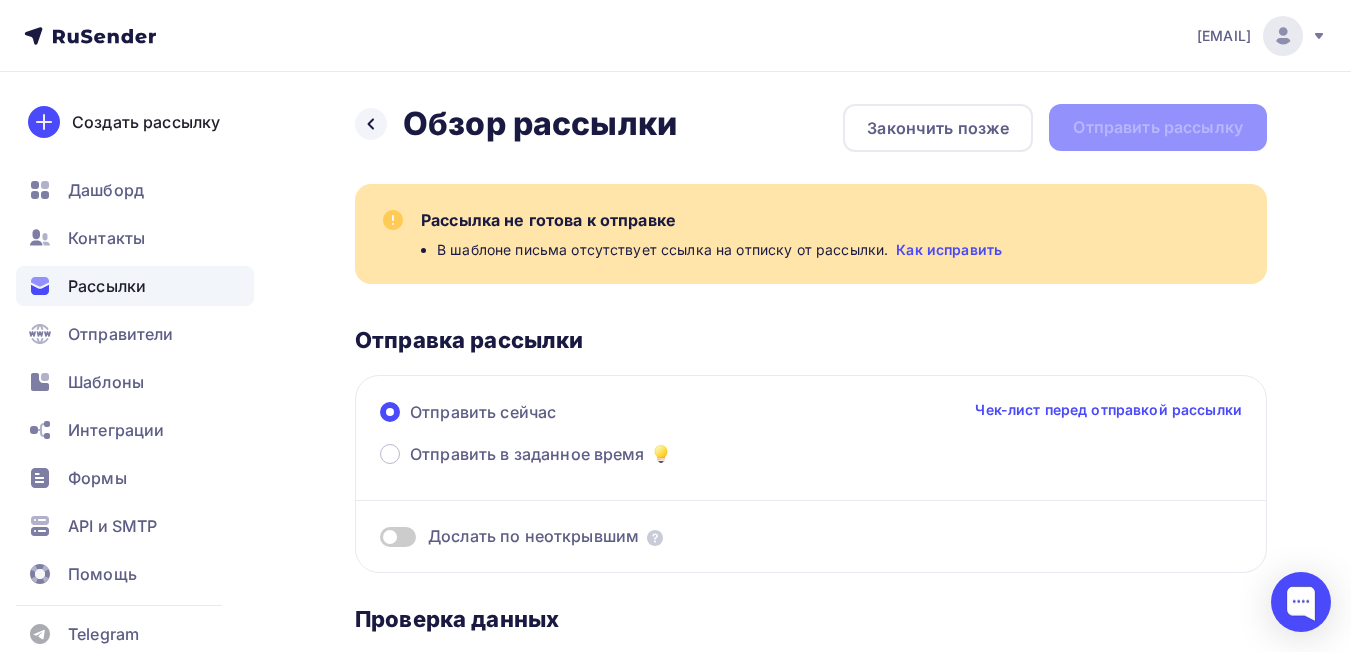 click on "Как исправить" at bounding box center (949, 250) 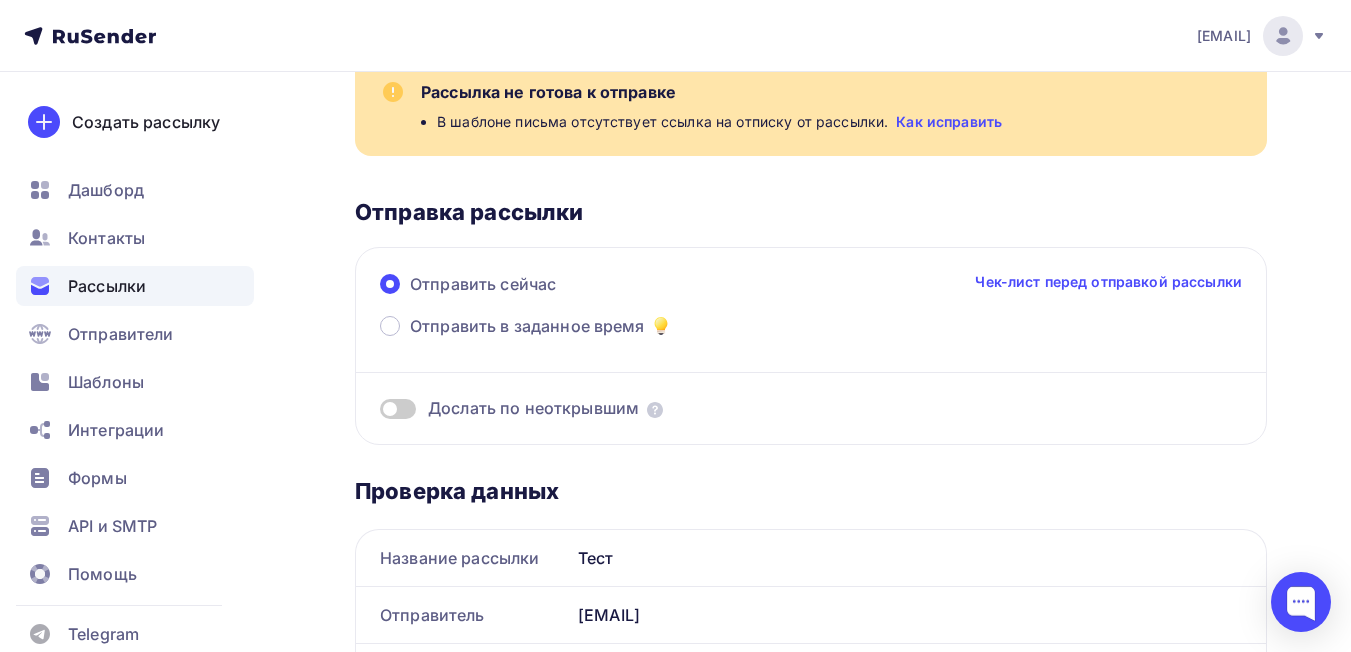 scroll, scrollTop: 0, scrollLeft: 0, axis: both 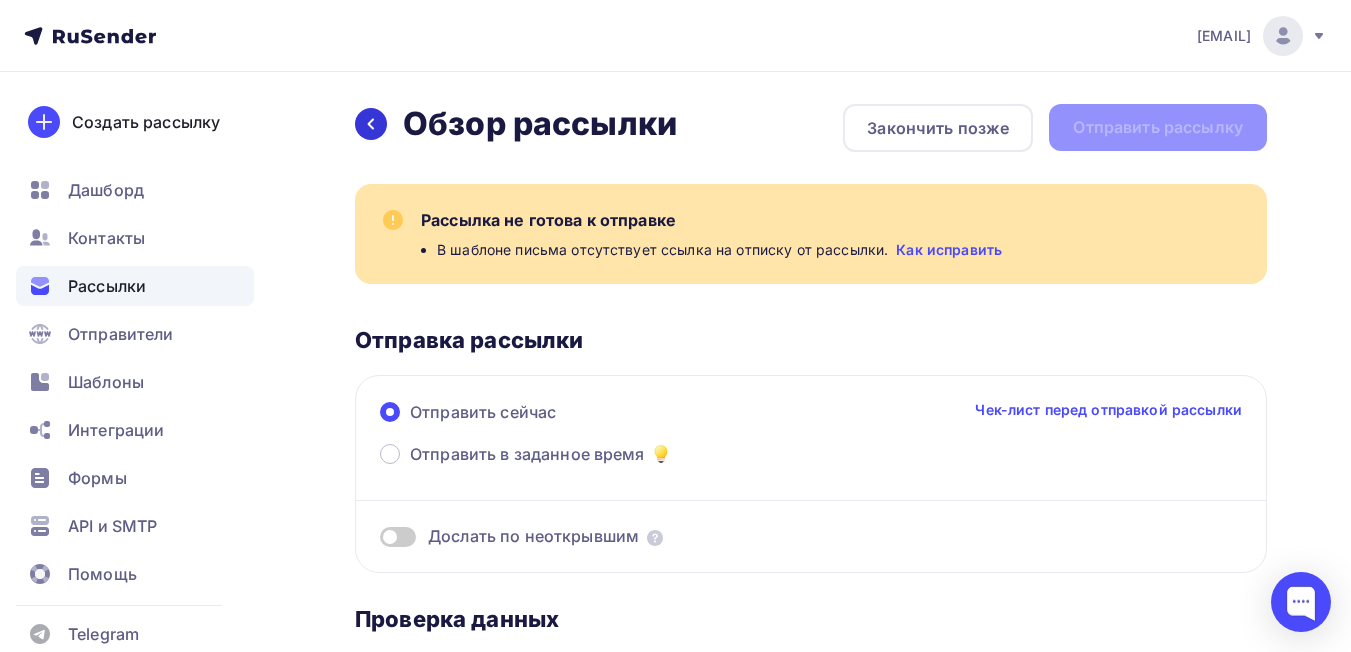 click 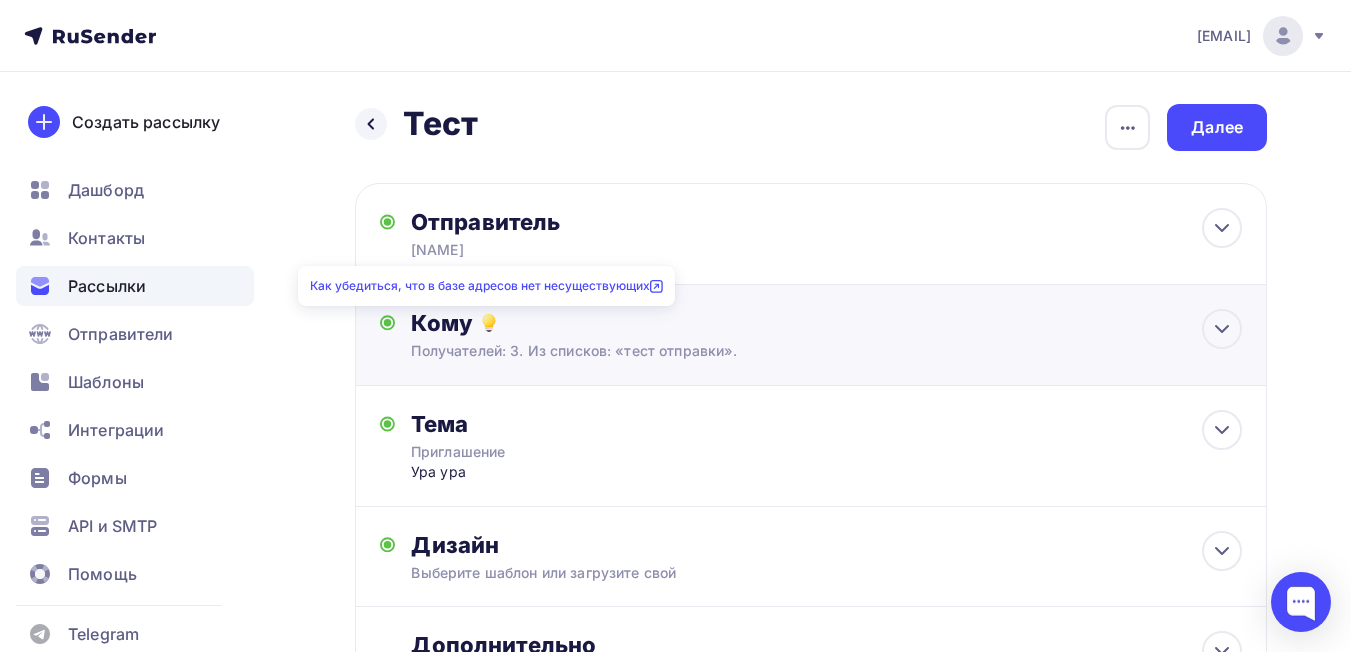 scroll, scrollTop: 185, scrollLeft: 0, axis: vertical 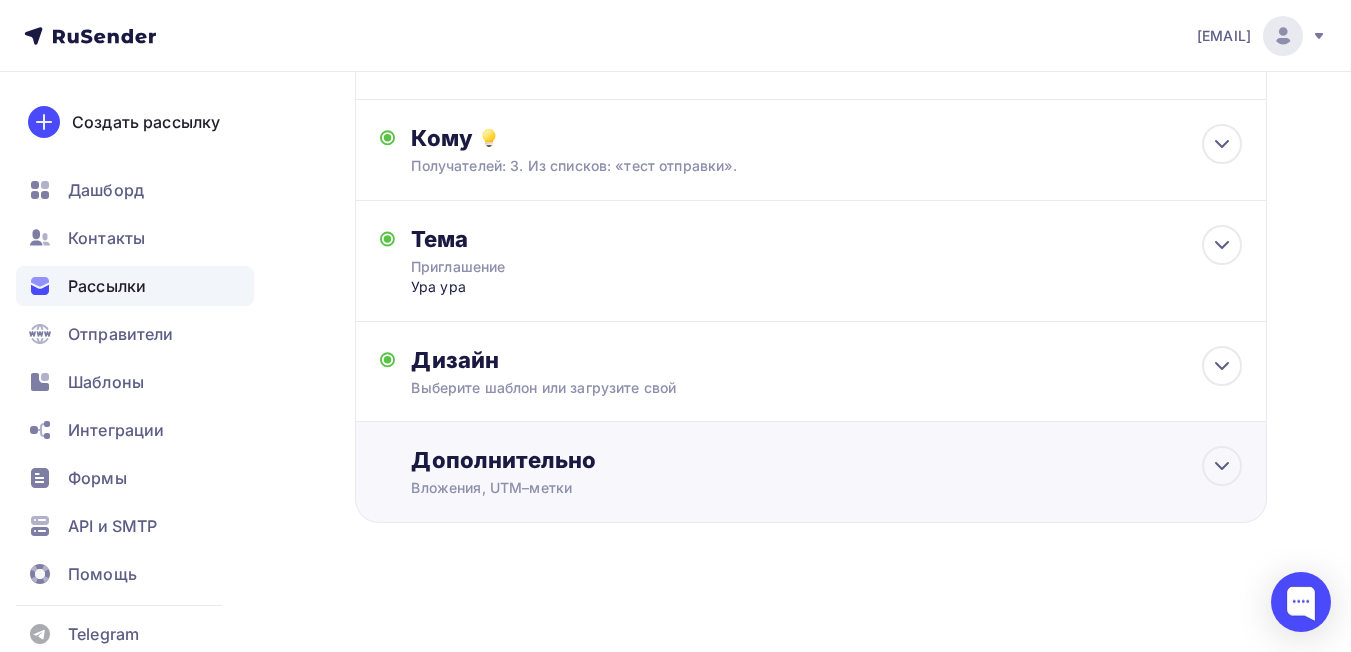 click on "Дополнительно" at bounding box center [826, 460] 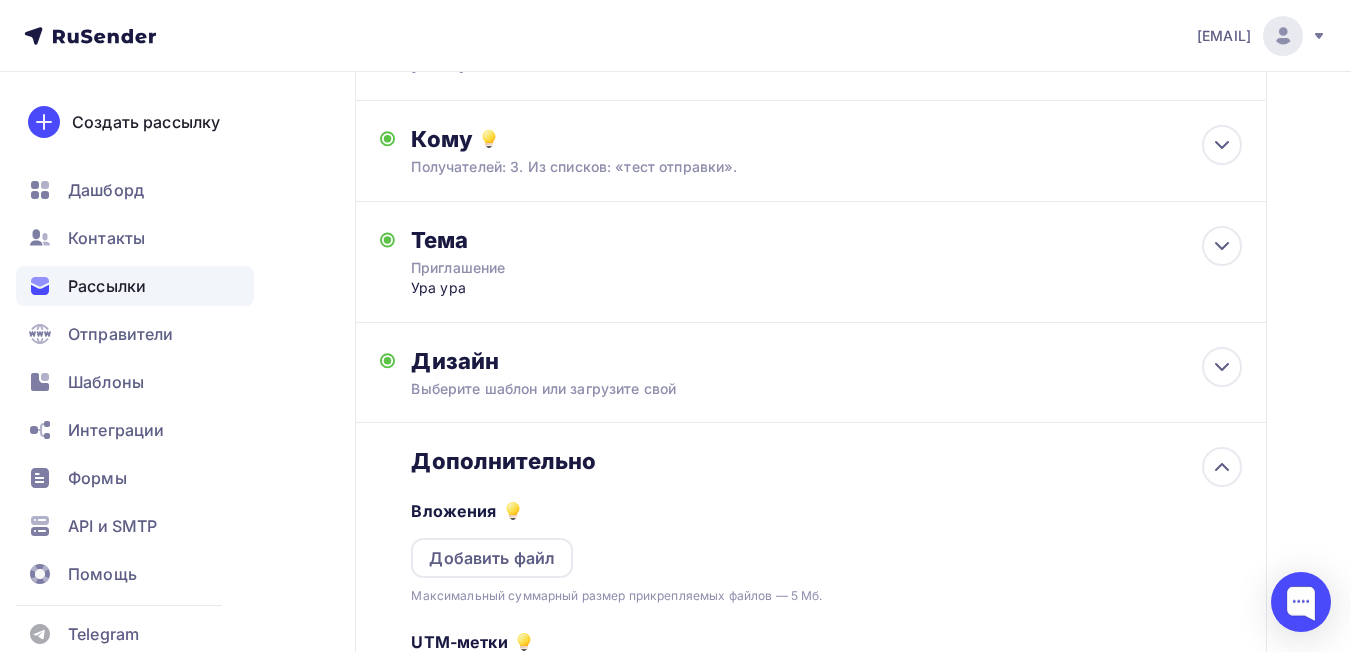 scroll, scrollTop: 0, scrollLeft: 0, axis: both 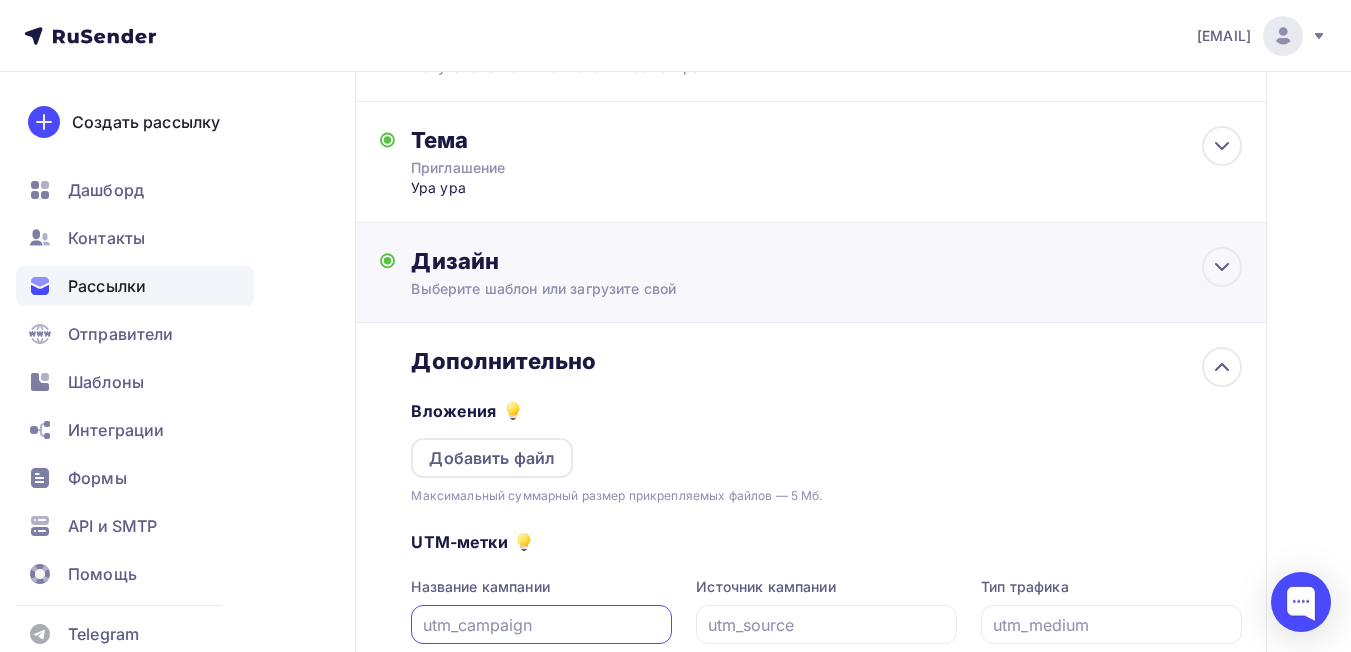 click on "Дизайн   Выберите шаблон или загрузите свой     Размер письма: 122 Kb     Заменить шаблон
Редактировать
HTML шаблон" at bounding box center [811, 284] 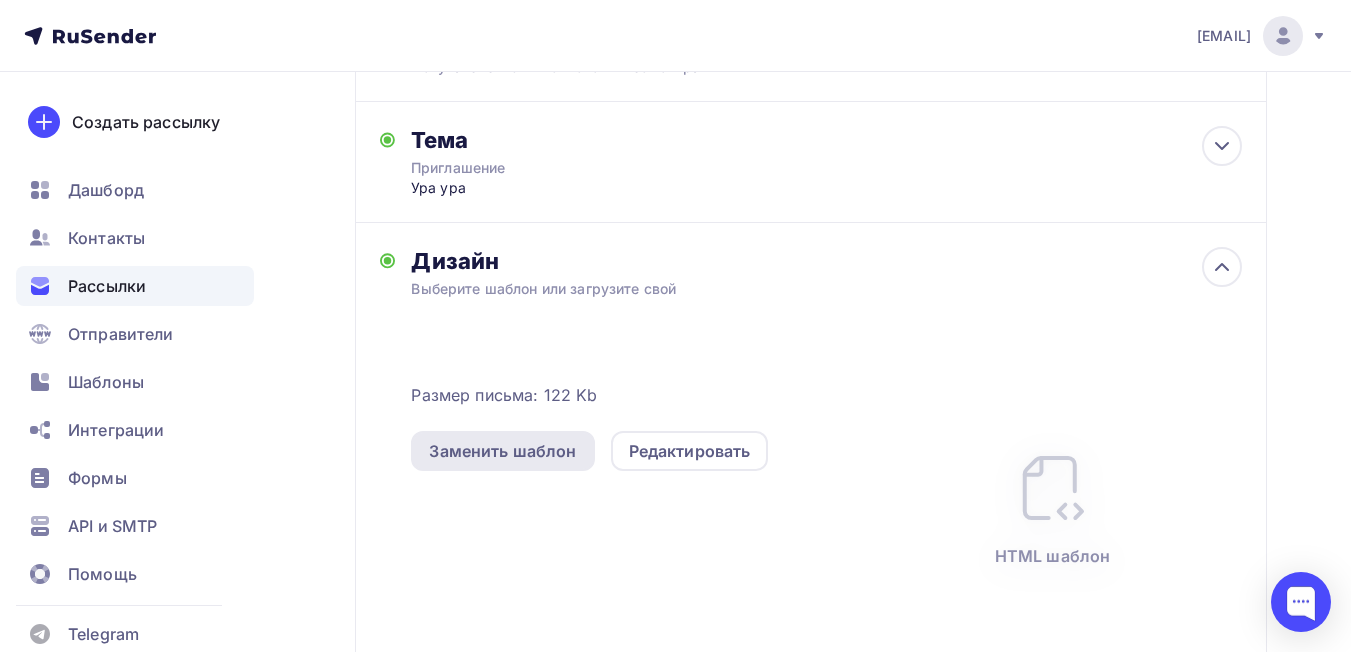 click on "Заменить шаблон" at bounding box center (502, 451) 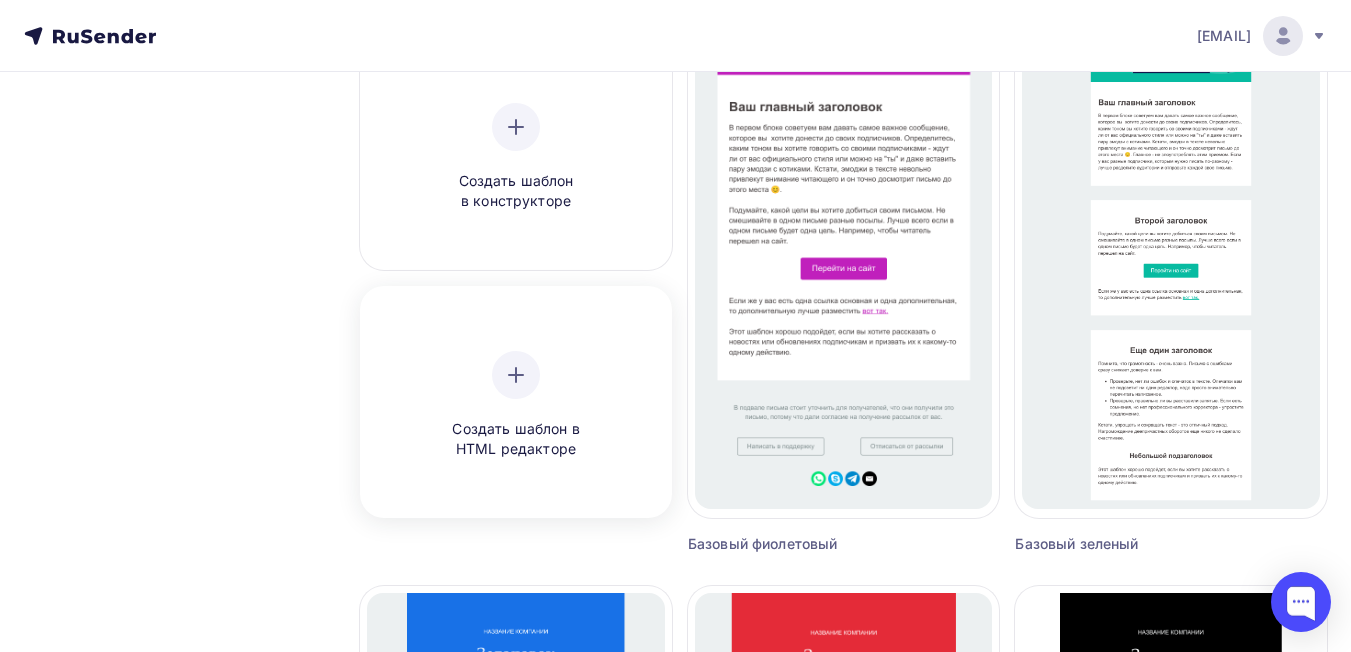 scroll, scrollTop: 200, scrollLeft: 0, axis: vertical 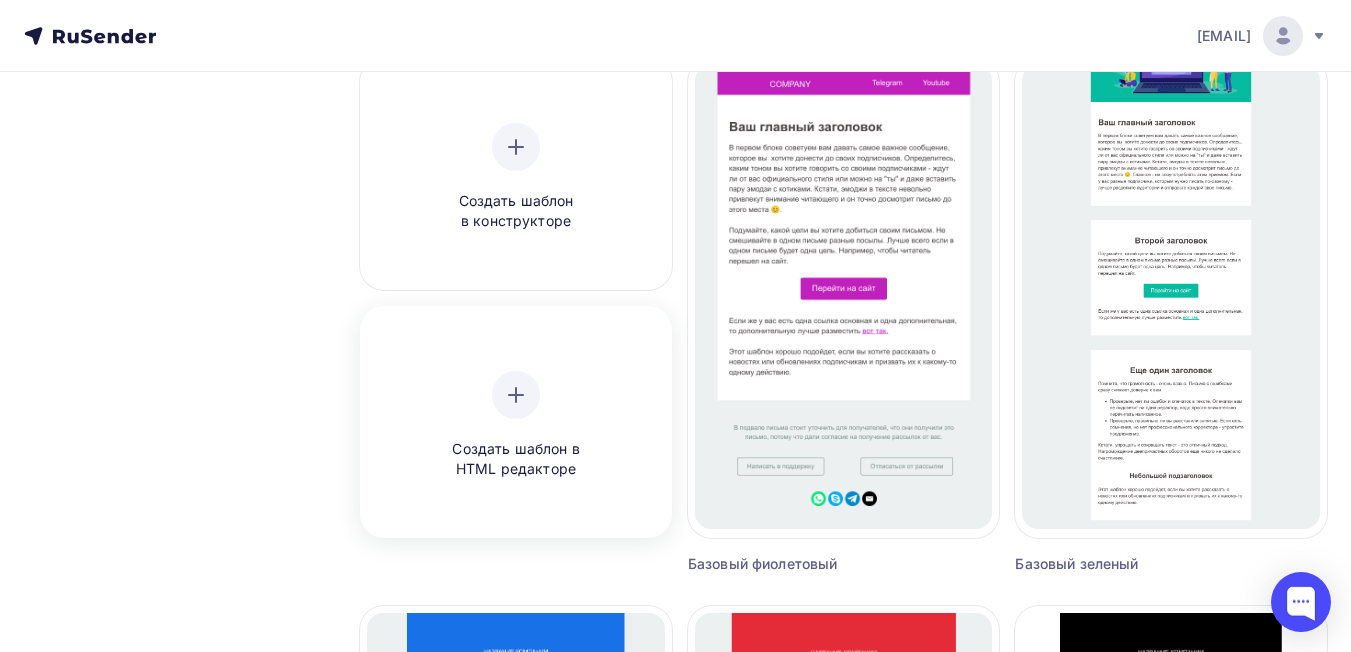 click on "Создать шаблон в HTML редакторе" at bounding box center [516, 459] 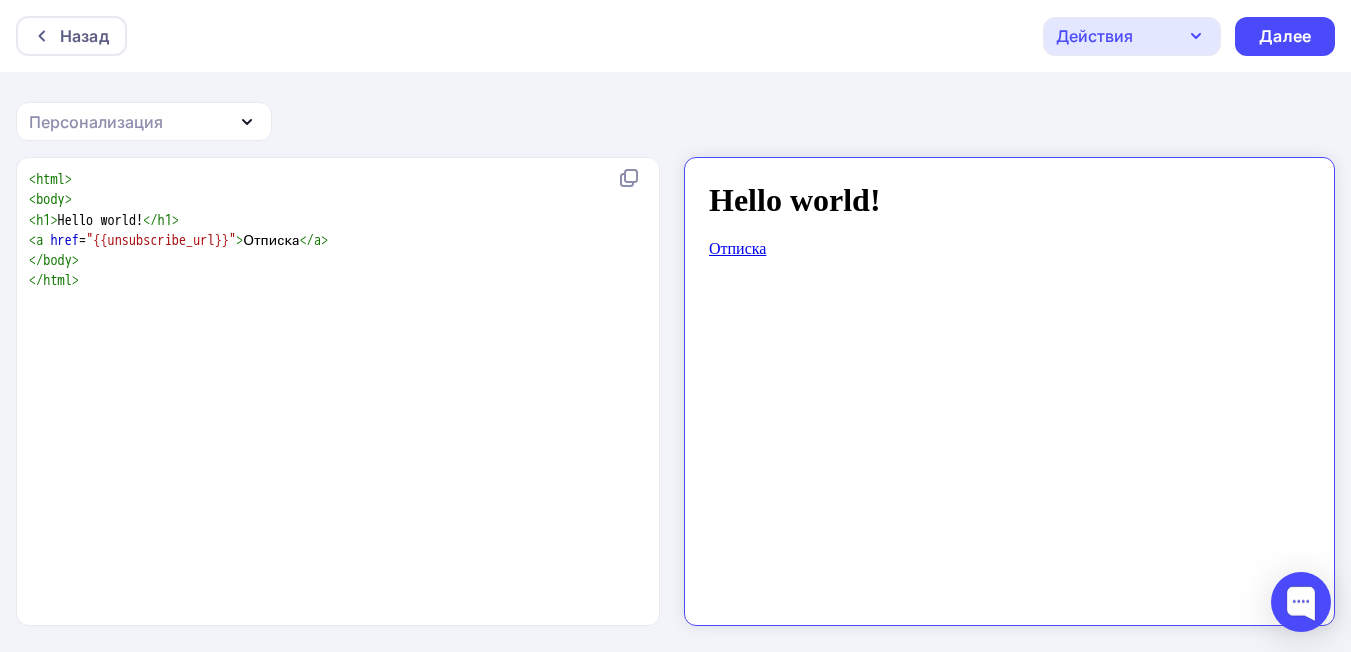 scroll, scrollTop: 0, scrollLeft: 0, axis: both 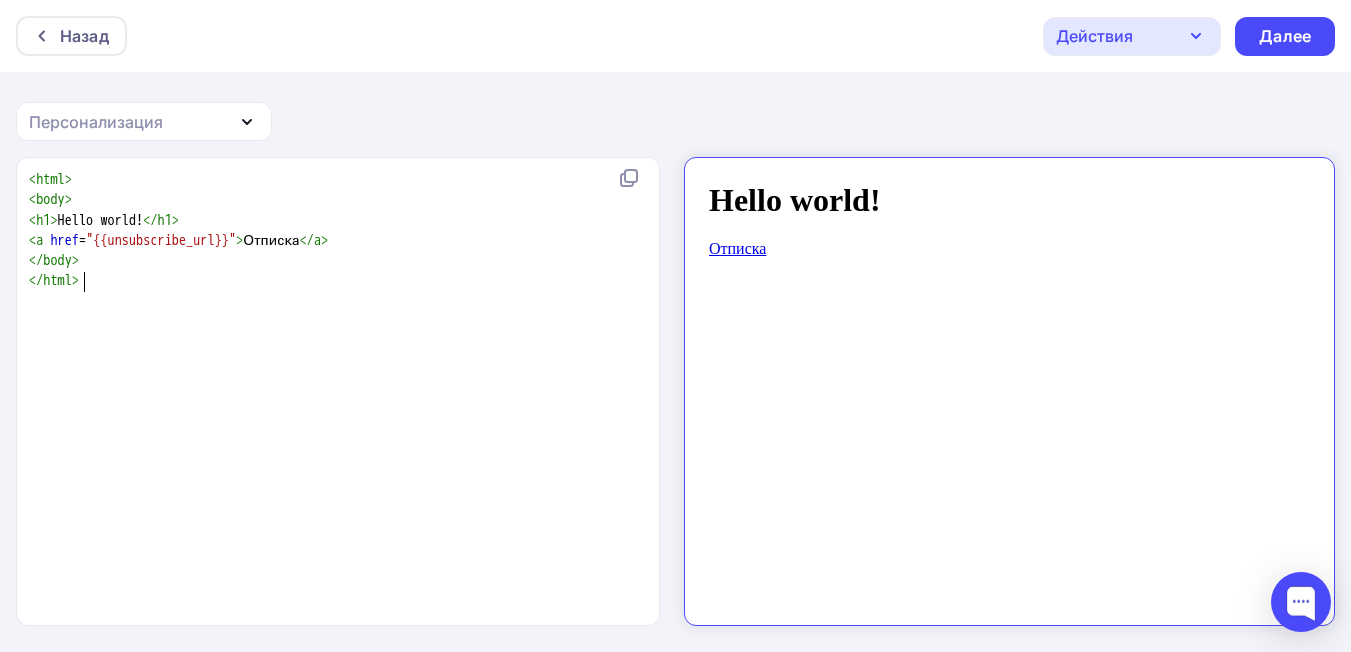 click on "</ html >" at bounding box center [334, 281] 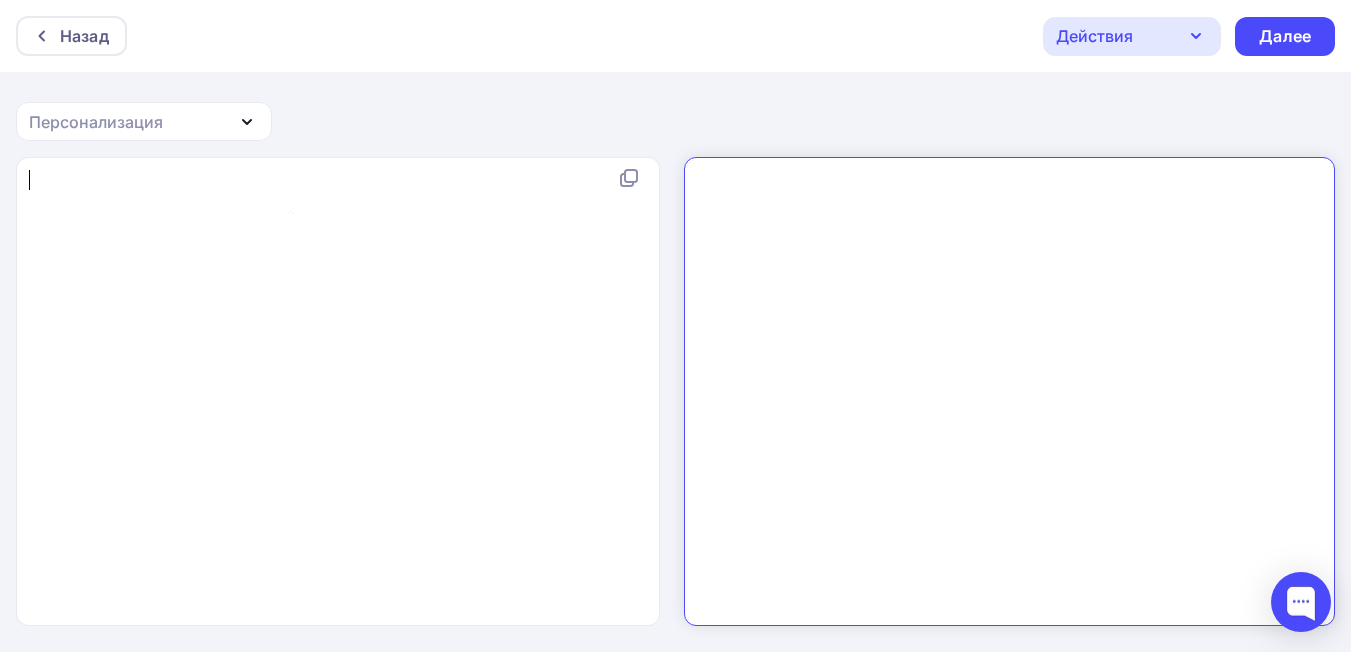 type on "​" 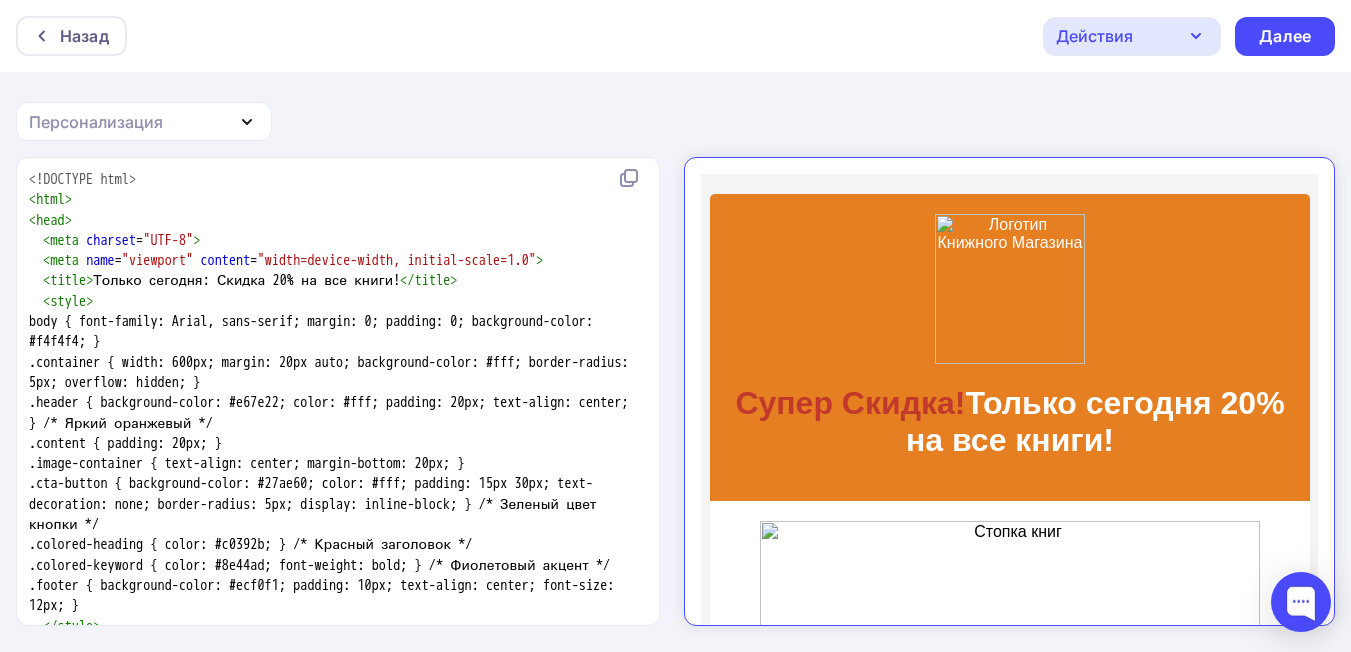 scroll, scrollTop: 673, scrollLeft: 0, axis: vertical 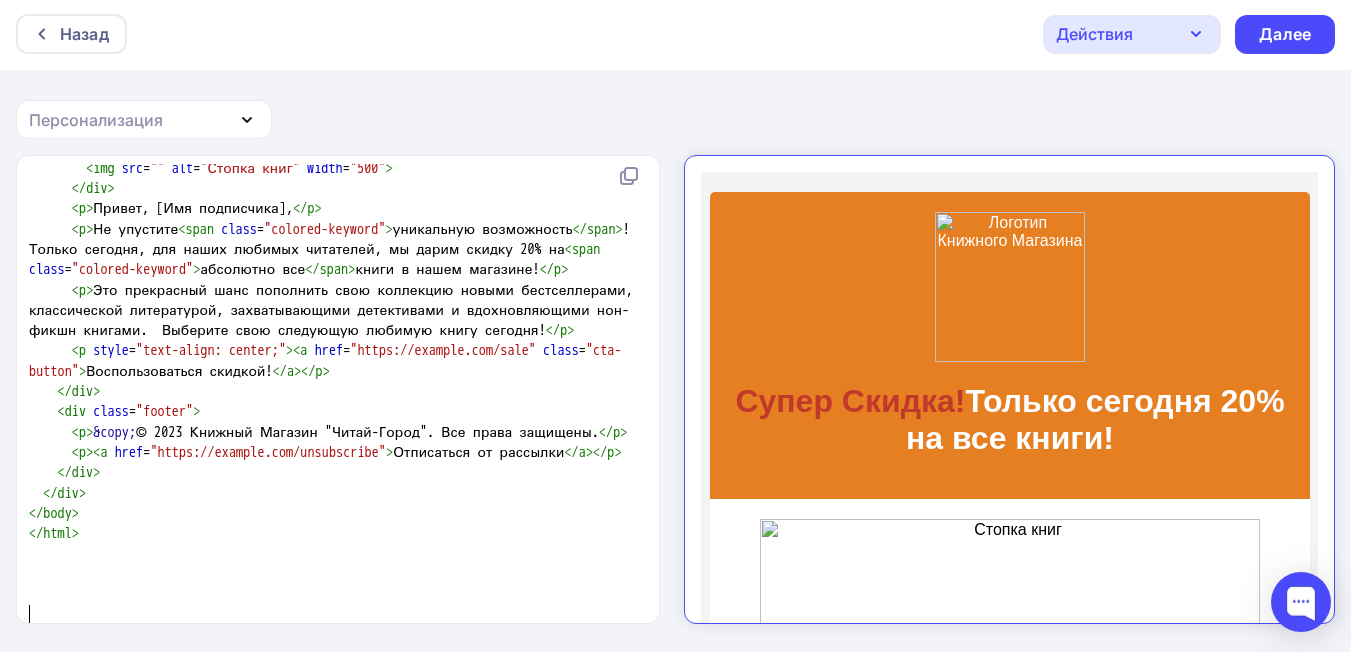 type on "​" 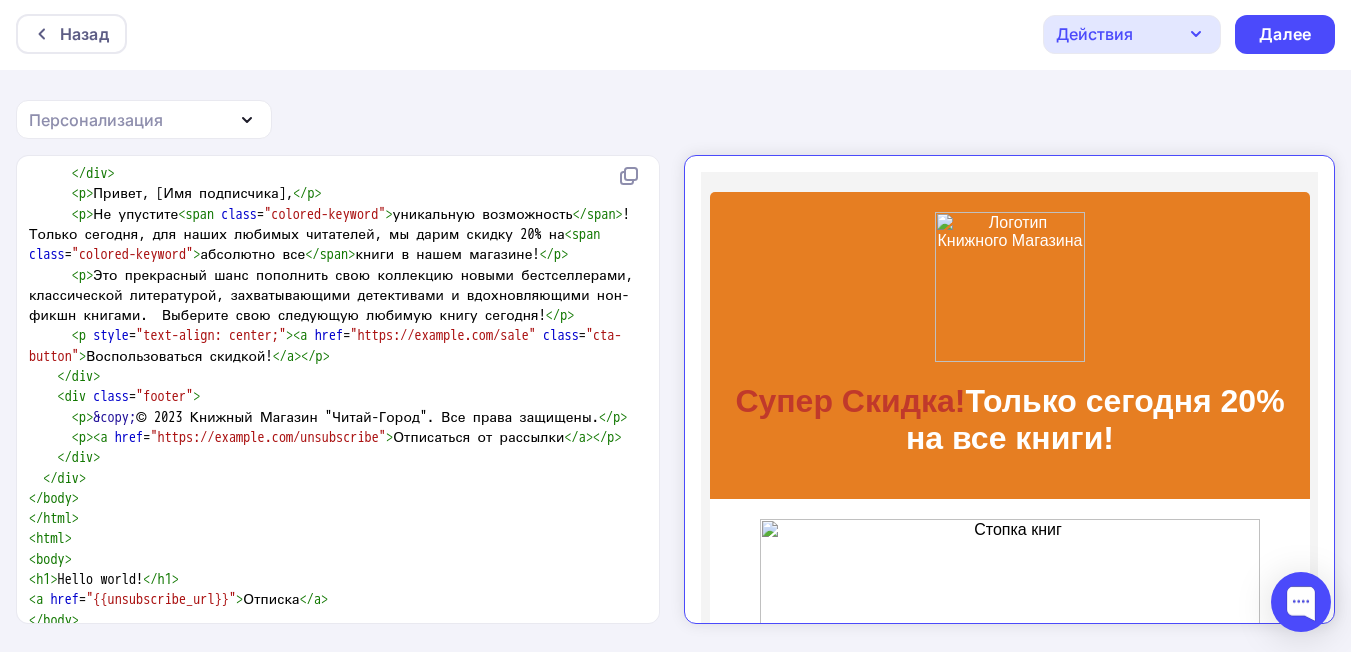 scroll, scrollTop: 795, scrollLeft: 0, axis: vertical 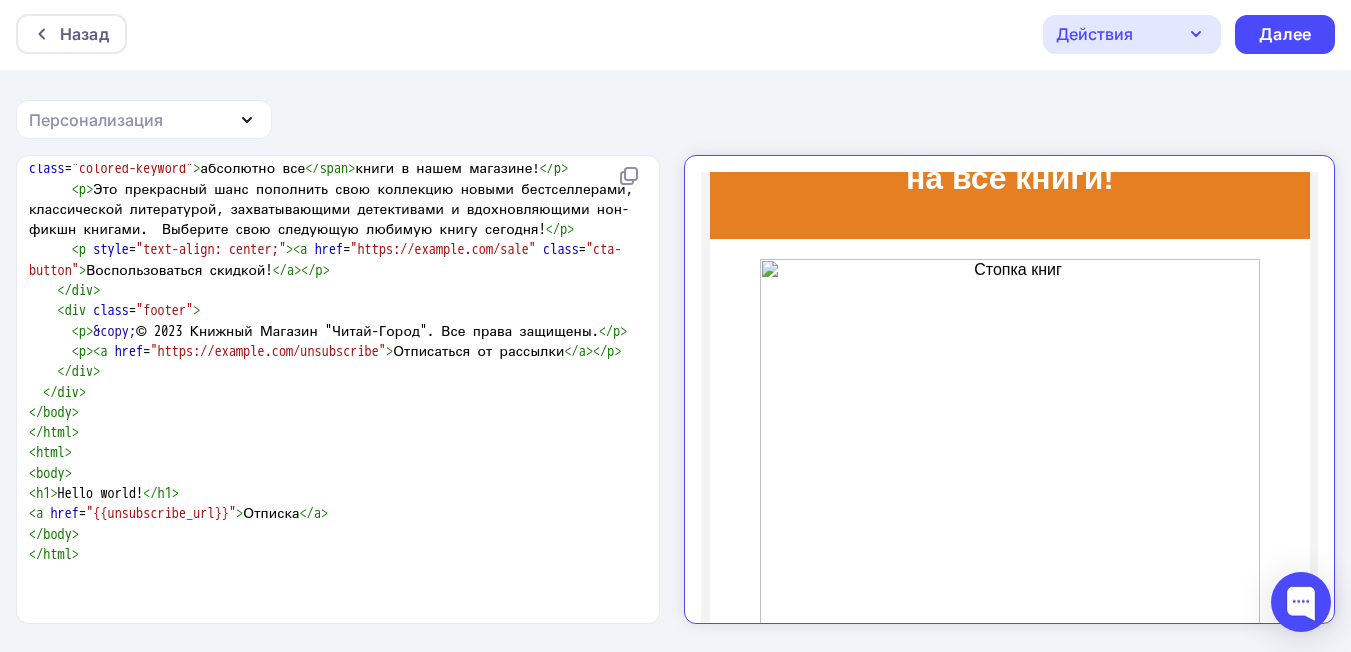type 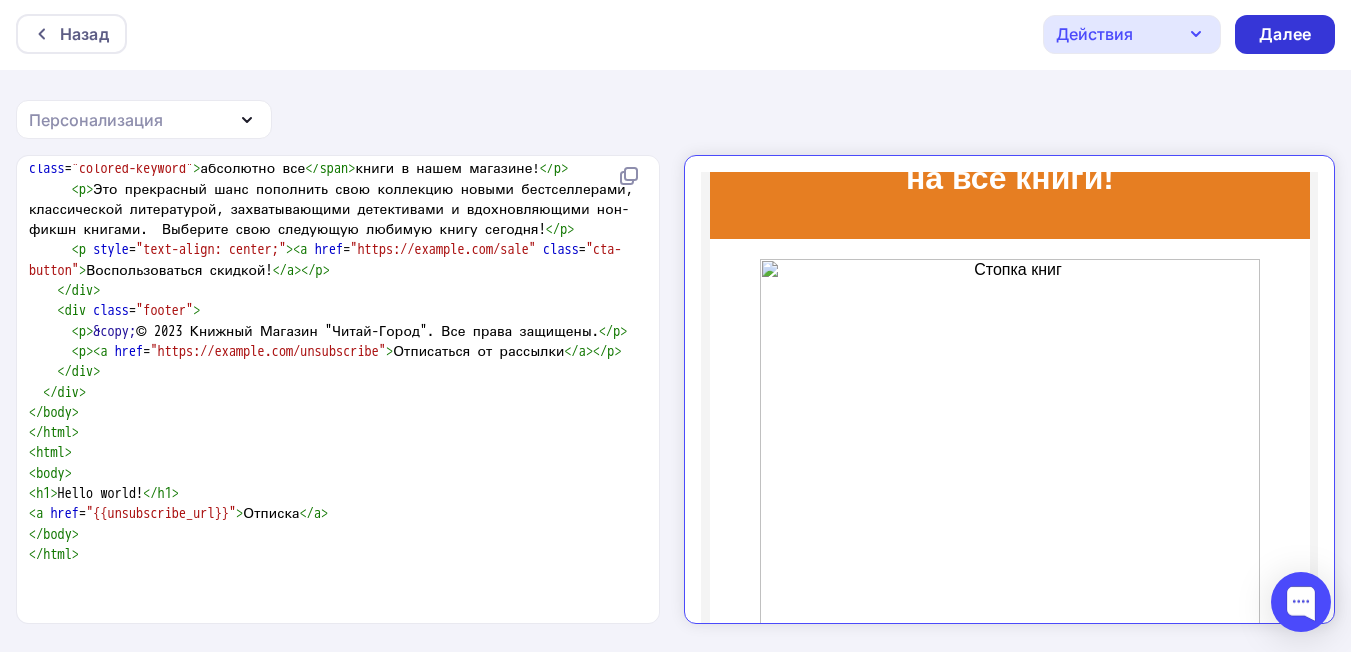 click on "Далее" at bounding box center (1285, 34) 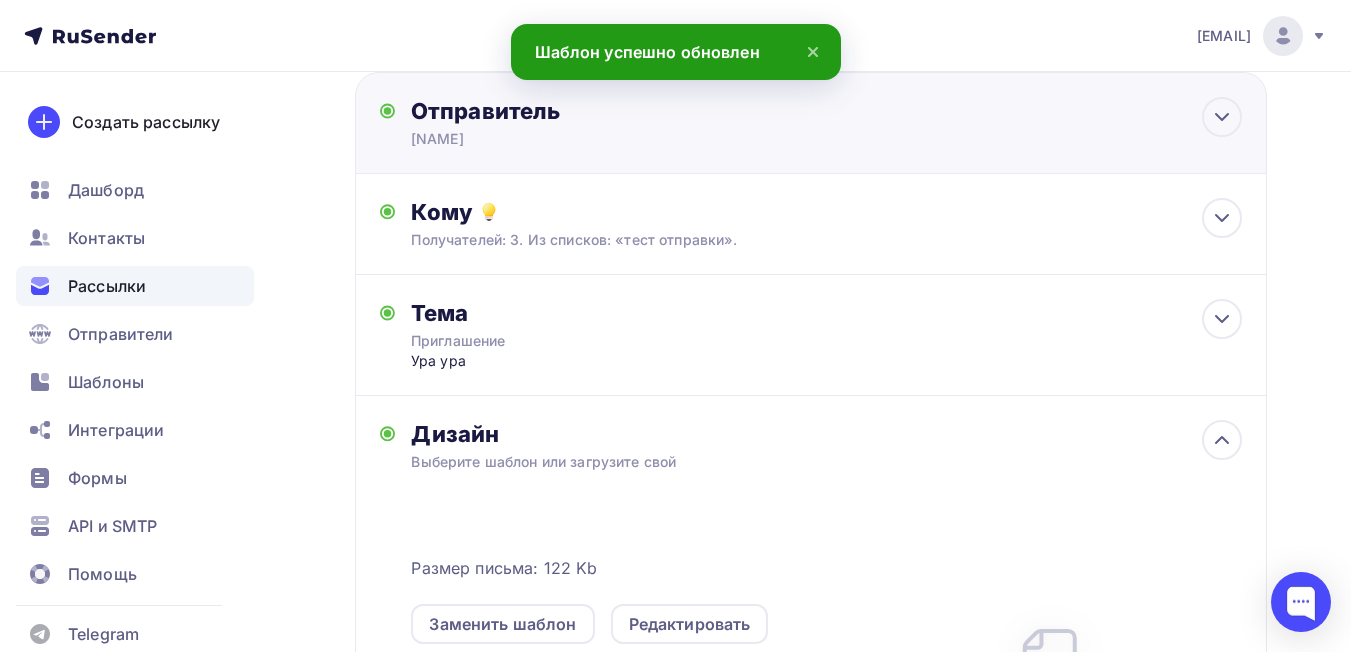 scroll, scrollTop: 0, scrollLeft: 0, axis: both 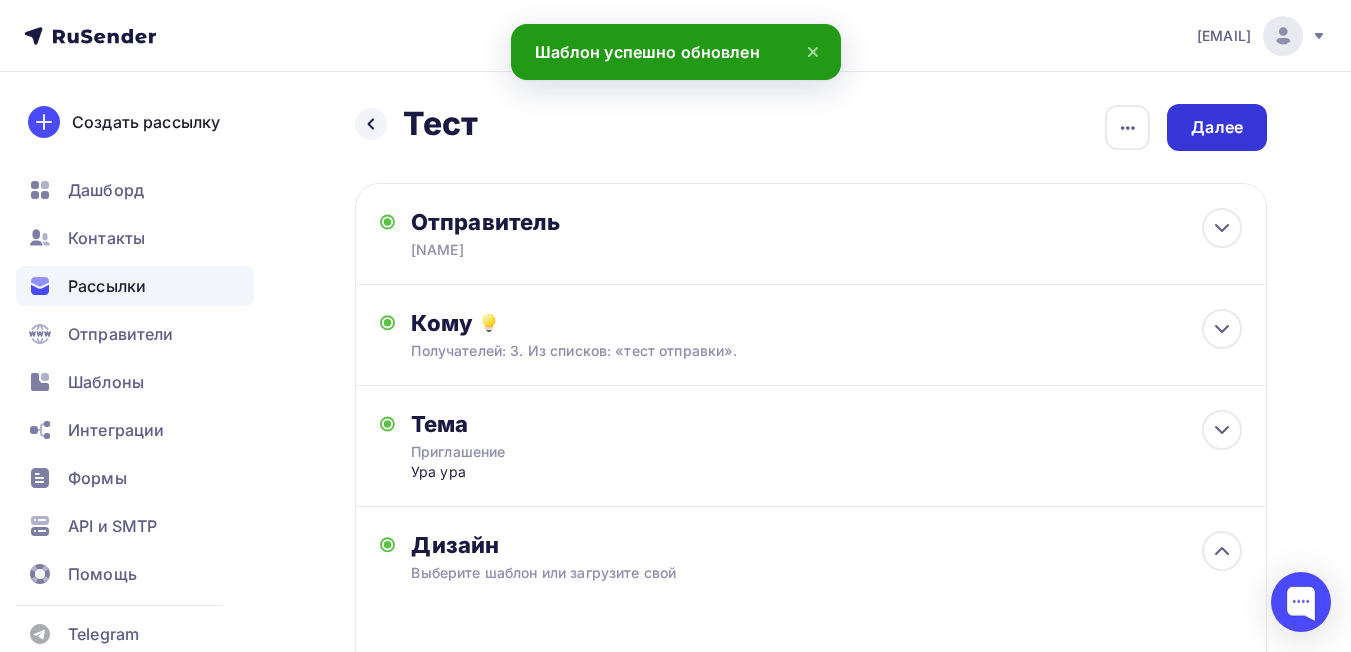 click on "Далее" at bounding box center (1217, 127) 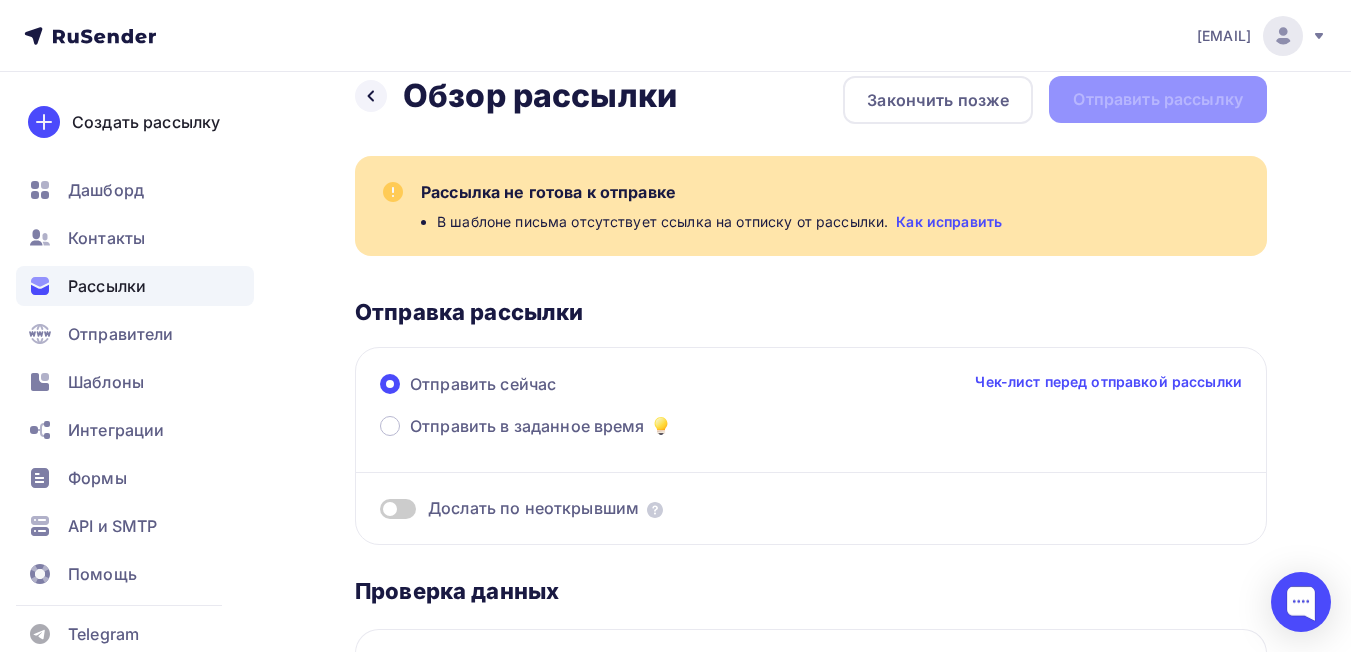 scroll, scrollTop: 0, scrollLeft: 0, axis: both 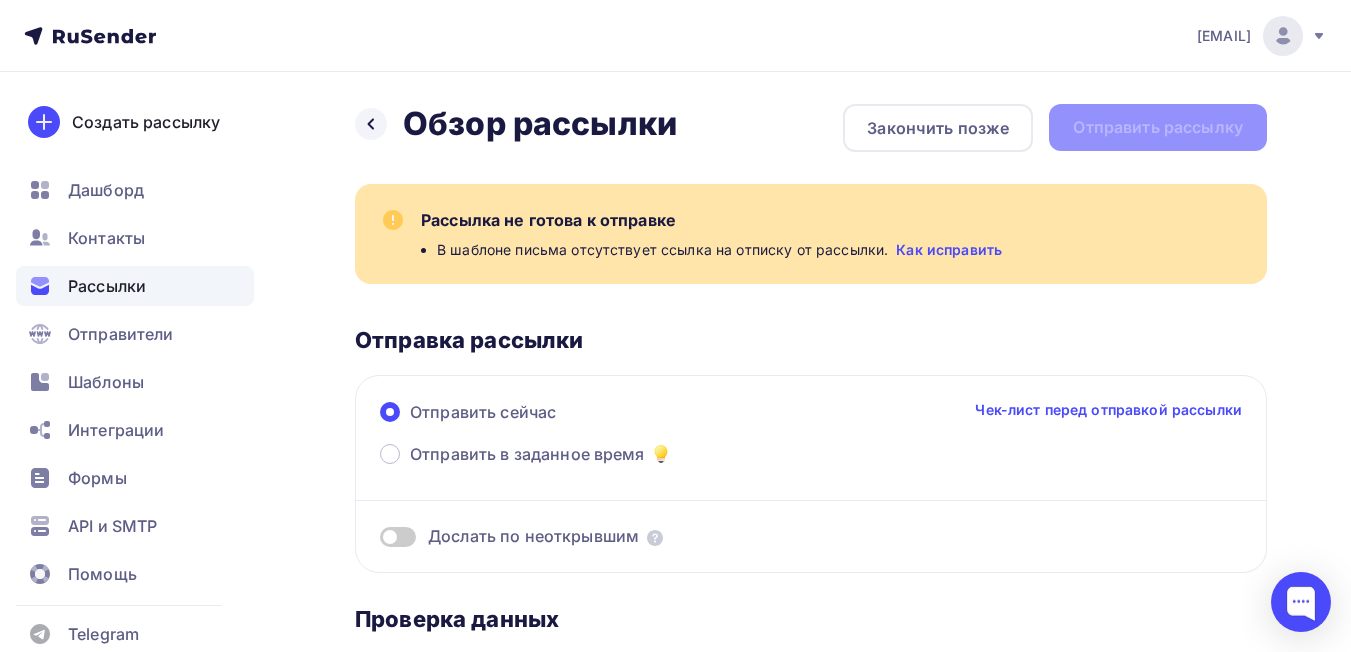 click on "Назад
Обзор рассылки
Обзор рассылки
Закончить позже
Отправить рассылку" at bounding box center [811, 128] 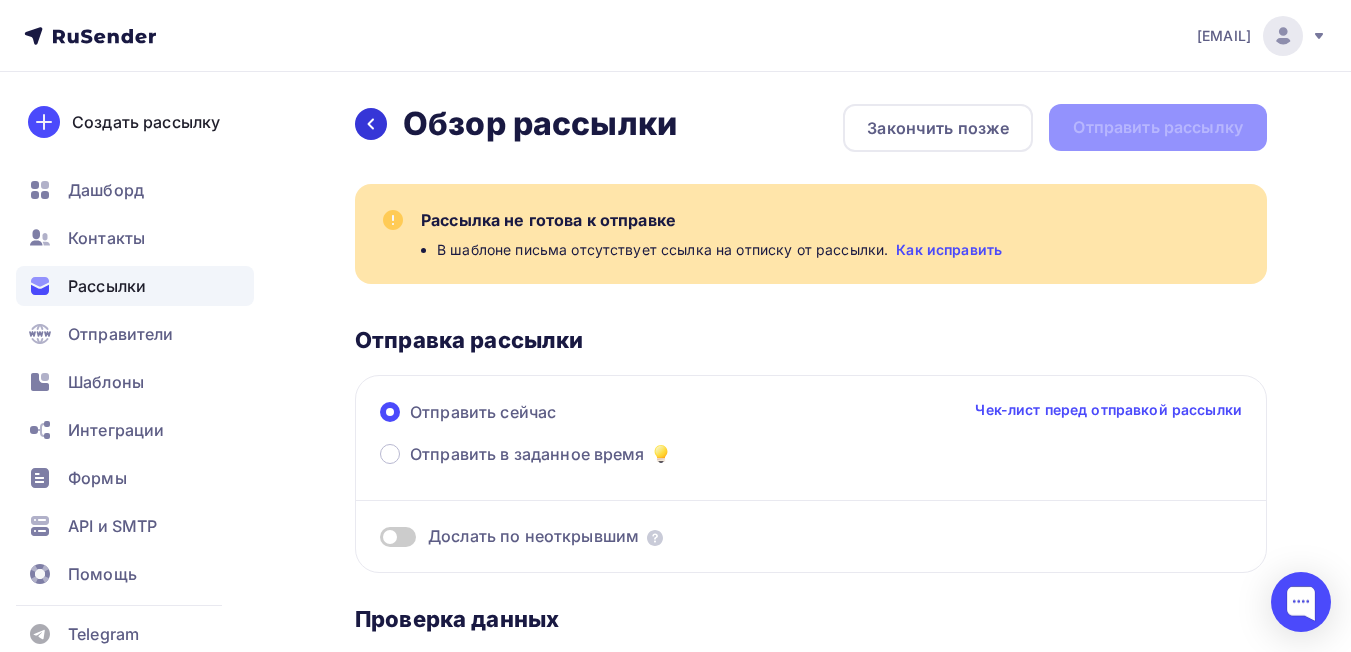 click 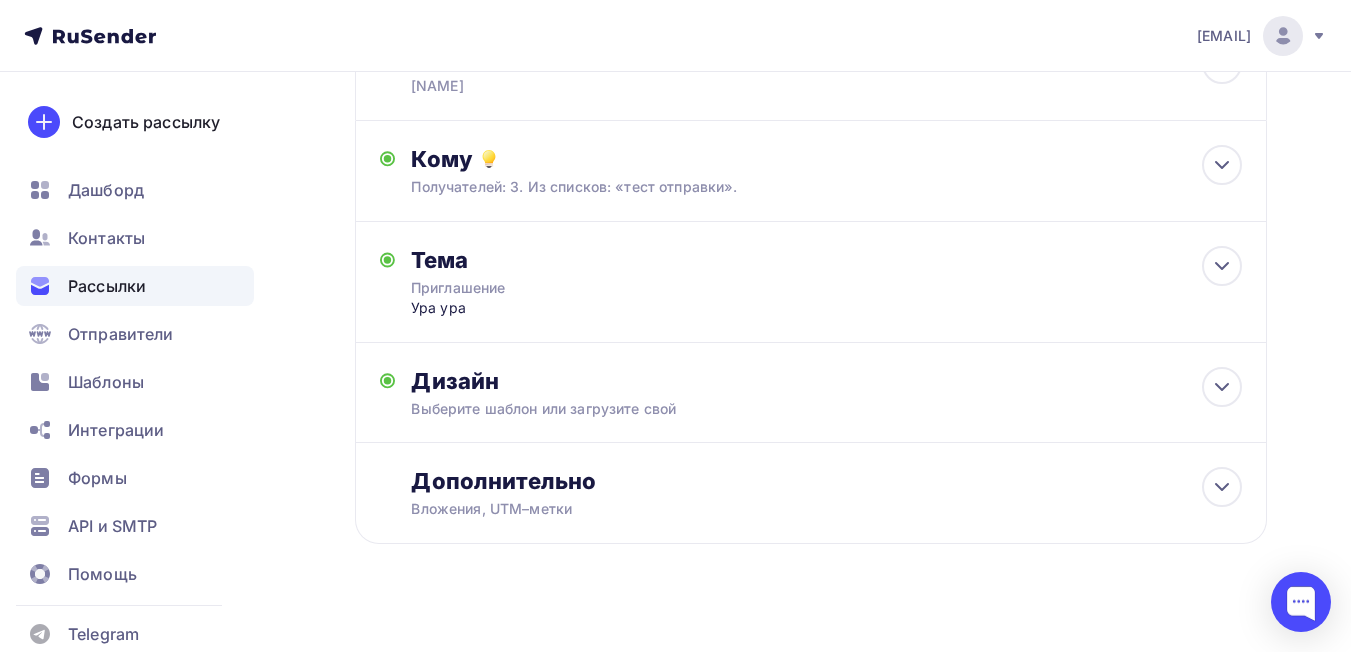 scroll, scrollTop: 185, scrollLeft: 0, axis: vertical 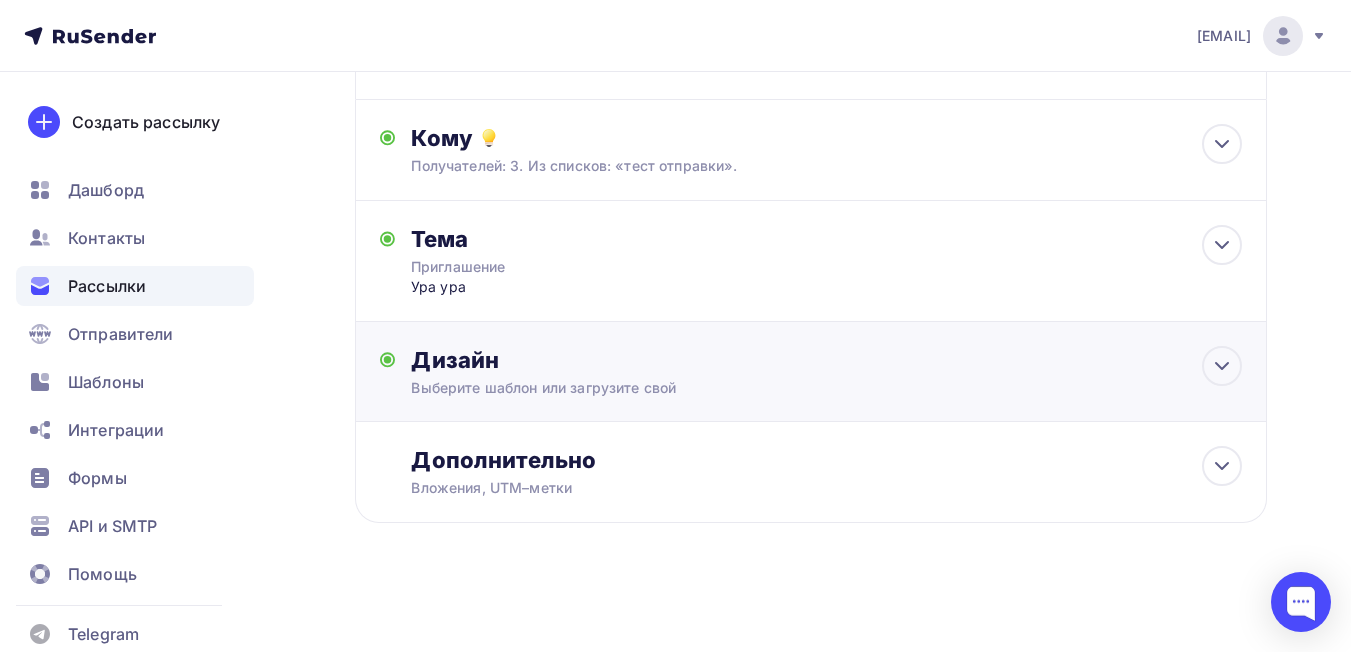 click on "Выберите шаблон или загрузите свой" at bounding box center (785, 388) 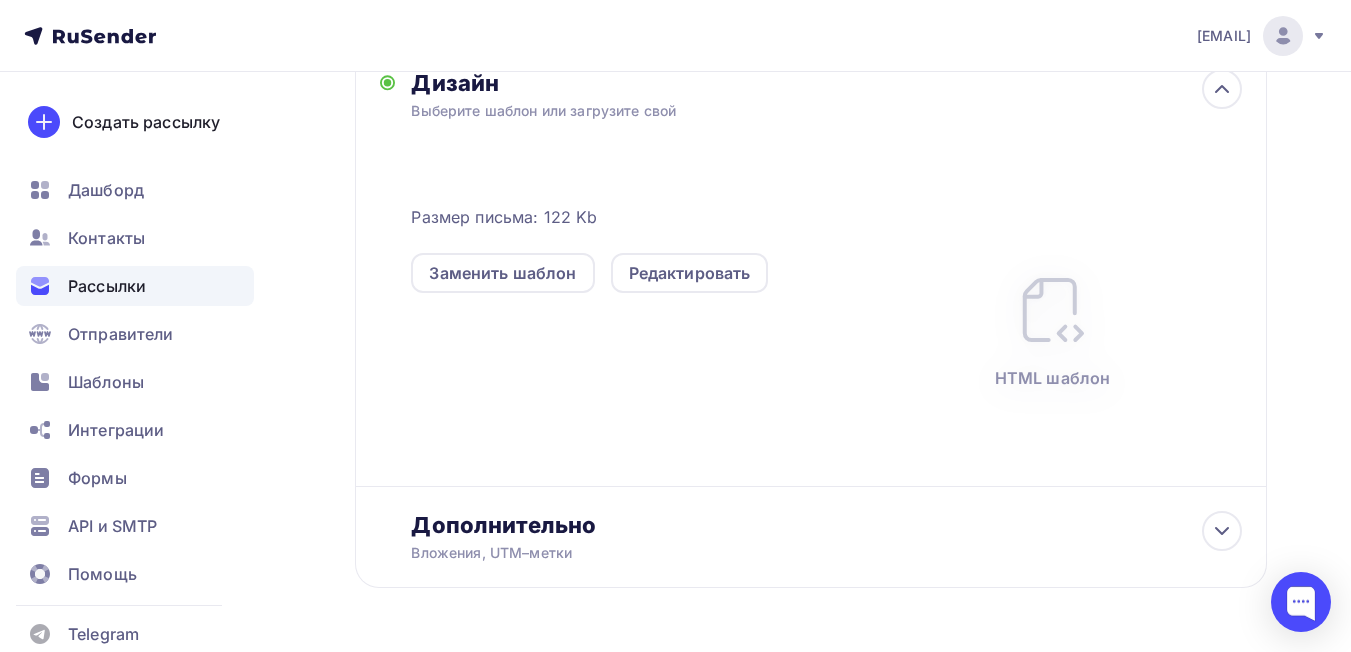 scroll, scrollTop: 485, scrollLeft: 0, axis: vertical 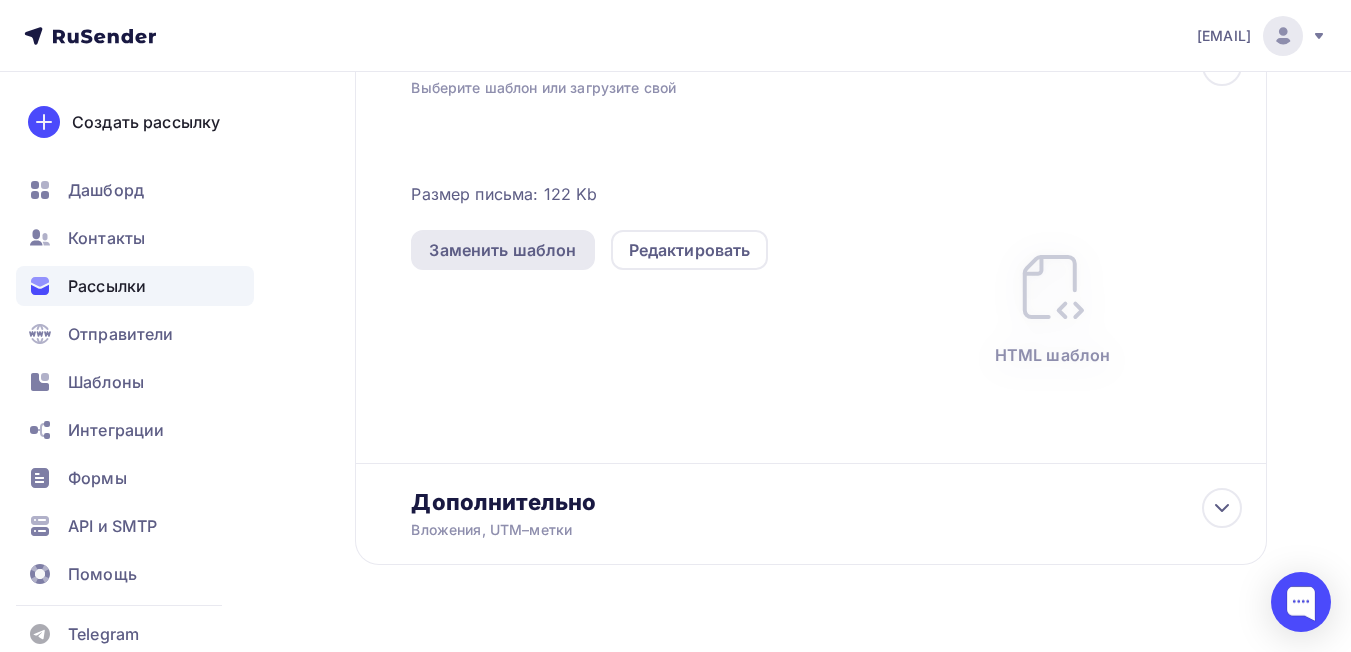 click on "Заменить шаблон" at bounding box center (502, 250) 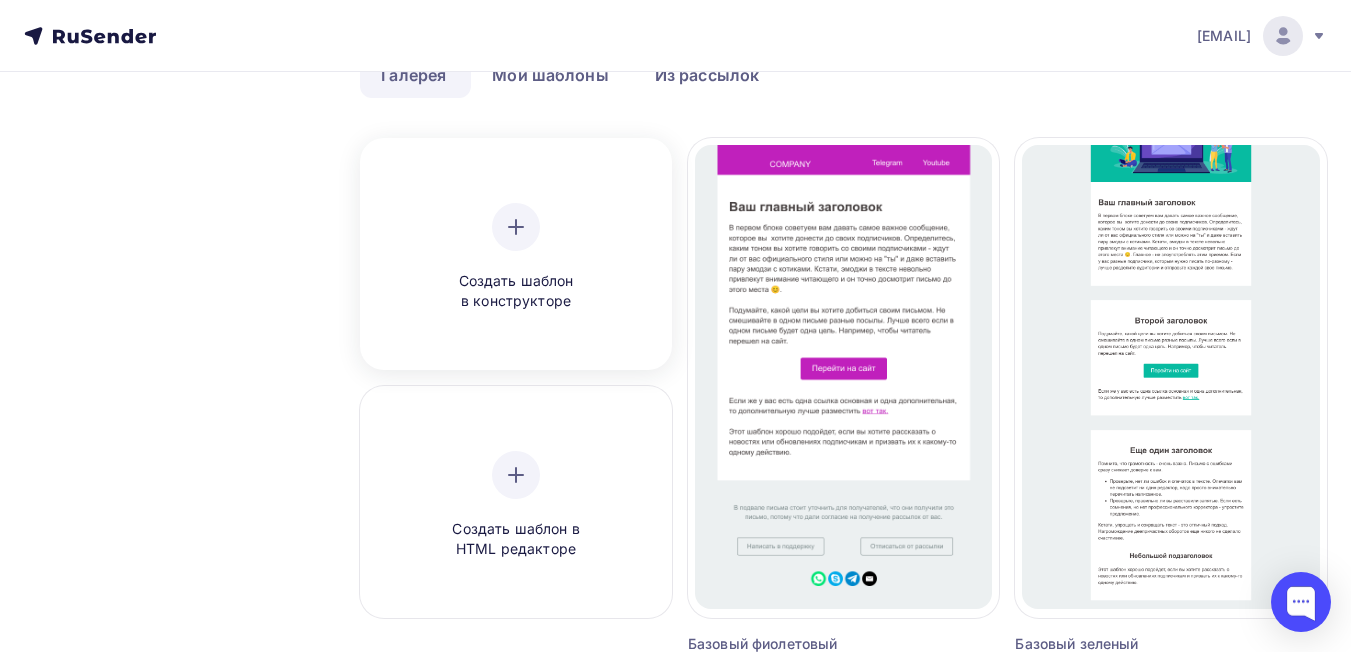 scroll, scrollTop: 300, scrollLeft: 0, axis: vertical 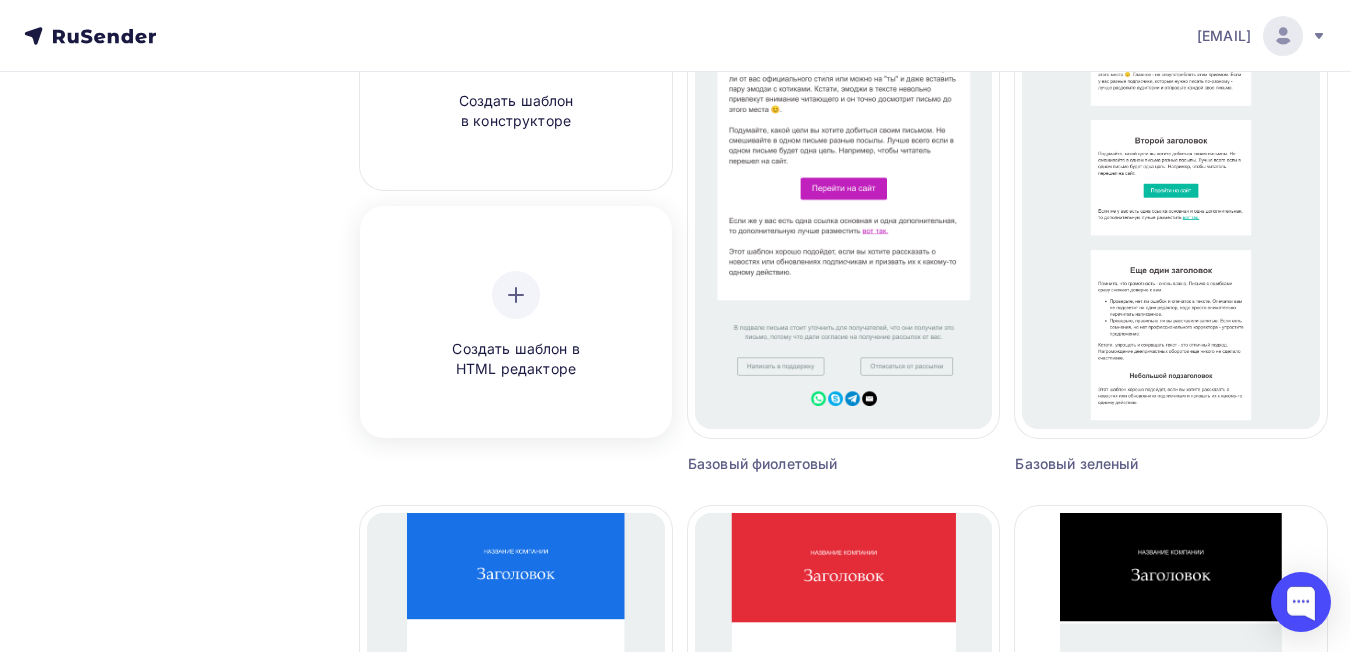 click on "Создать шаблон в HTML редакторе" at bounding box center [516, 359] 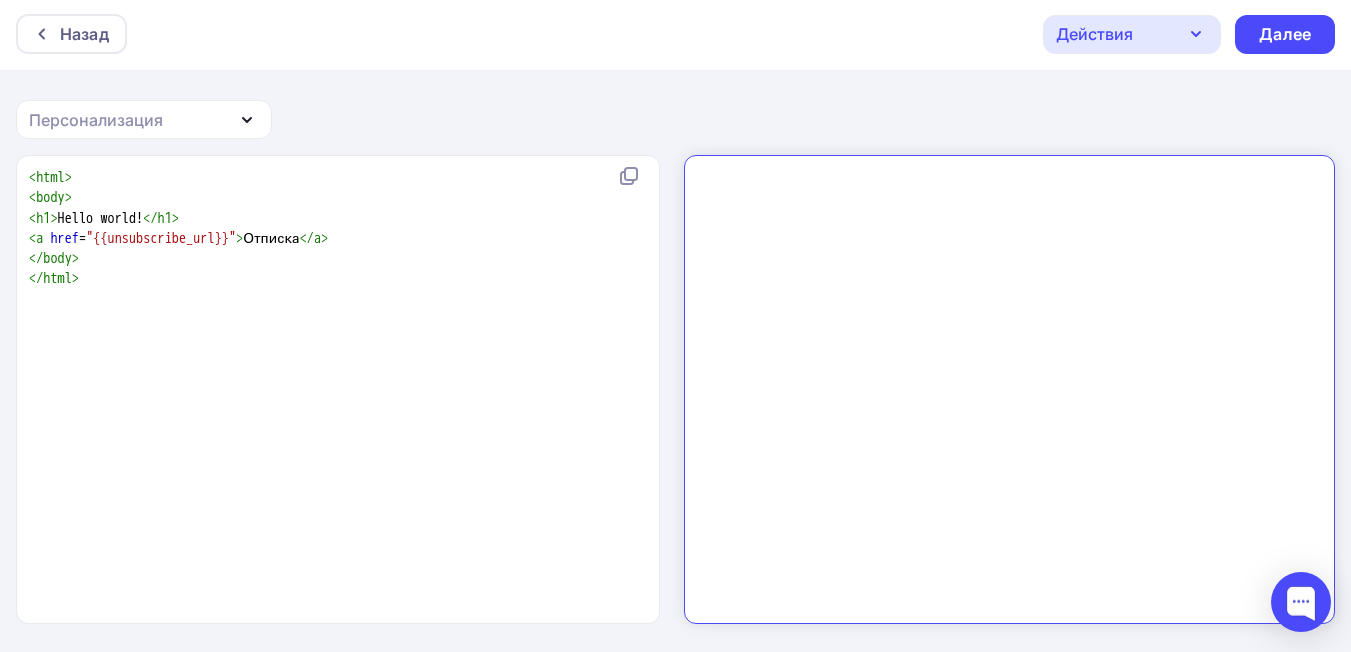scroll, scrollTop: 0, scrollLeft: 0, axis: both 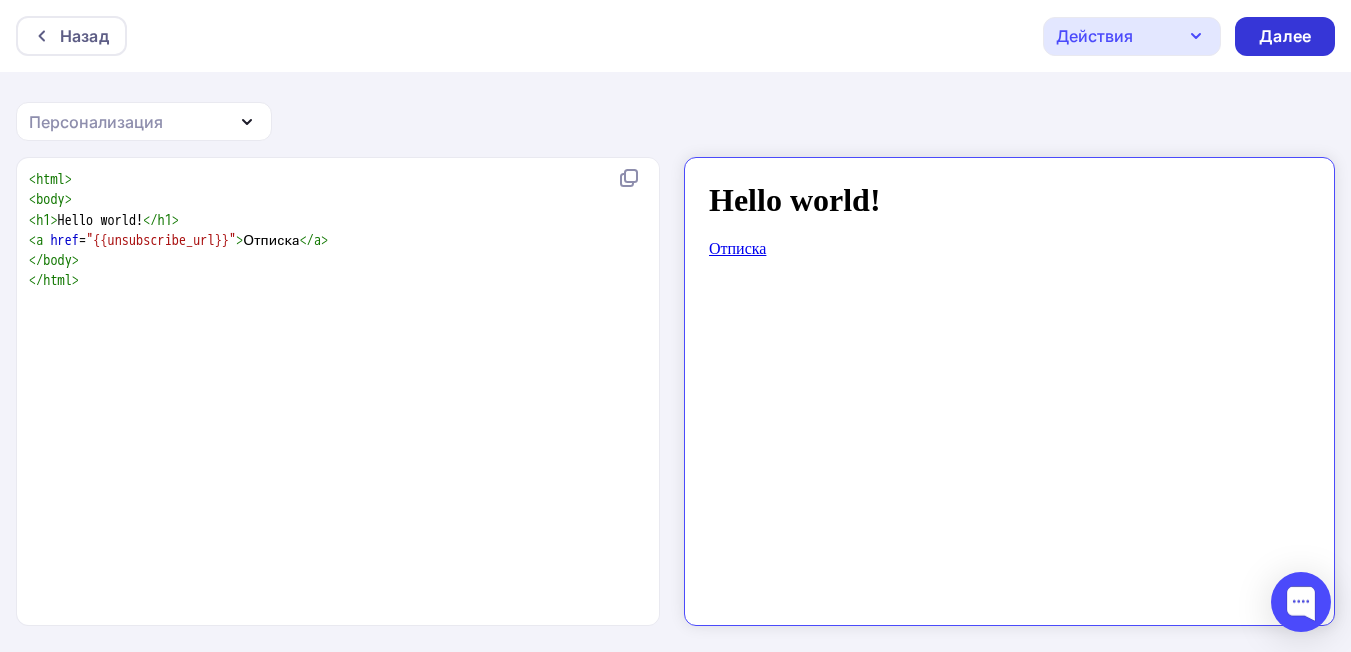 click on "Далее" at bounding box center (1285, 36) 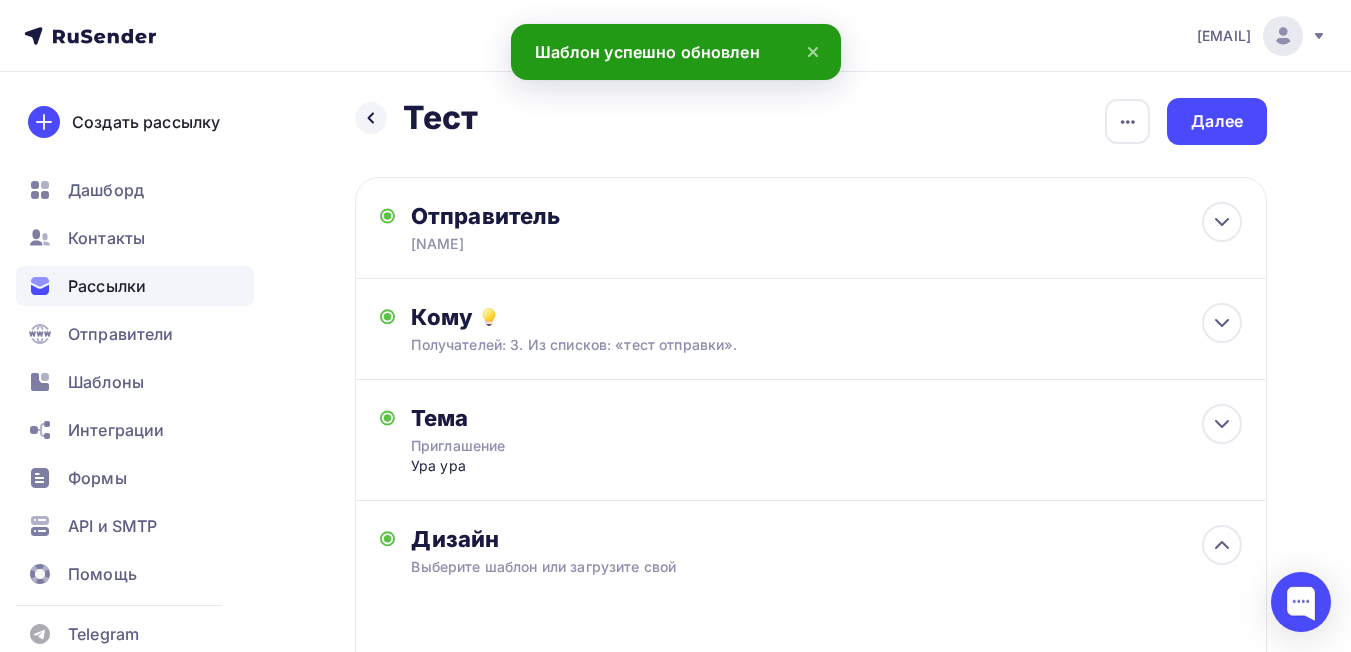 scroll, scrollTop: 0, scrollLeft: 0, axis: both 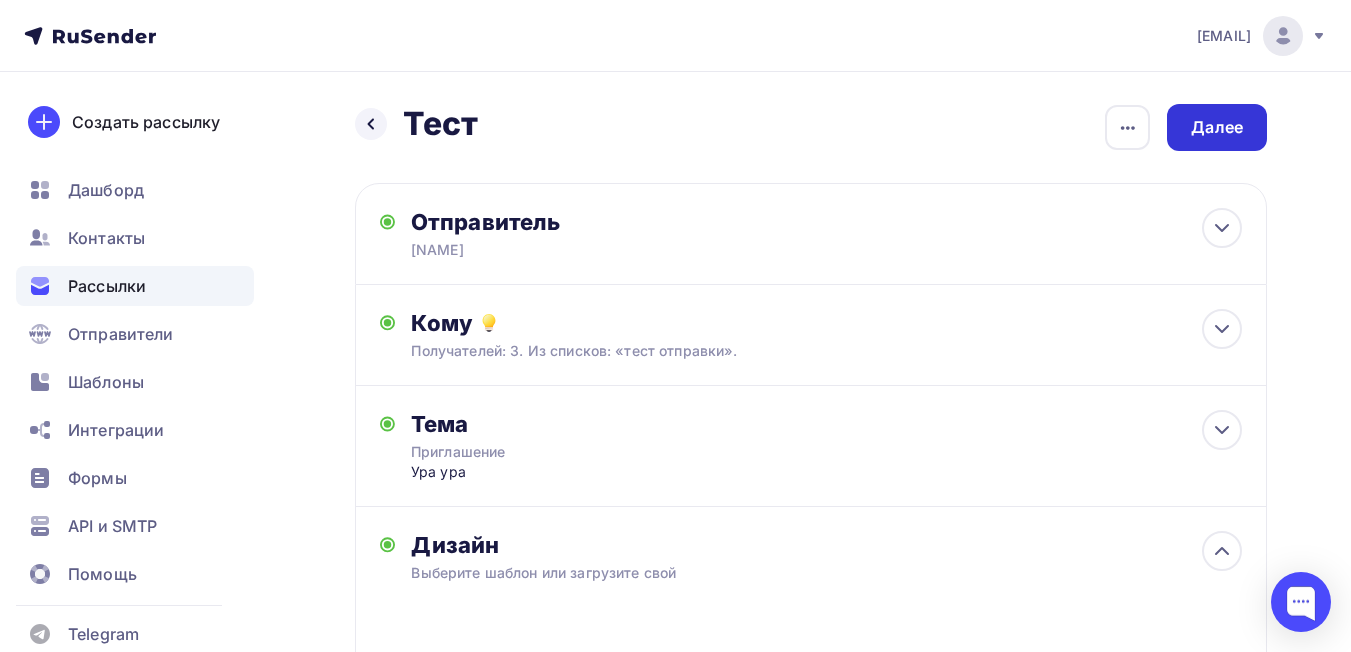 click on "Далее" at bounding box center (1217, 127) 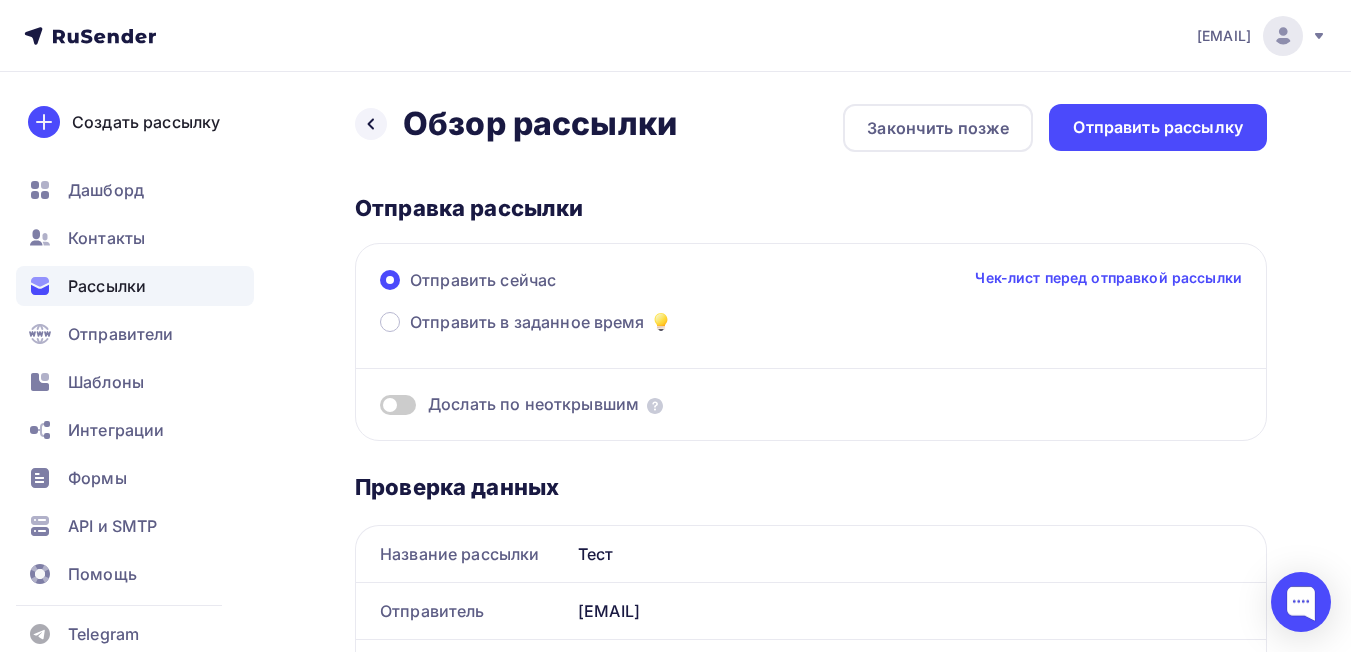 scroll, scrollTop: 0, scrollLeft: 0, axis: both 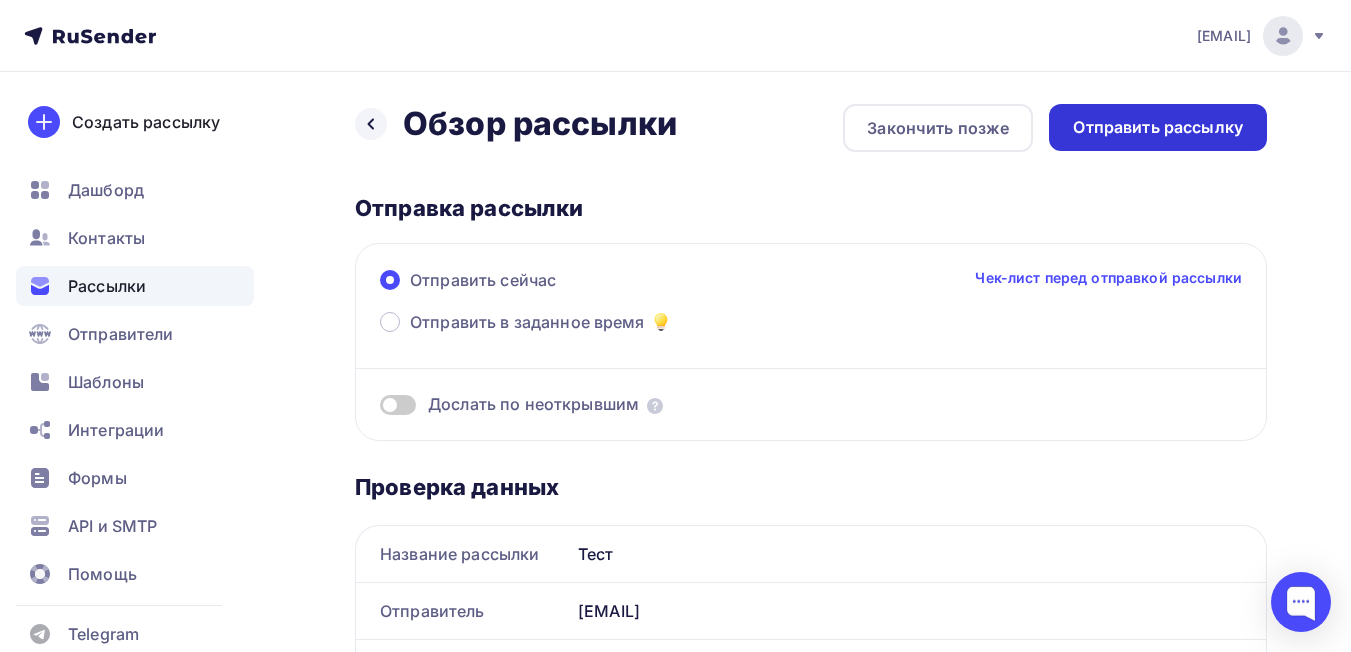 click on "Отправить рассылку" at bounding box center [1158, 127] 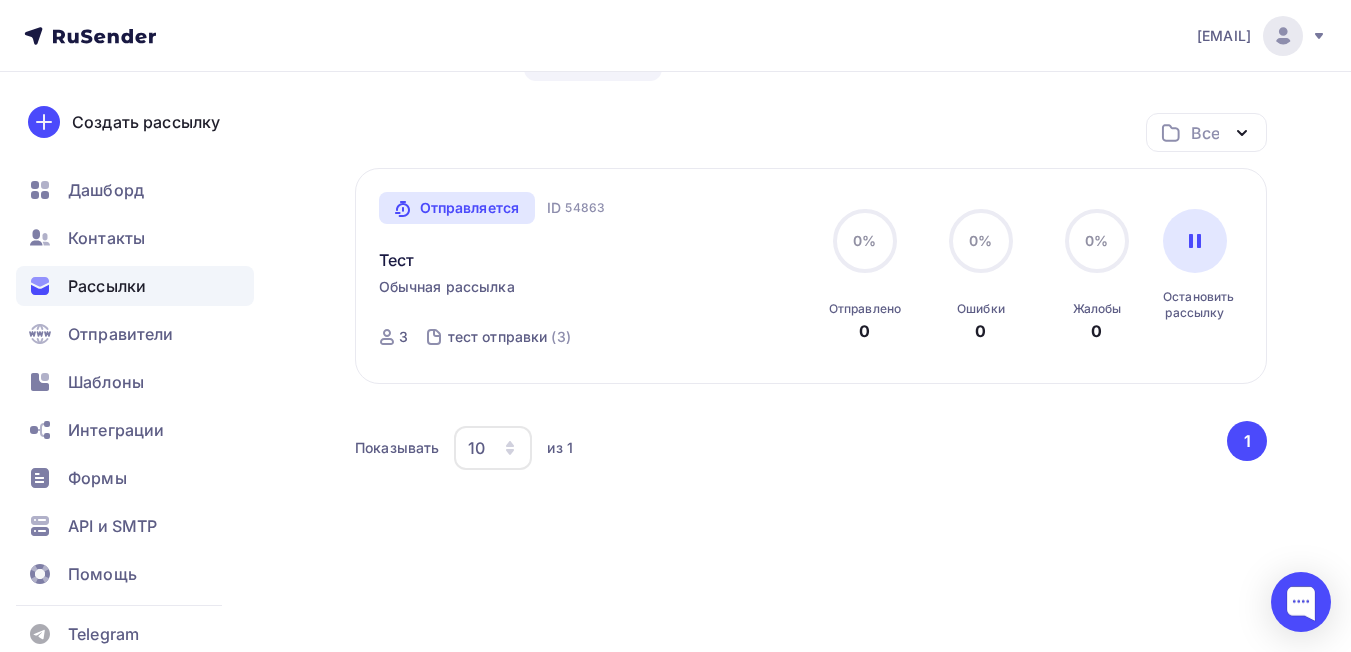 scroll, scrollTop: 162, scrollLeft: 0, axis: vertical 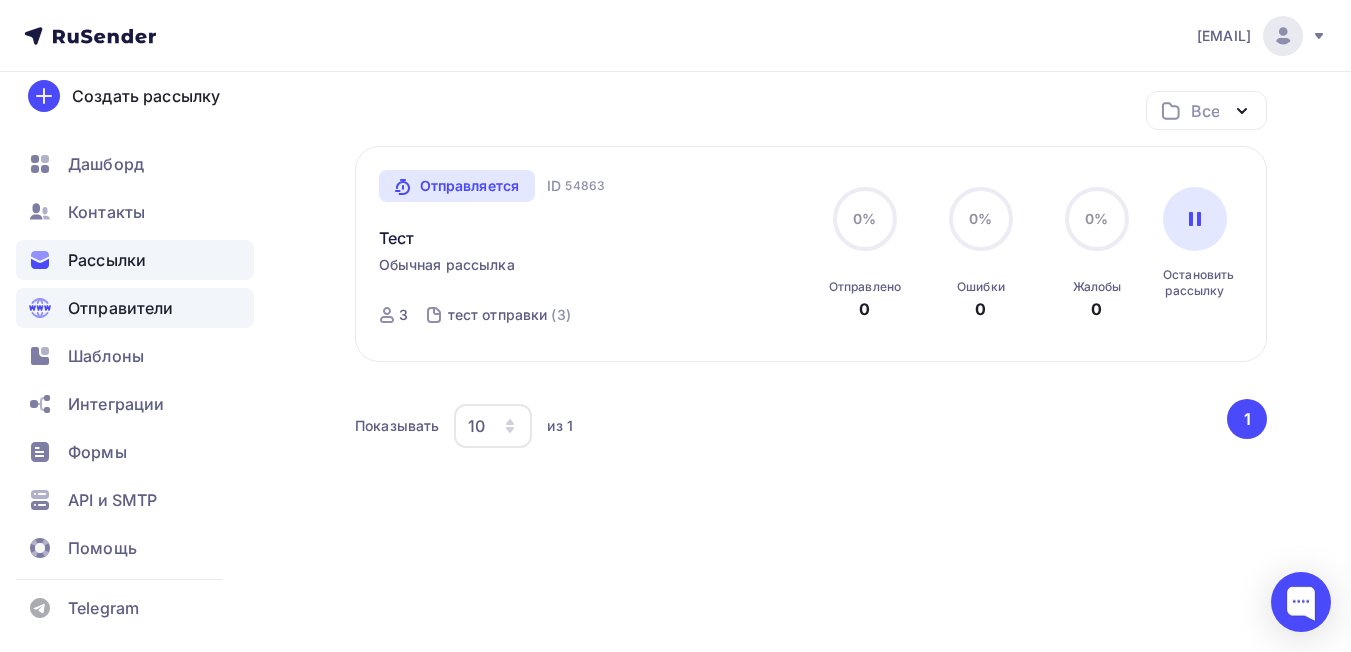 click on "Отправители" at bounding box center [121, 308] 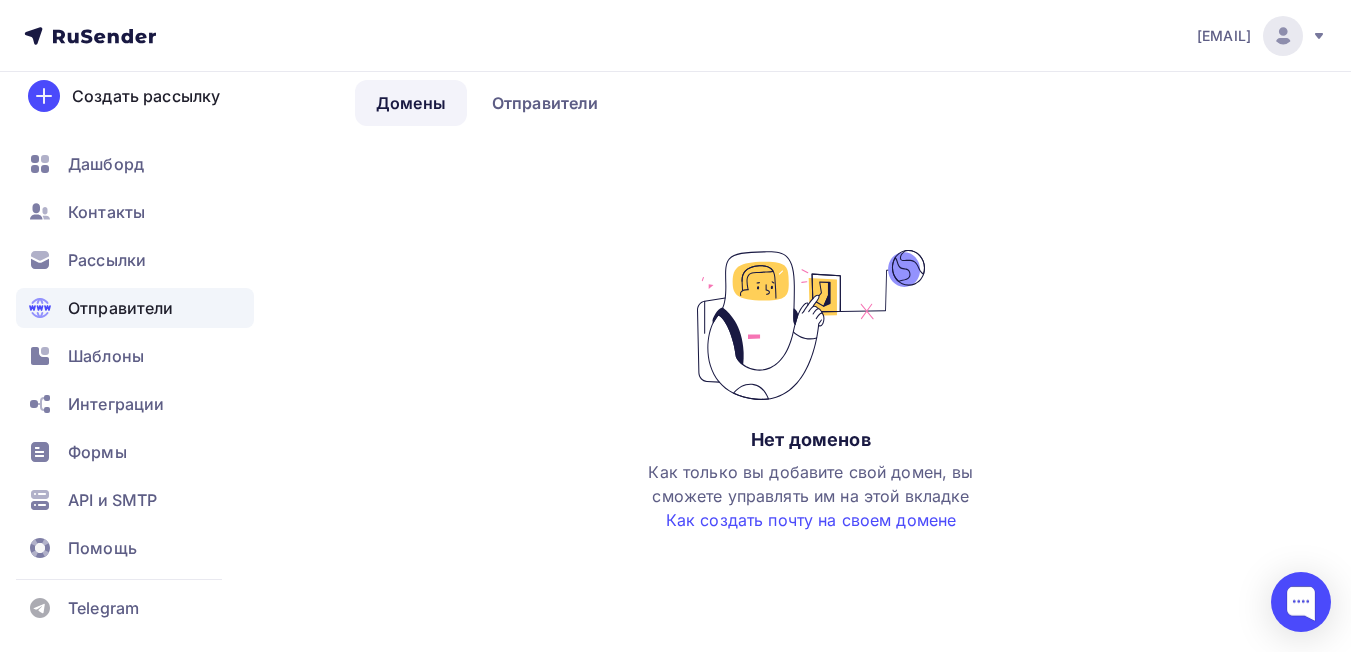 scroll, scrollTop: 0, scrollLeft: 0, axis: both 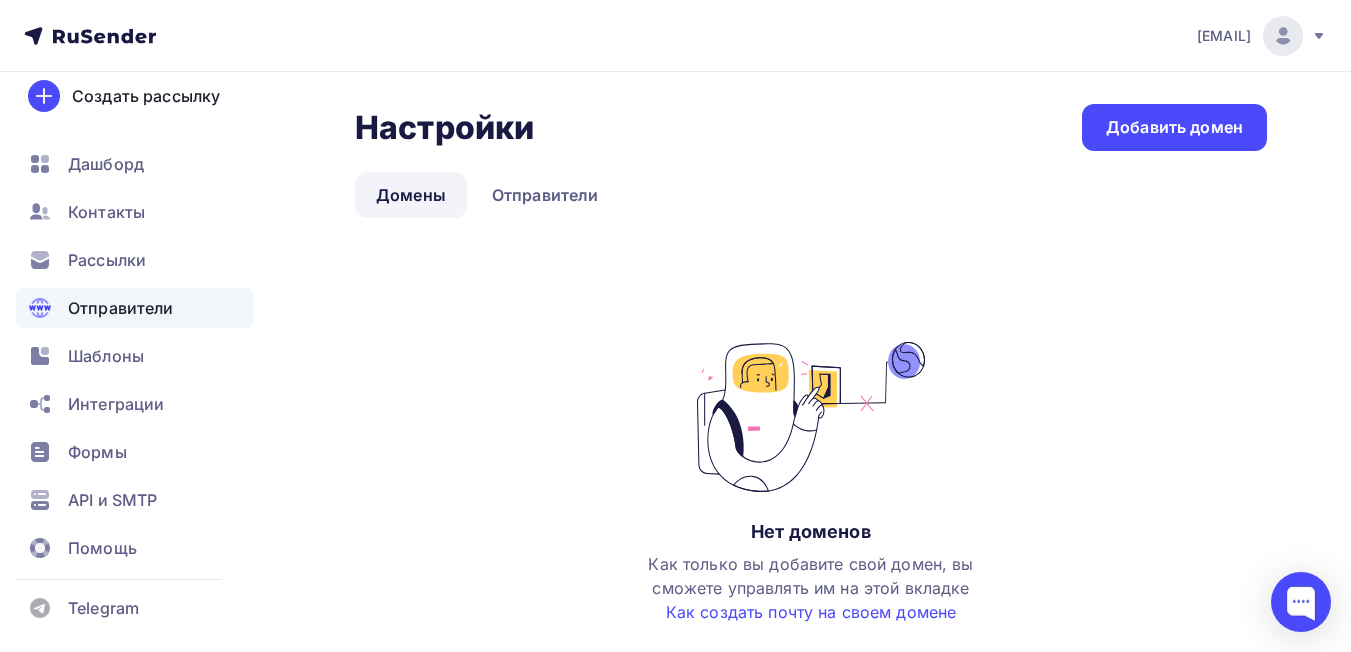 click on "Домены" at bounding box center (411, 195) 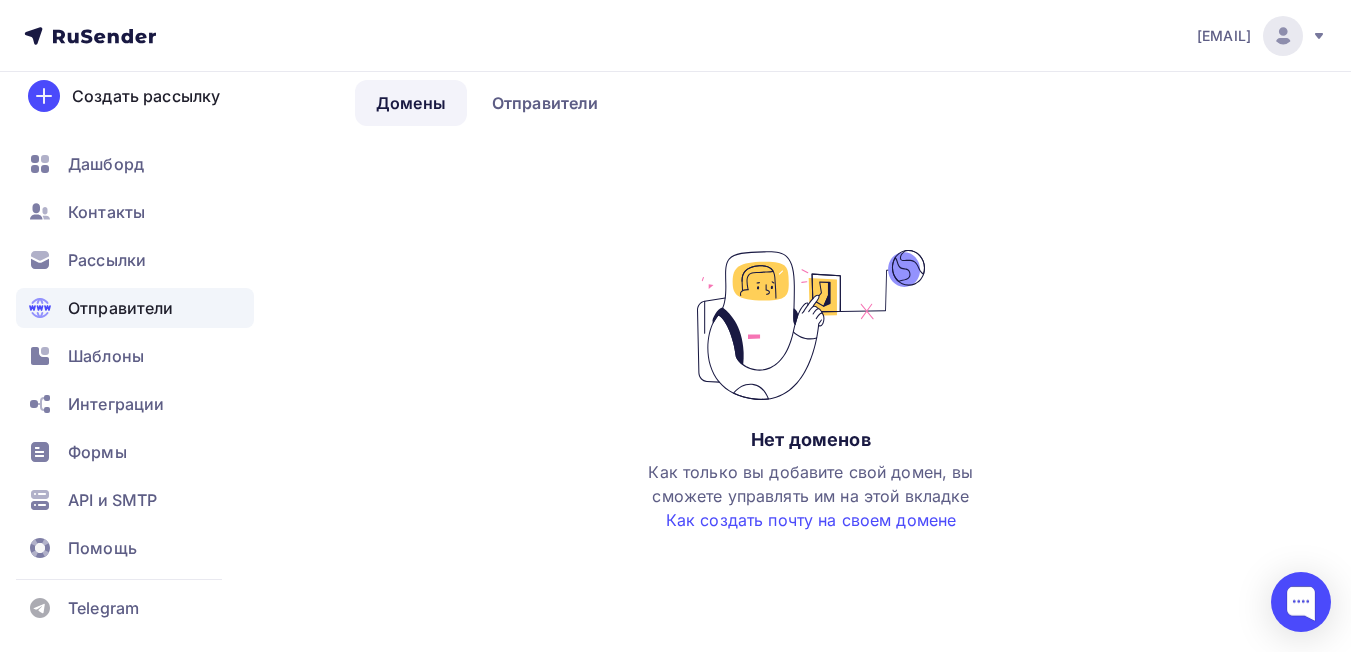scroll, scrollTop: 0, scrollLeft: 0, axis: both 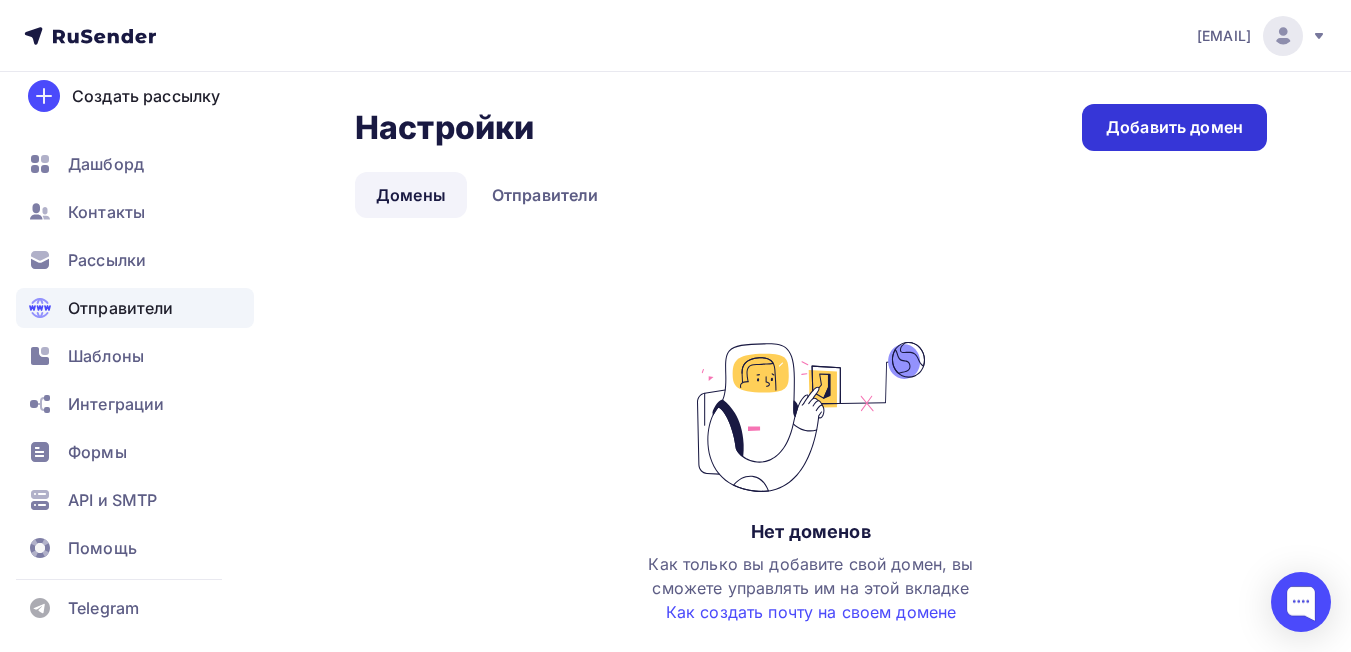 click on "Добавить домен" at bounding box center (1174, 127) 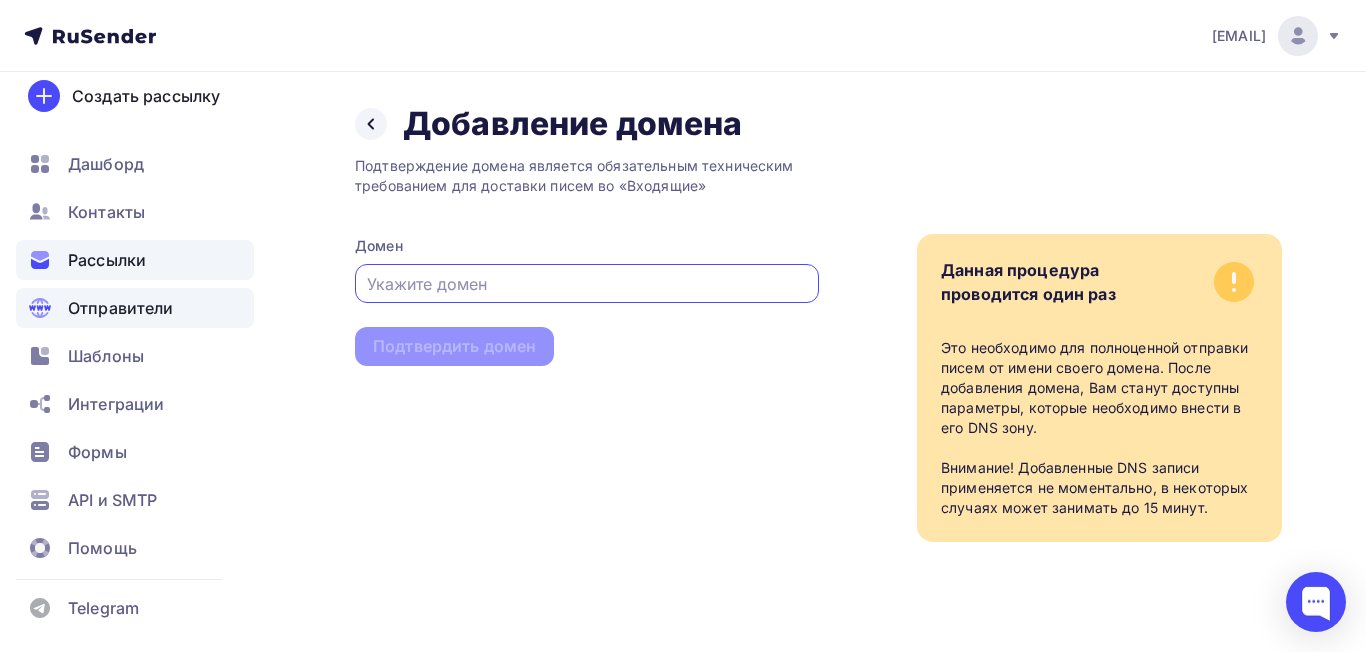 click on "Рассылки" at bounding box center [107, 260] 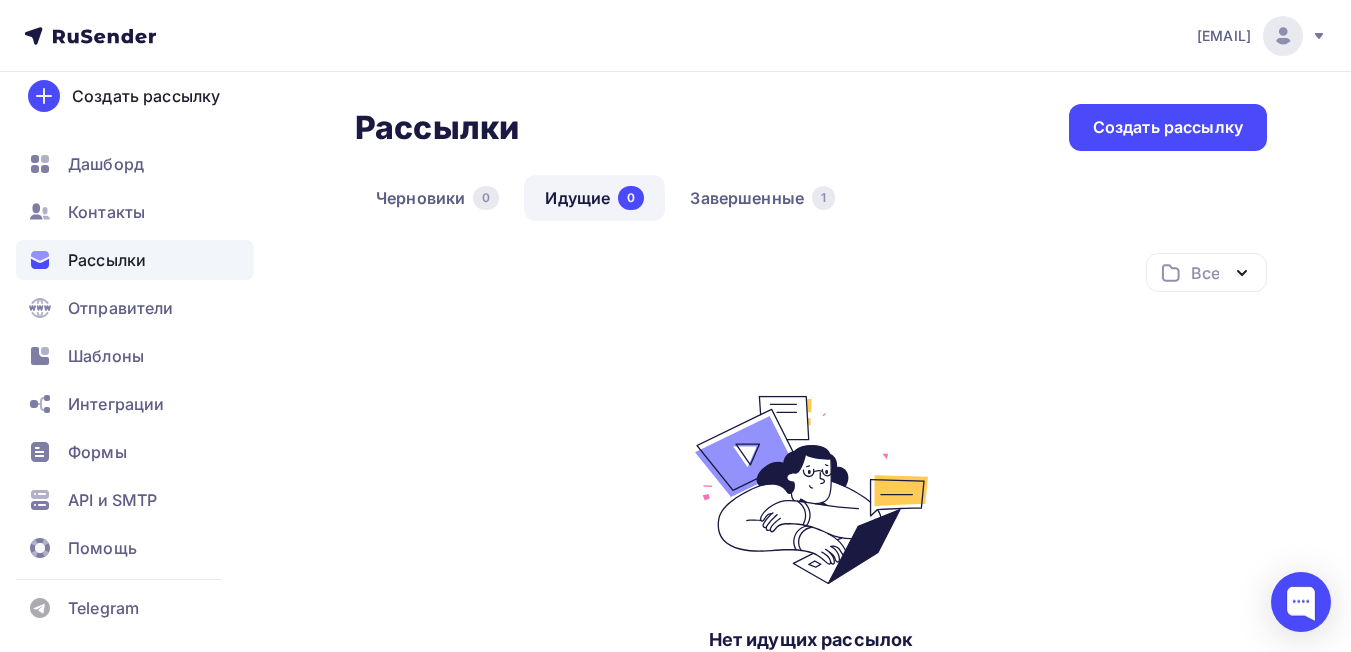 scroll, scrollTop: 100, scrollLeft: 0, axis: vertical 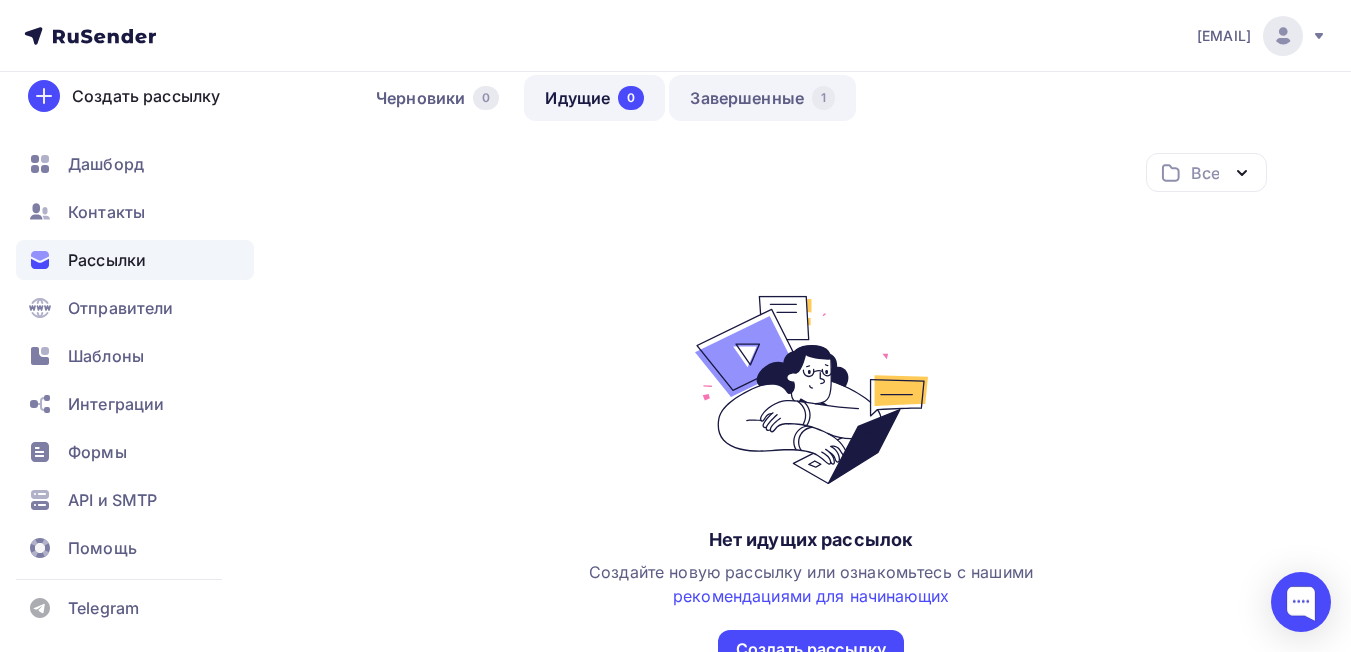 click on "Завершенные
1" at bounding box center [762, 98] 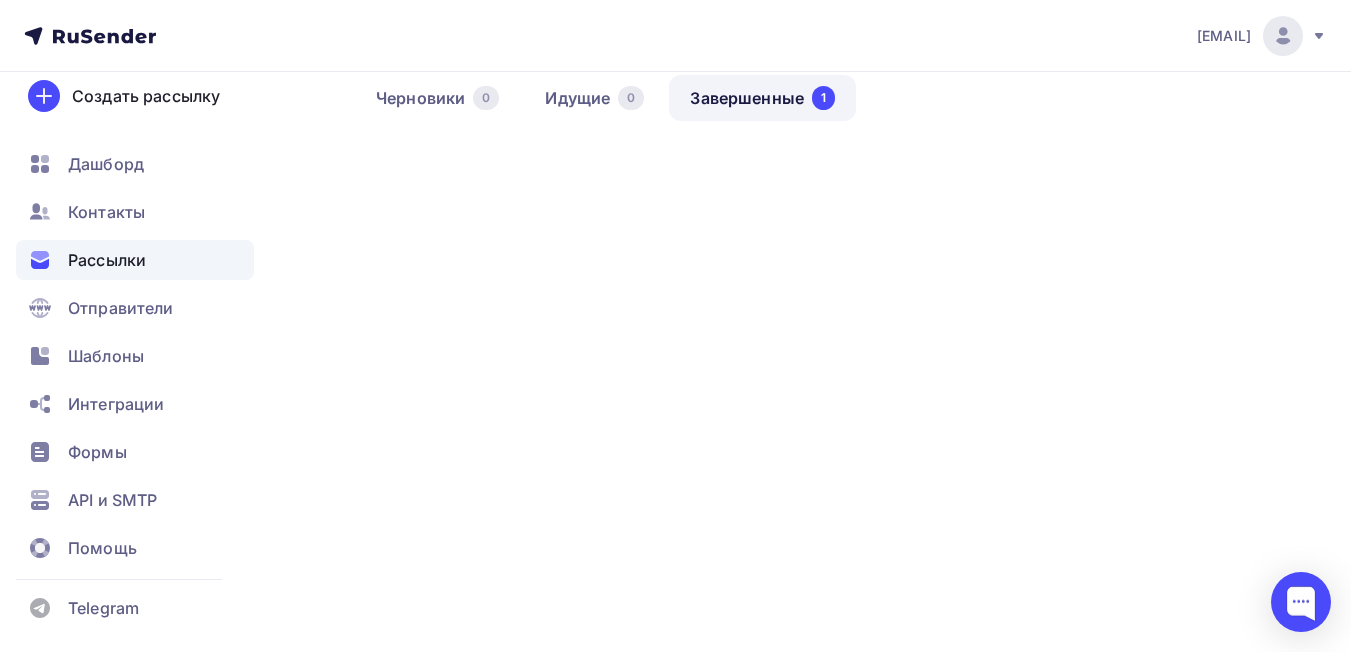 scroll, scrollTop: 0, scrollLeft: 0, axis: both 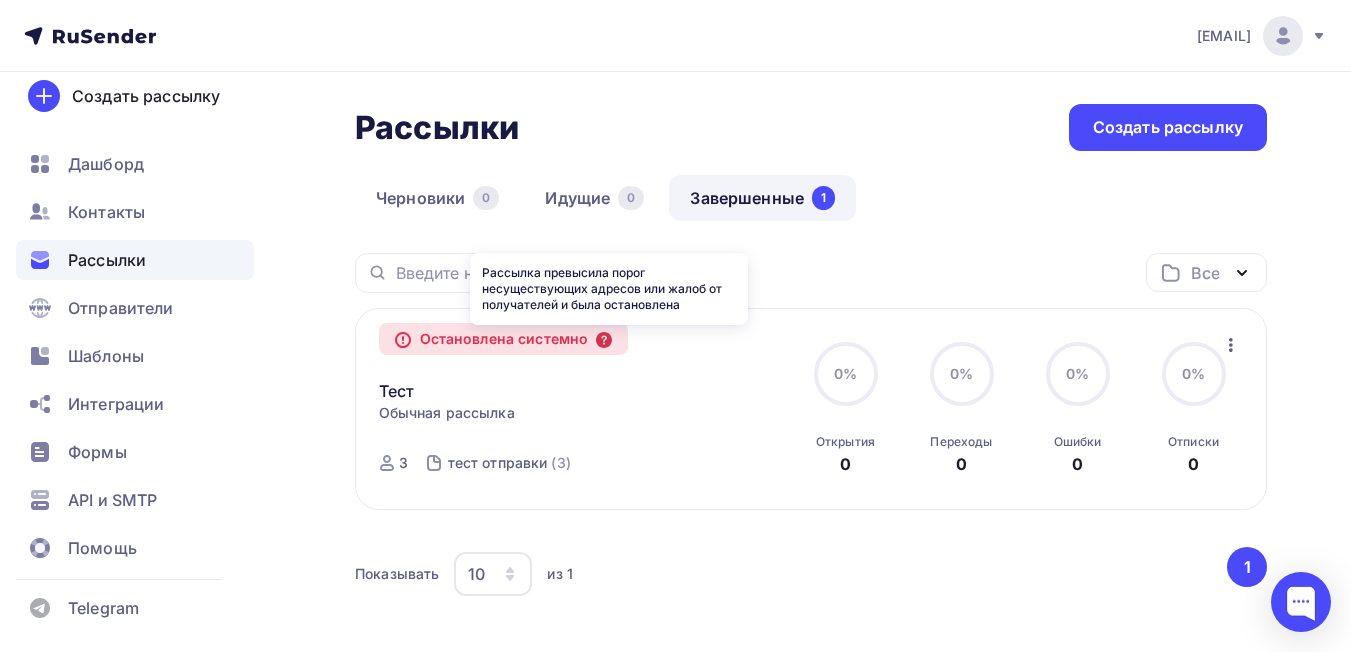click 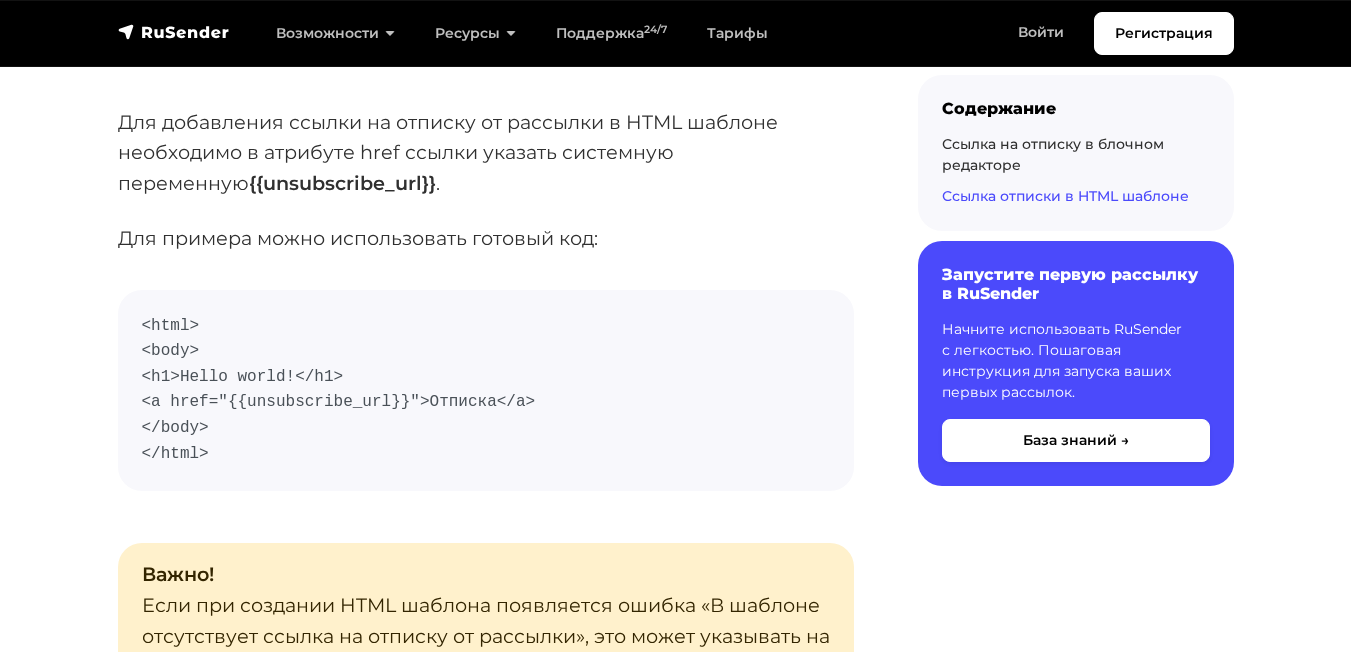 scroll, scrollTop: 3400, scrollLeft: 0, axis: vertical 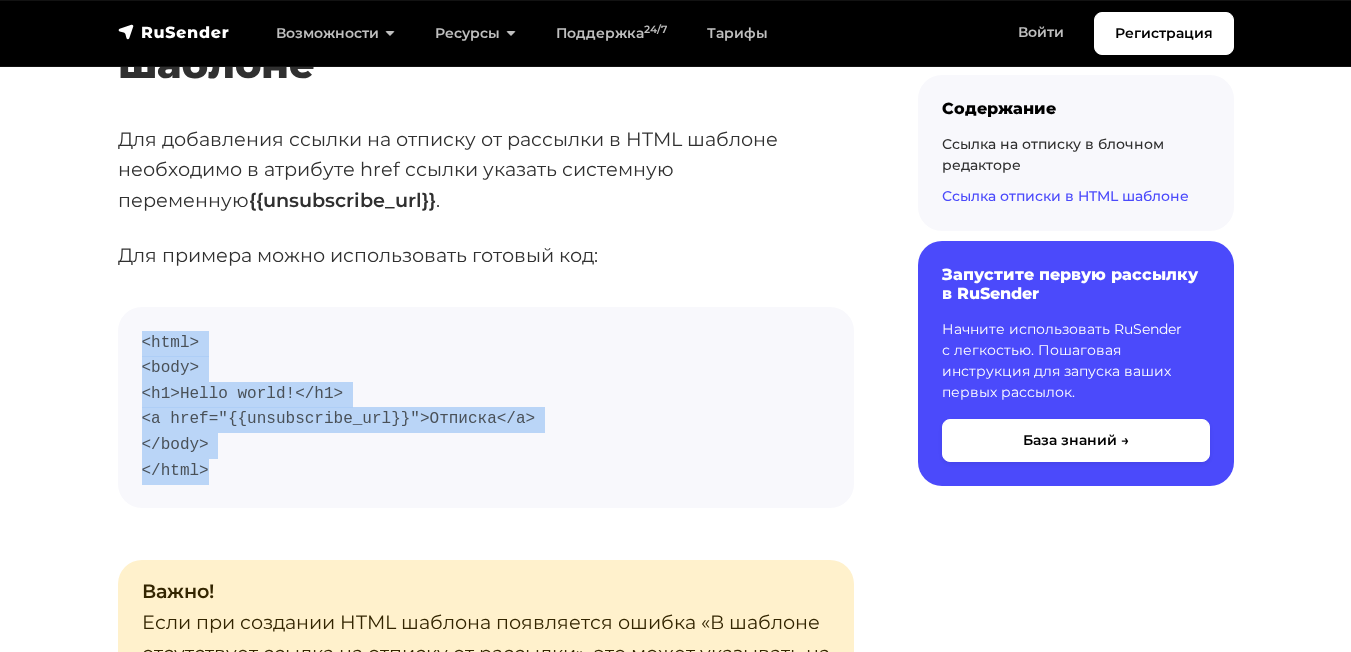 drag, startPoint x: 143, startPoint y: 341, endPoint x: 213, endPoint y: 414, distance: 101.13852 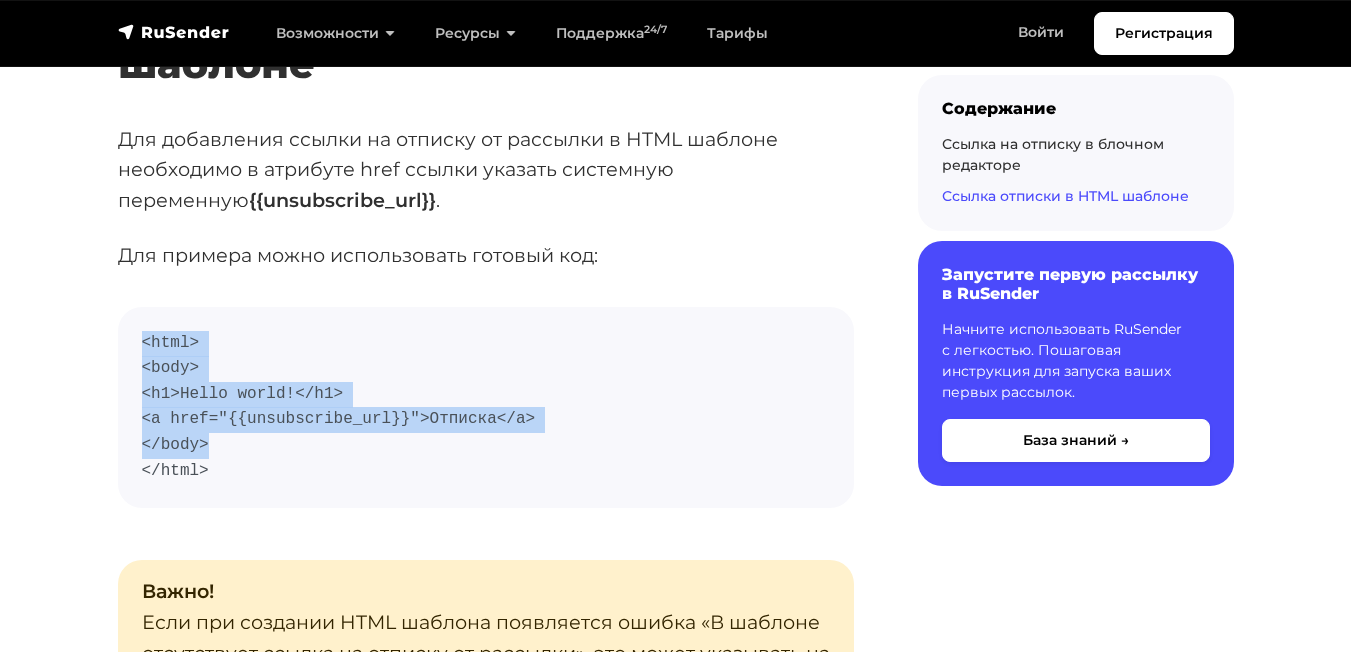 click on "<html>
<body>
<h1>Hello world!</h1>
<a href="{{unsubscribe_url}}">Отписка</a>
</body>
</html>" at bounding box center (486, 408) 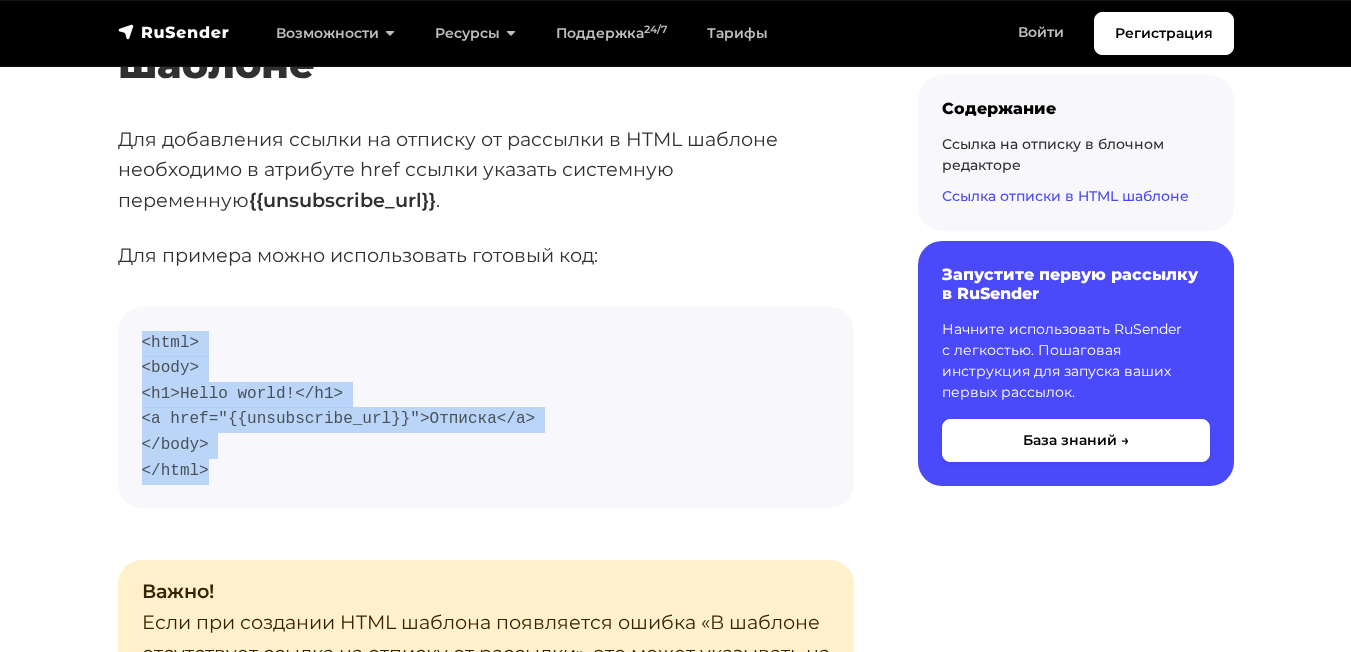 drag, startPoint x: 142, startPoint y: 341, endPoint x: 223, endPoint y: 481, distance: 161.74362 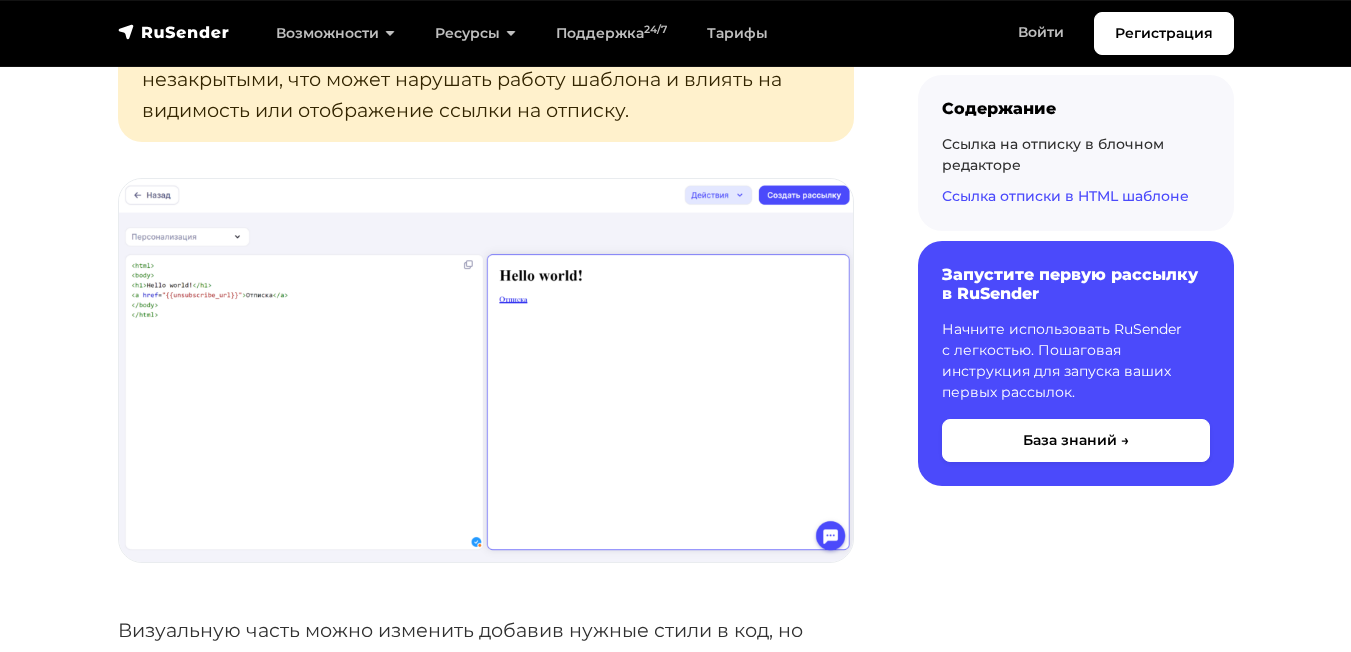 scroll, scrollTop: 4000, scrollLeft: 0, axis: vertical 